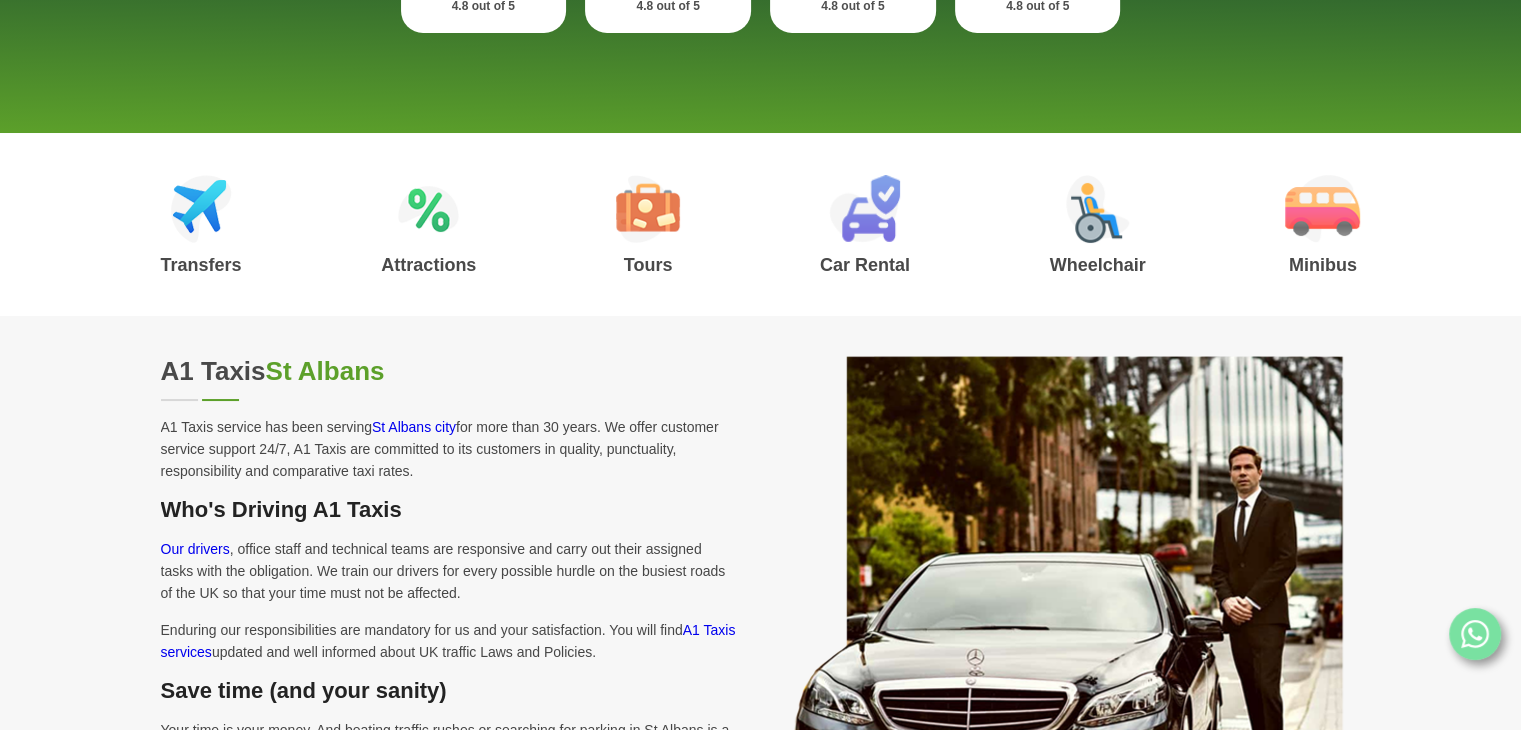scroll, scrollTop: 720, scrollLeft: 0, axis: vertical 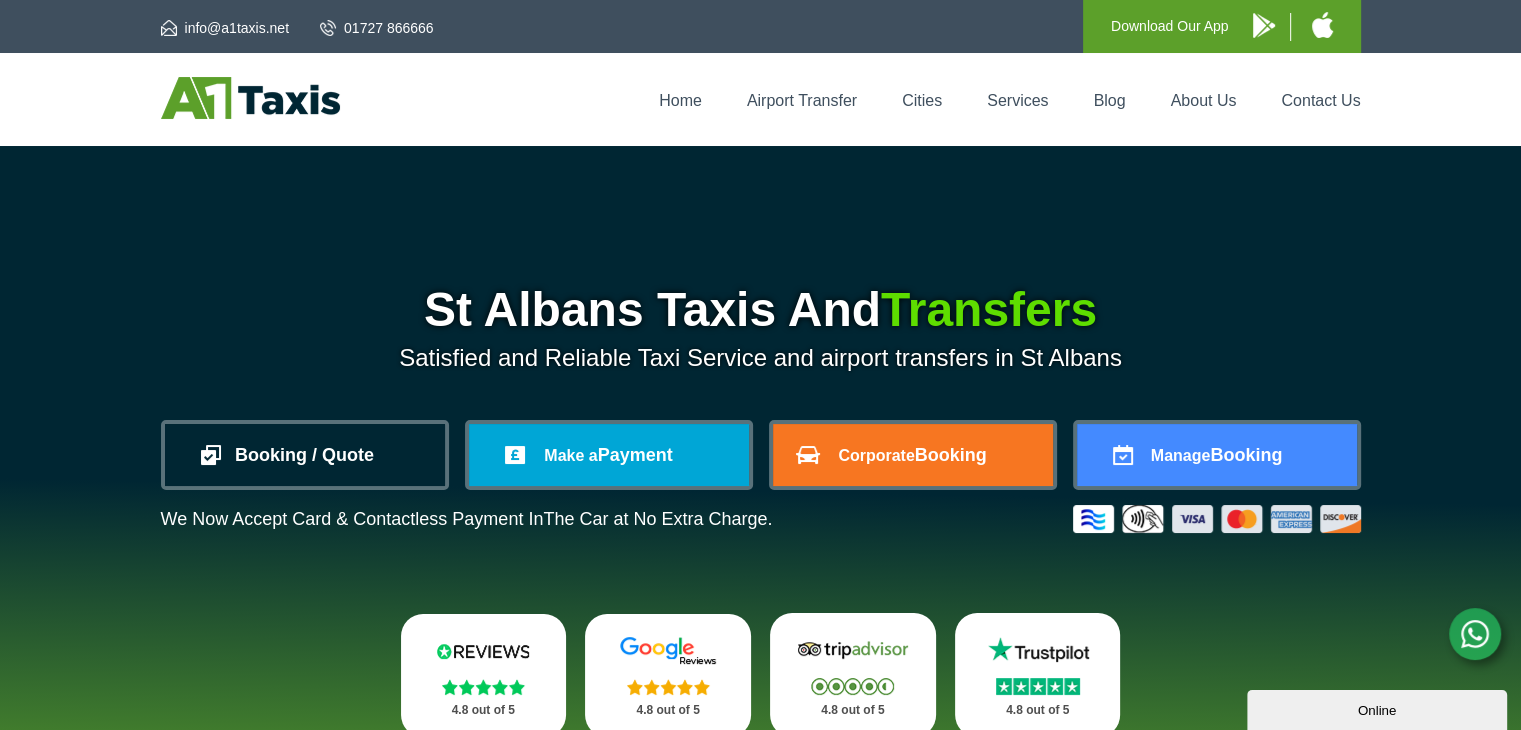 click on "Booking / Quote" at bounding box center [305, 455] 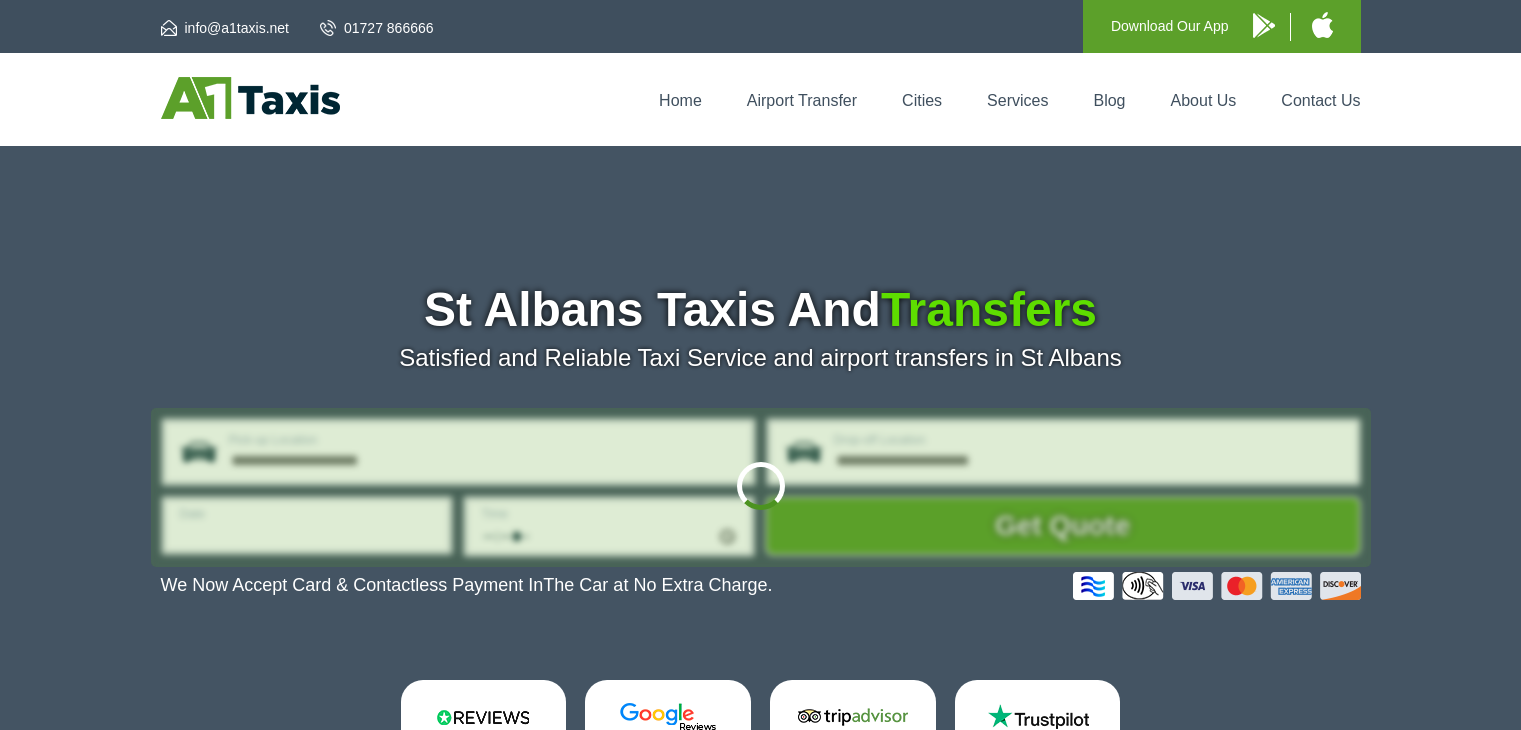 scroll, scrollTop: 0, scrollLeft: 0, axis: both 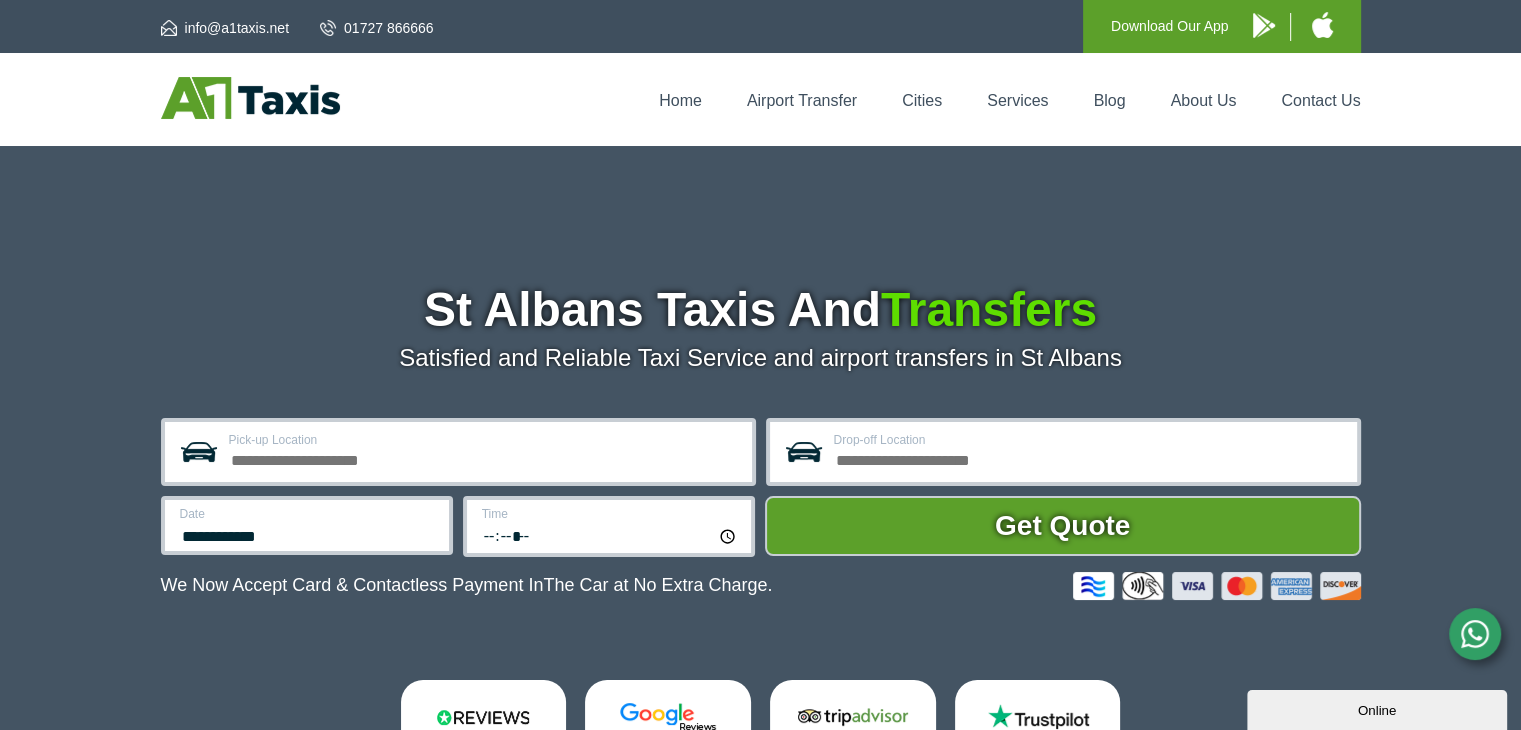 click on "Pick-up Location" at bounding box center (484, 458) 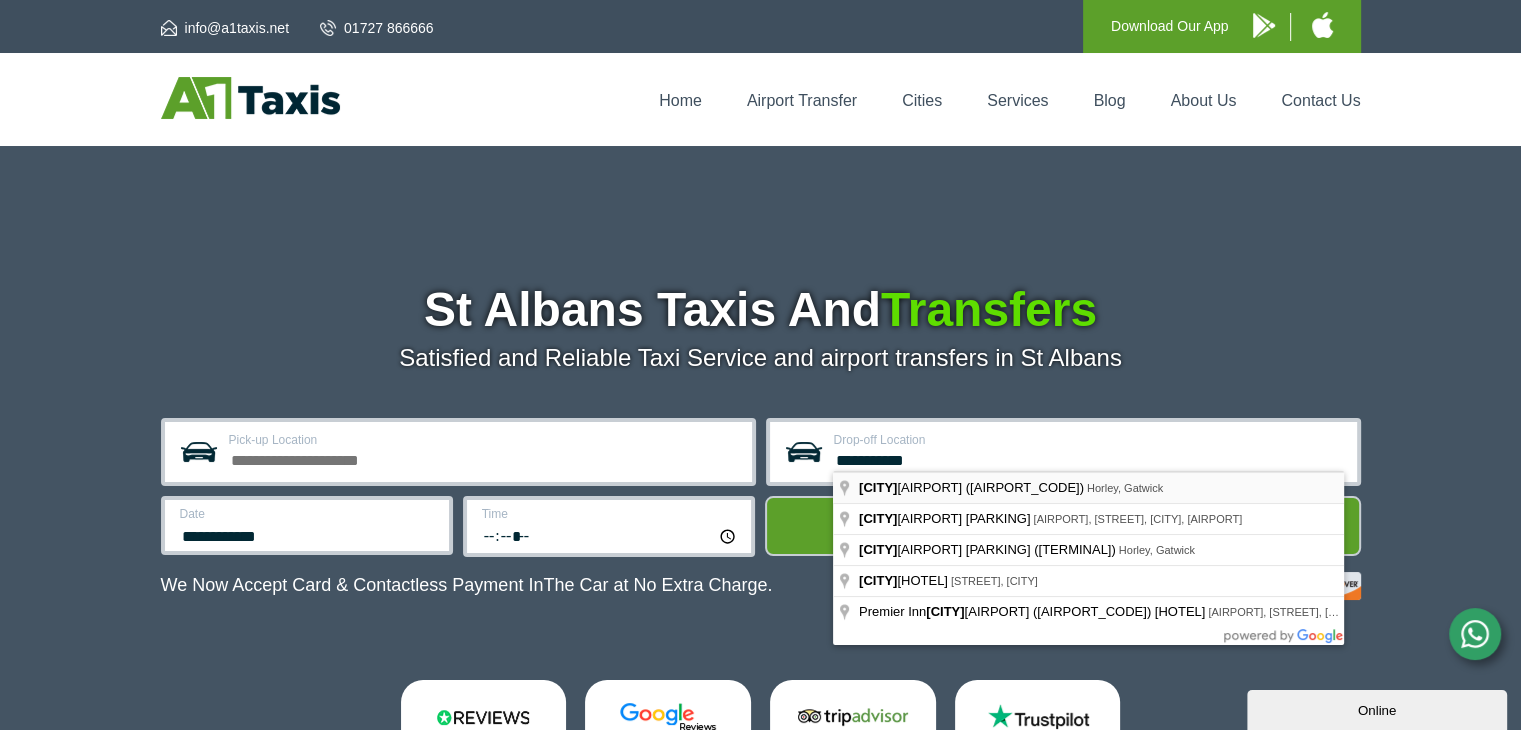 type on "**********" 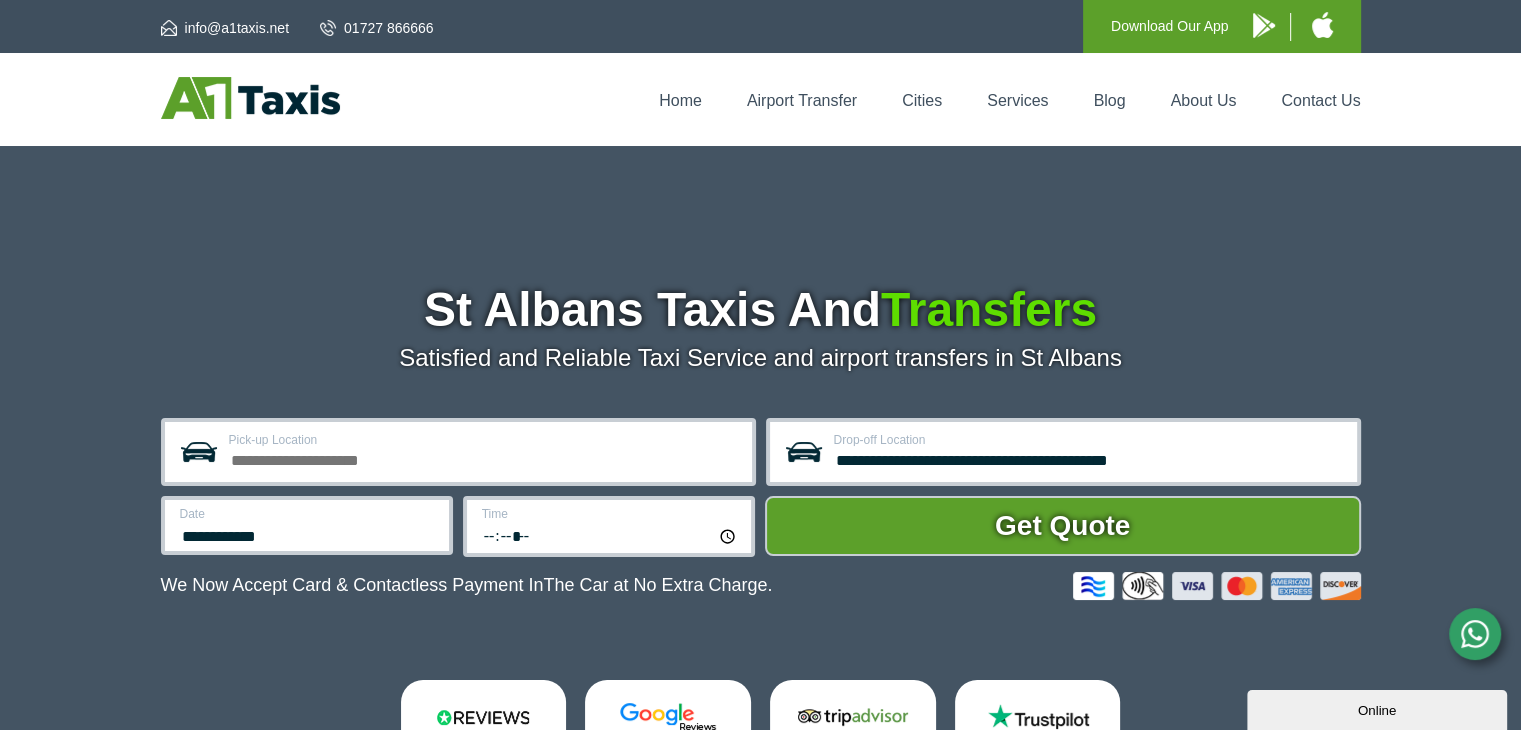 click on "Pick-up Location" at bounding box center [484, 458] 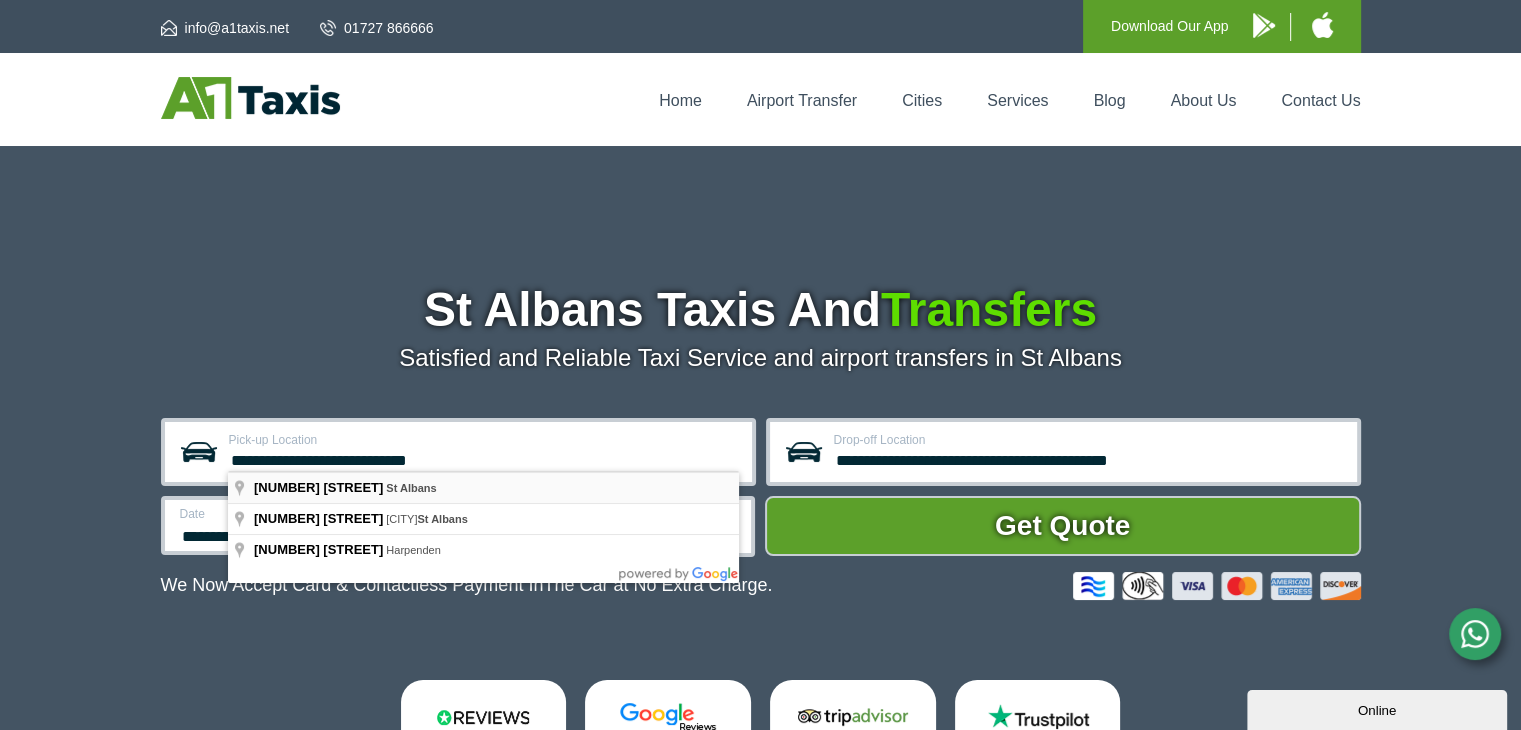 type on "**********" 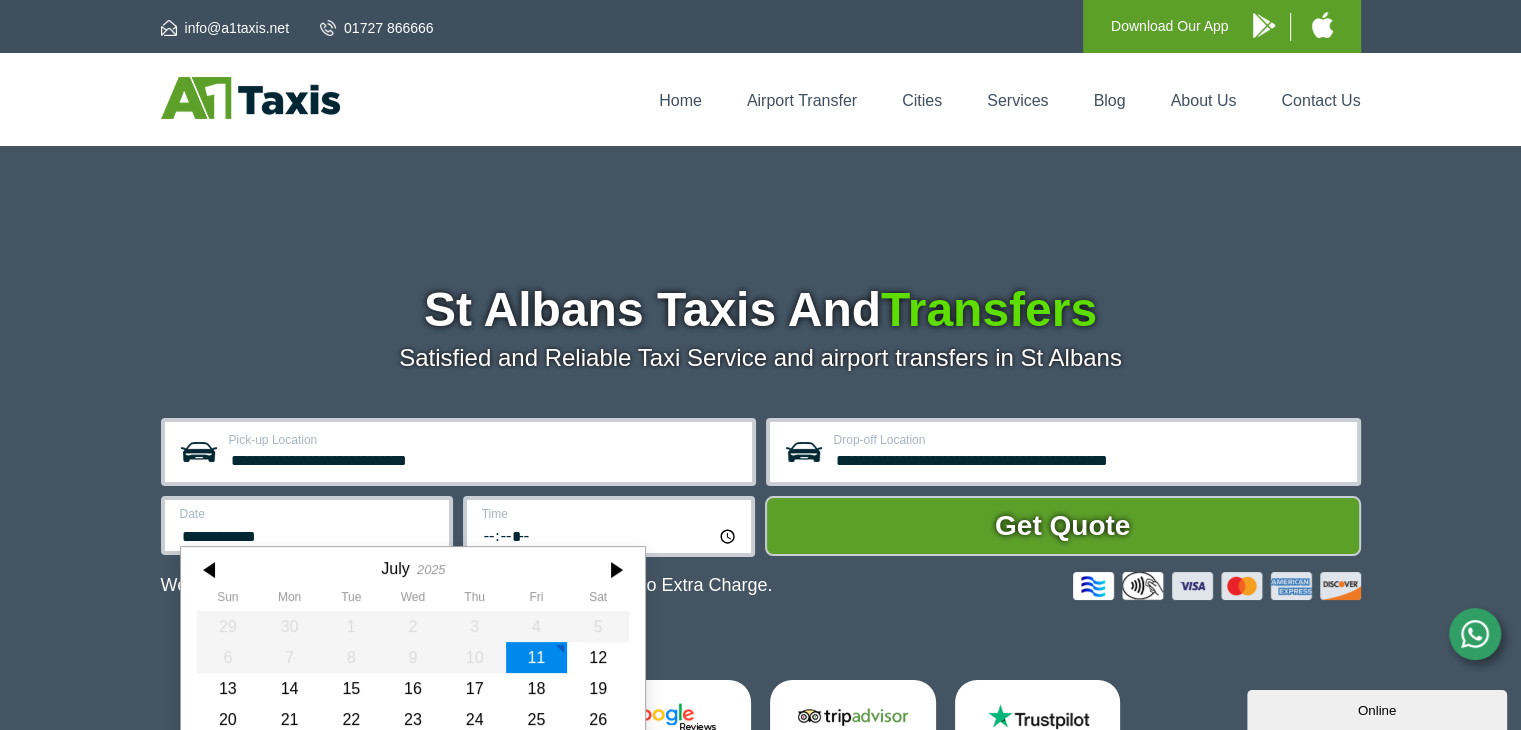 scroll, scrollTop: 101, scrollLeft: 0, axis: vertical 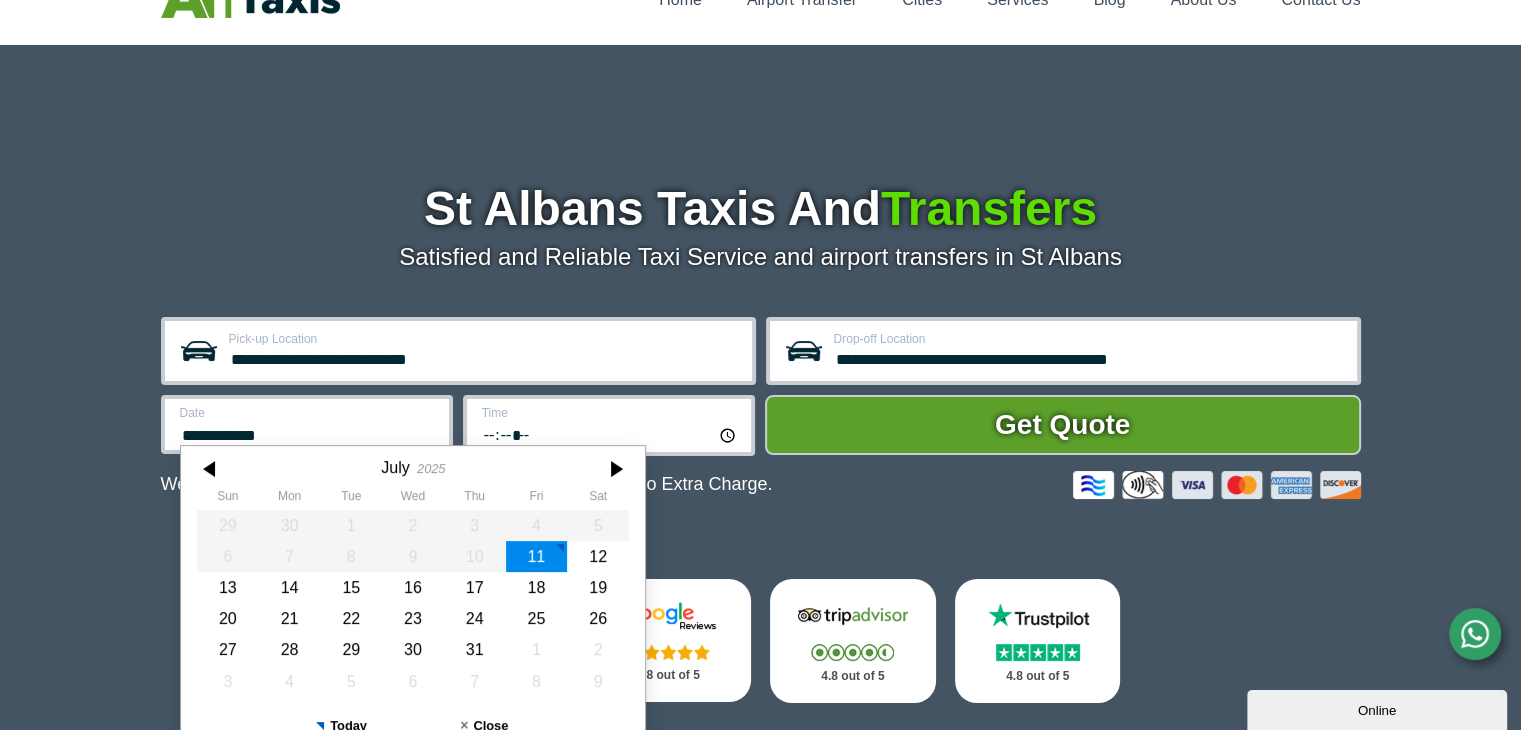 click on "**********" at bounding box center (307, 424) 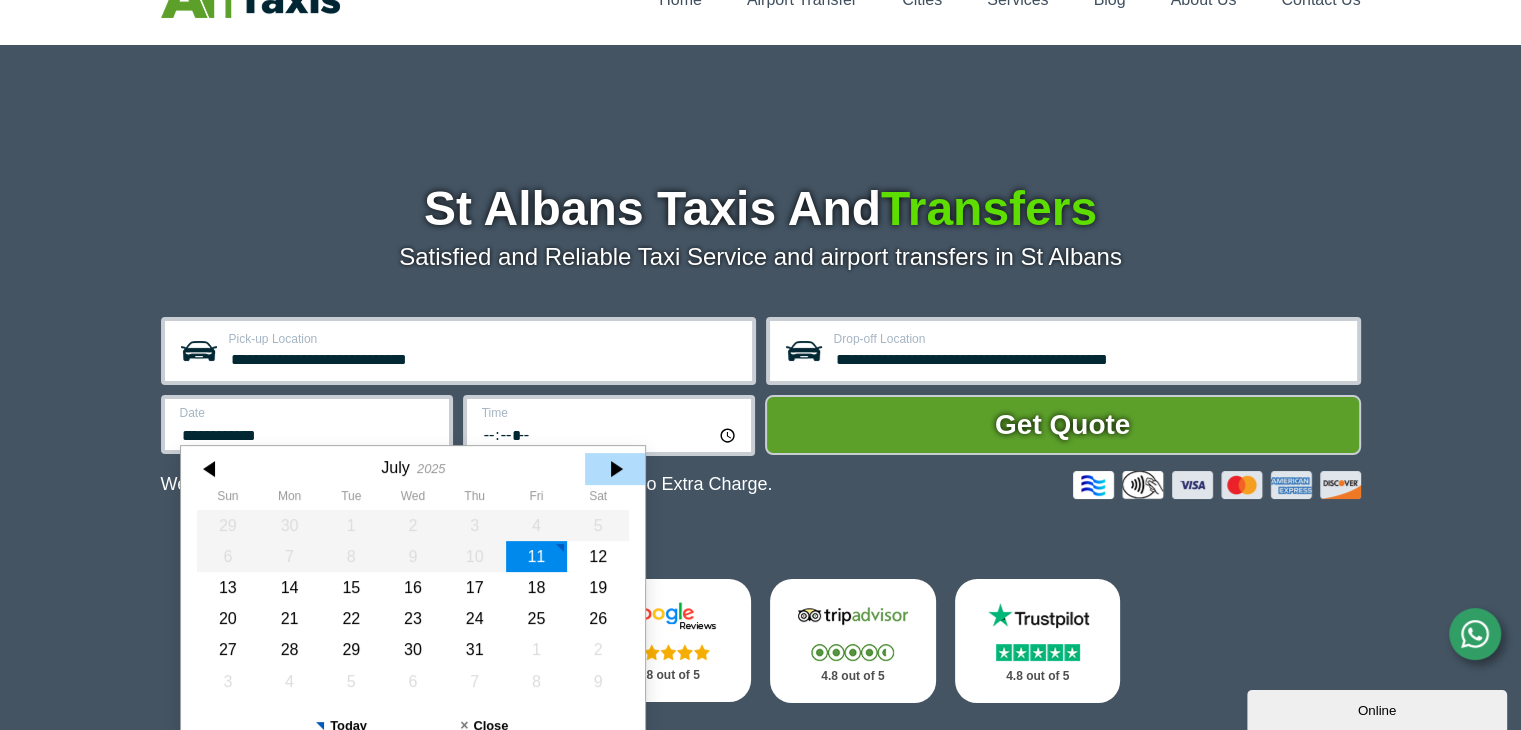 click at bounding box center (615, 469) 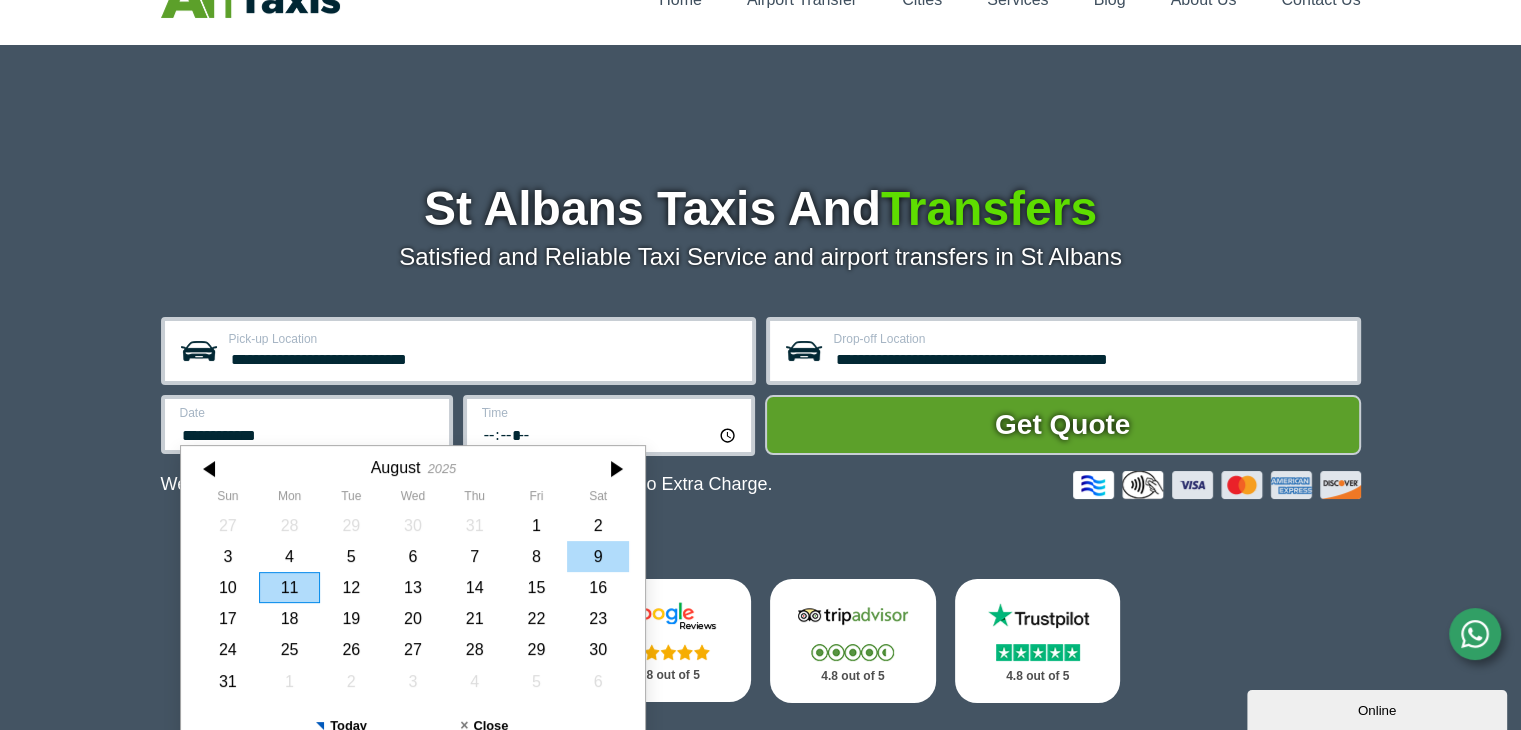 click on "9" at bounding box center [598, 556] 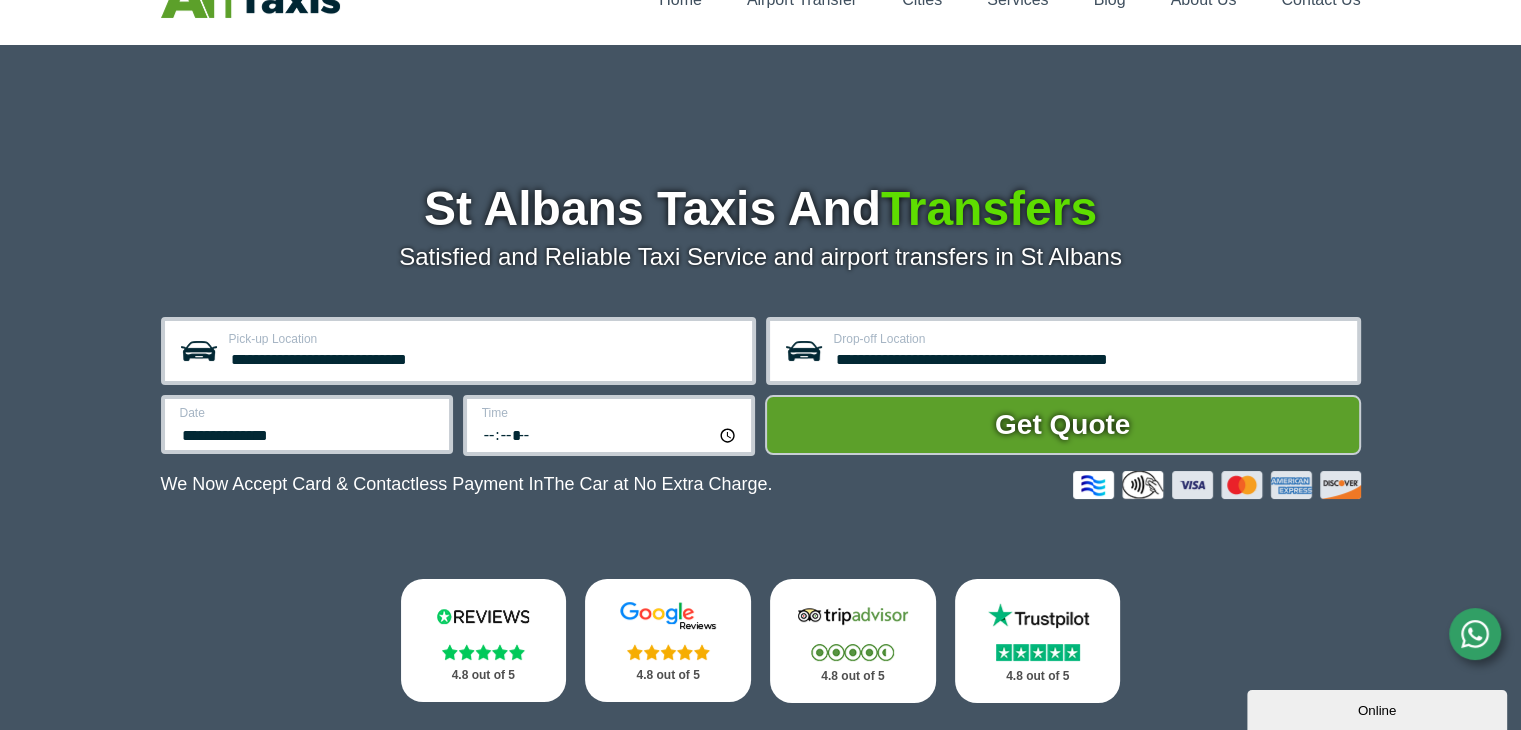 click on "*****" at bounding box center [610, 434] 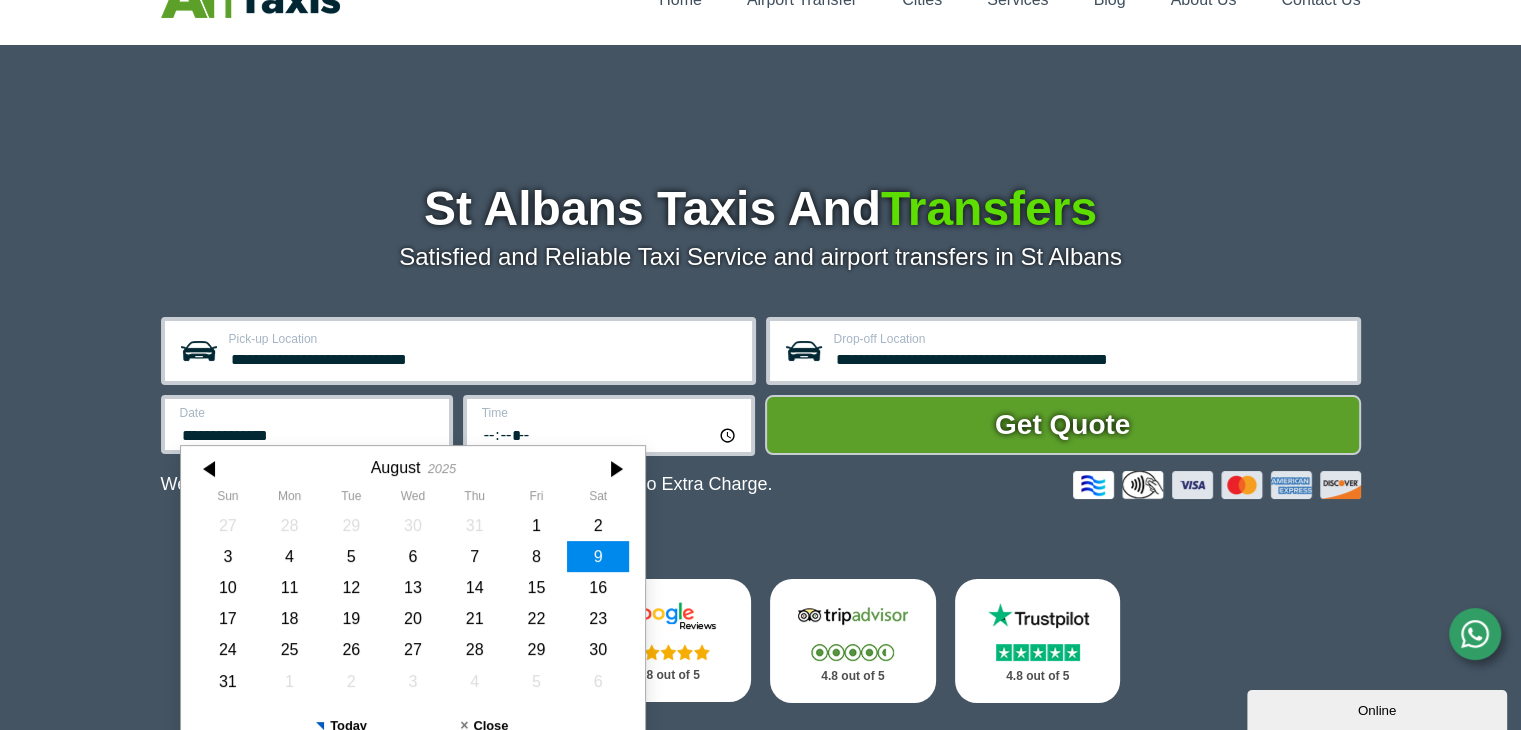 click on "**********" at bounding box center (308, 433) 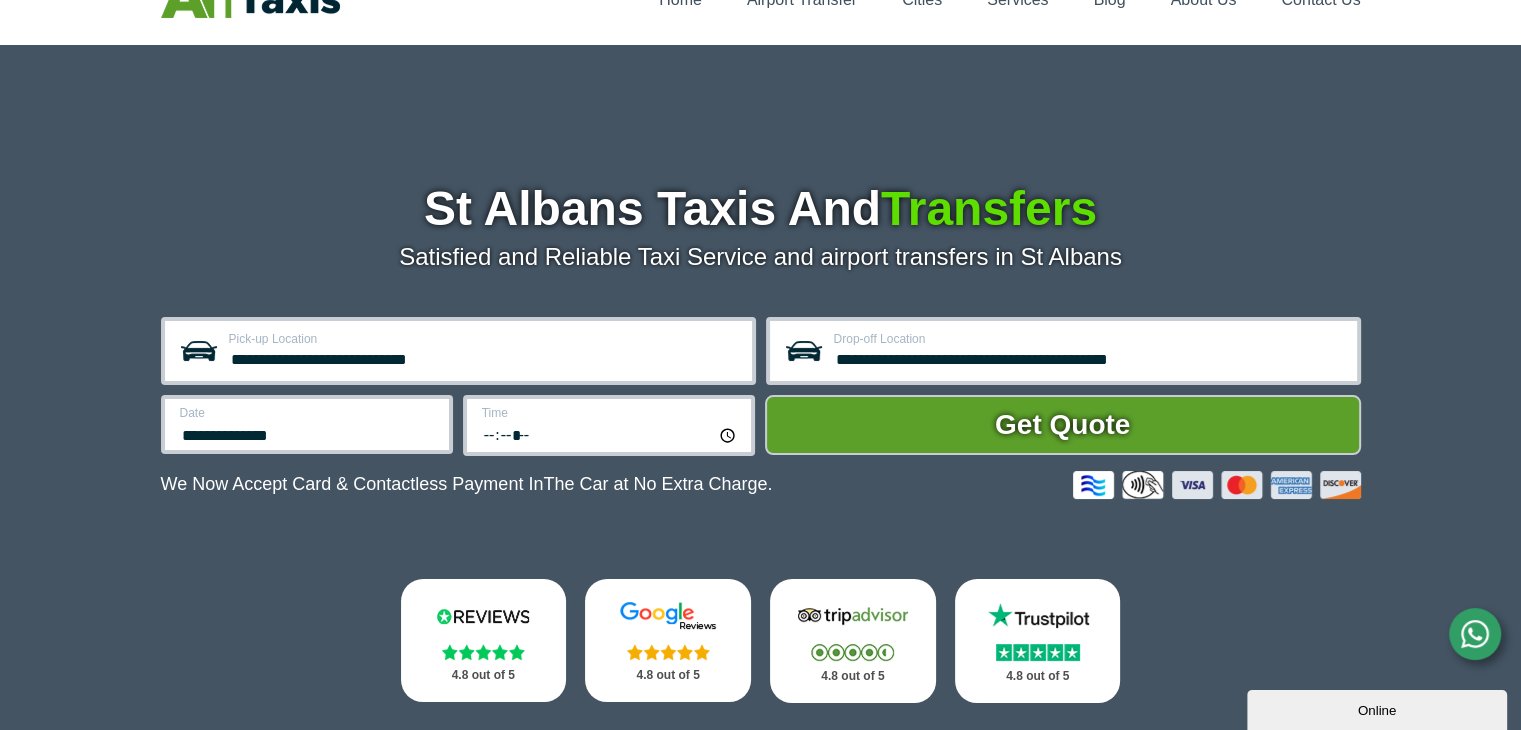 click on "*****" at bounding box center [610, 434] 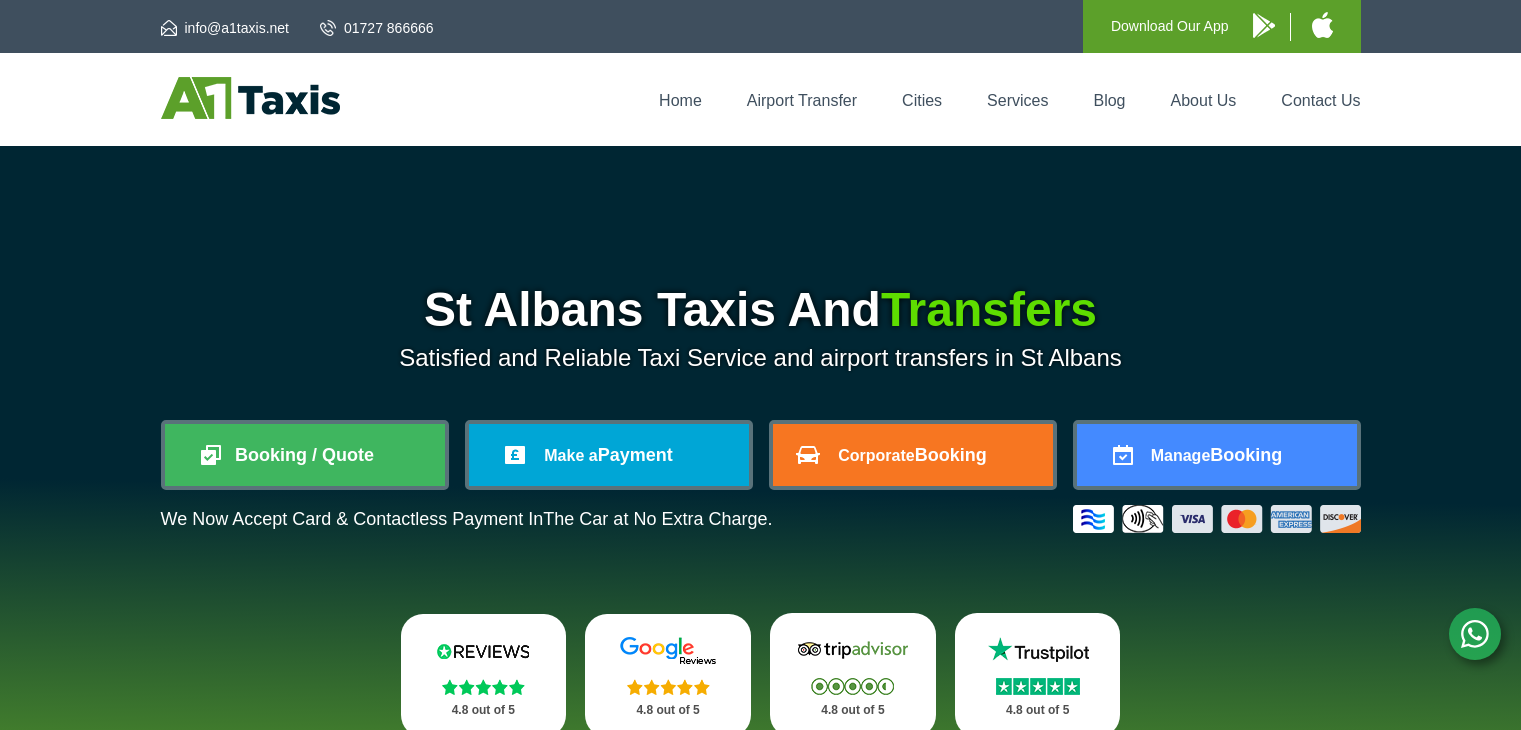 scroll, scrollTop: 0, scrollLeft: 0, axis: both 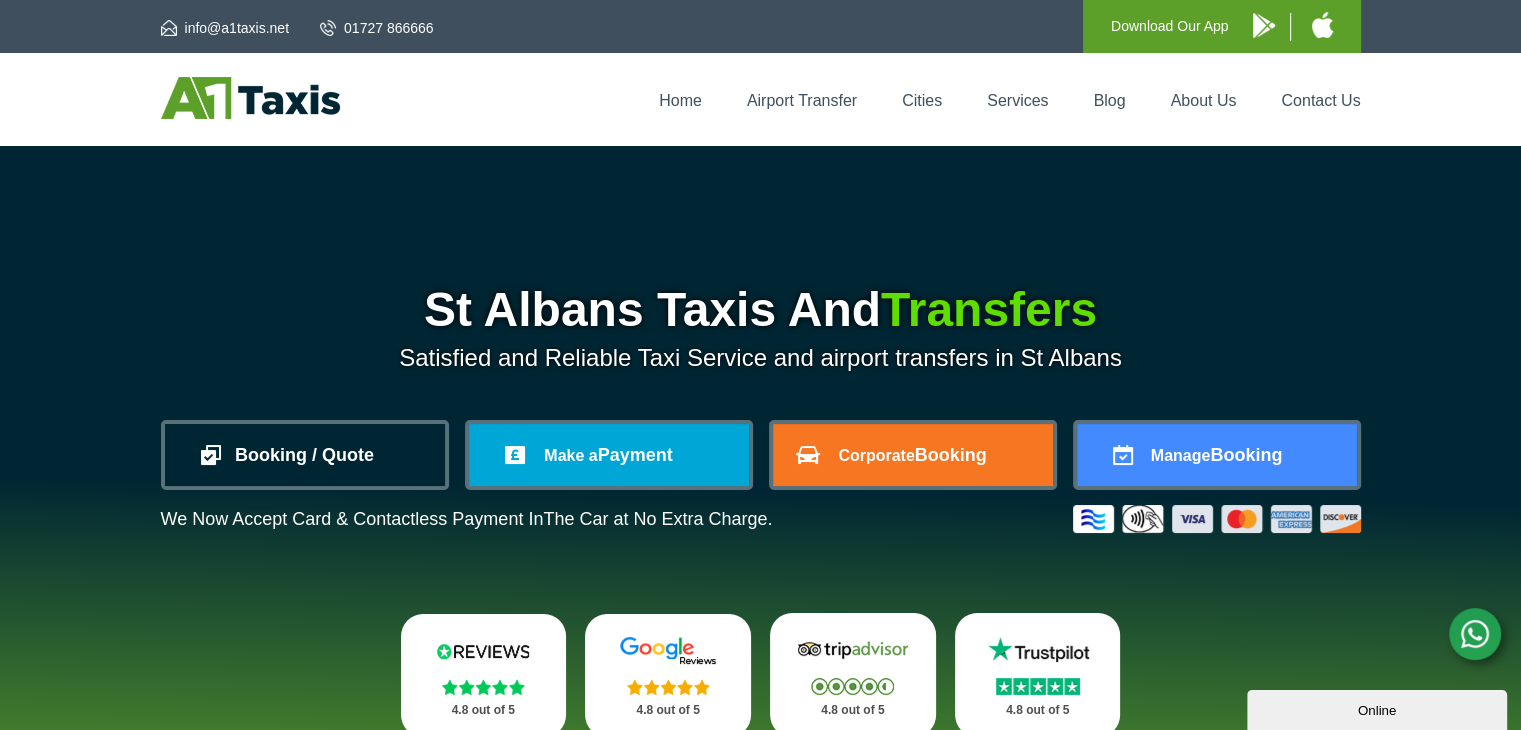 click on "Booking / Quote" at bounding box center (305, 455) 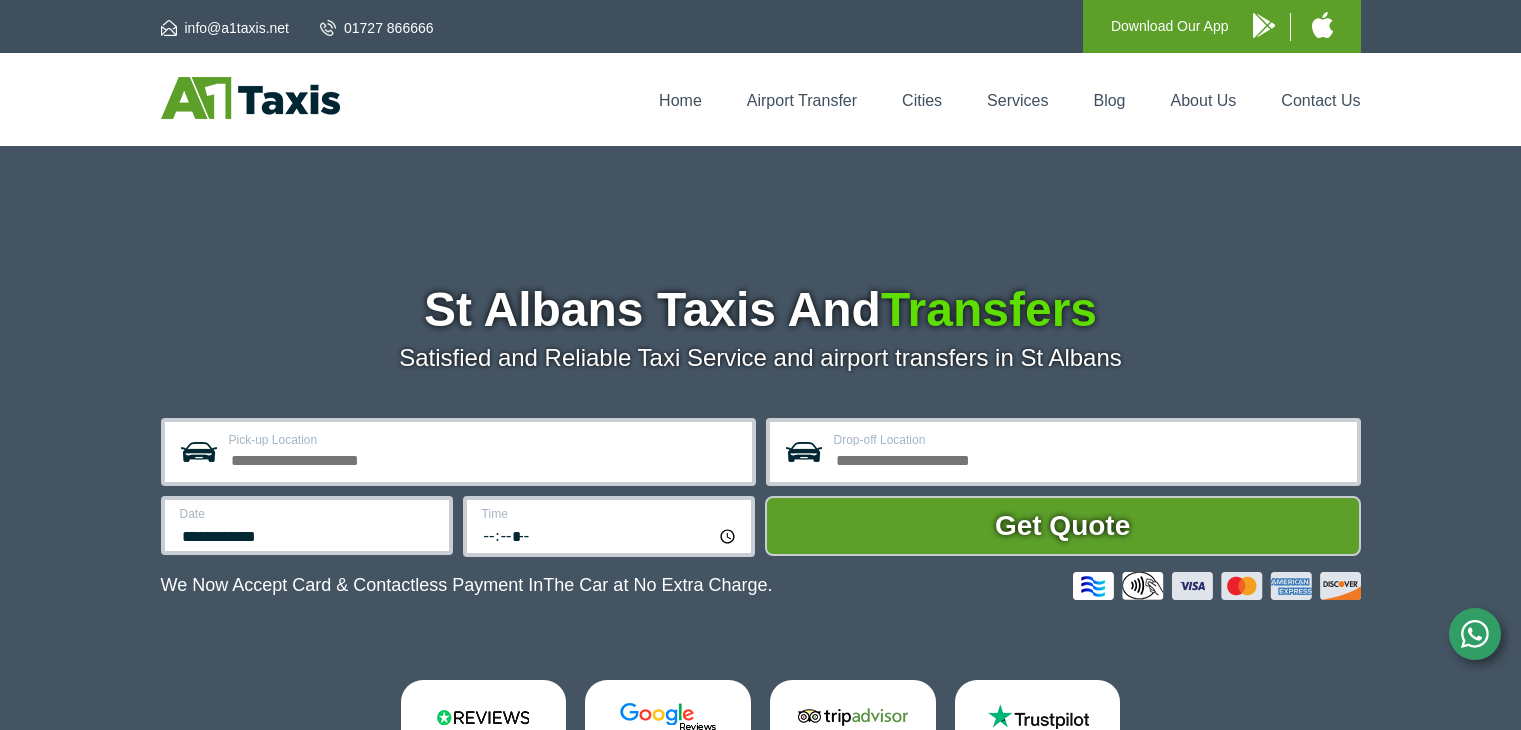 scroll, scrollTop: 0, scrollLeft: 0, axis: both 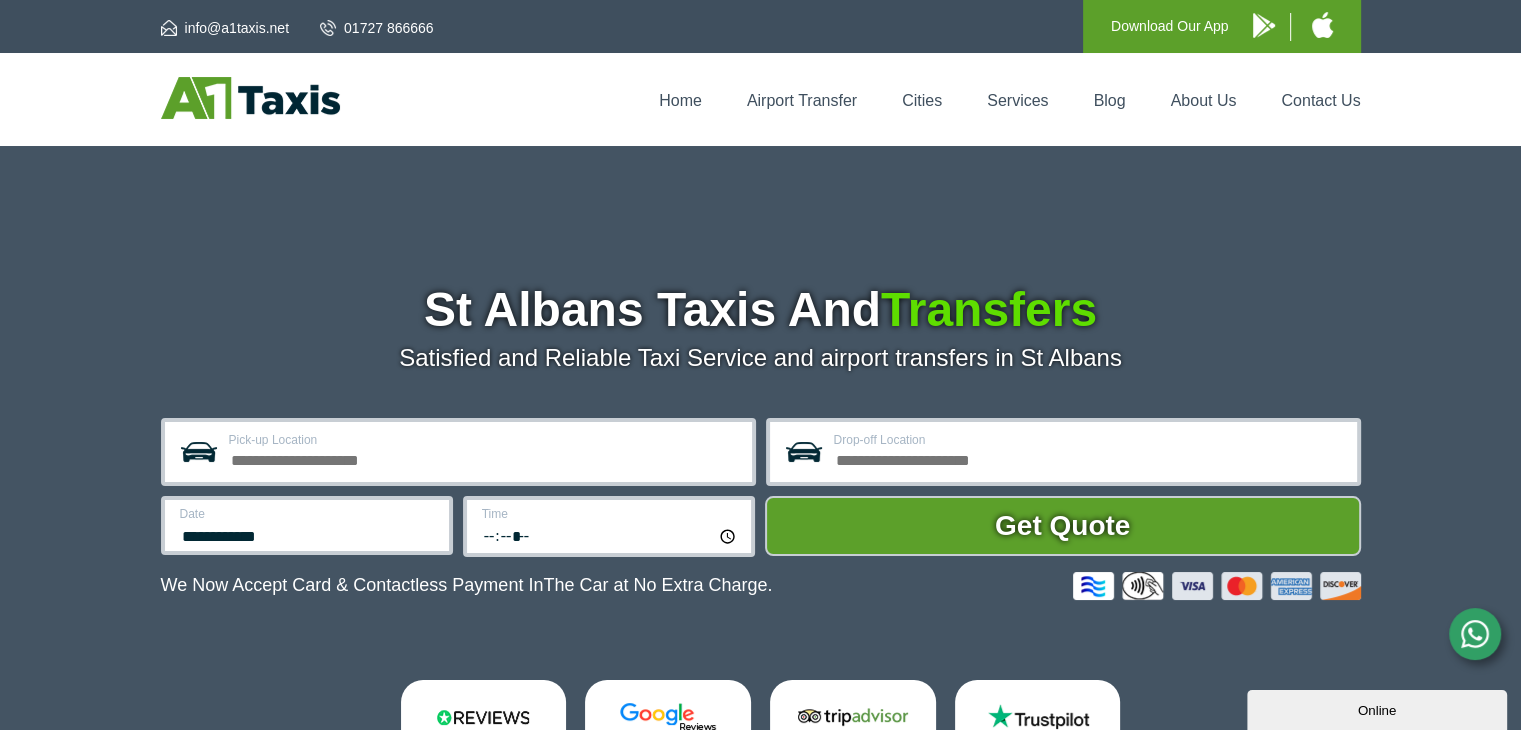 click on "*****" at bounding box center (610, 535) 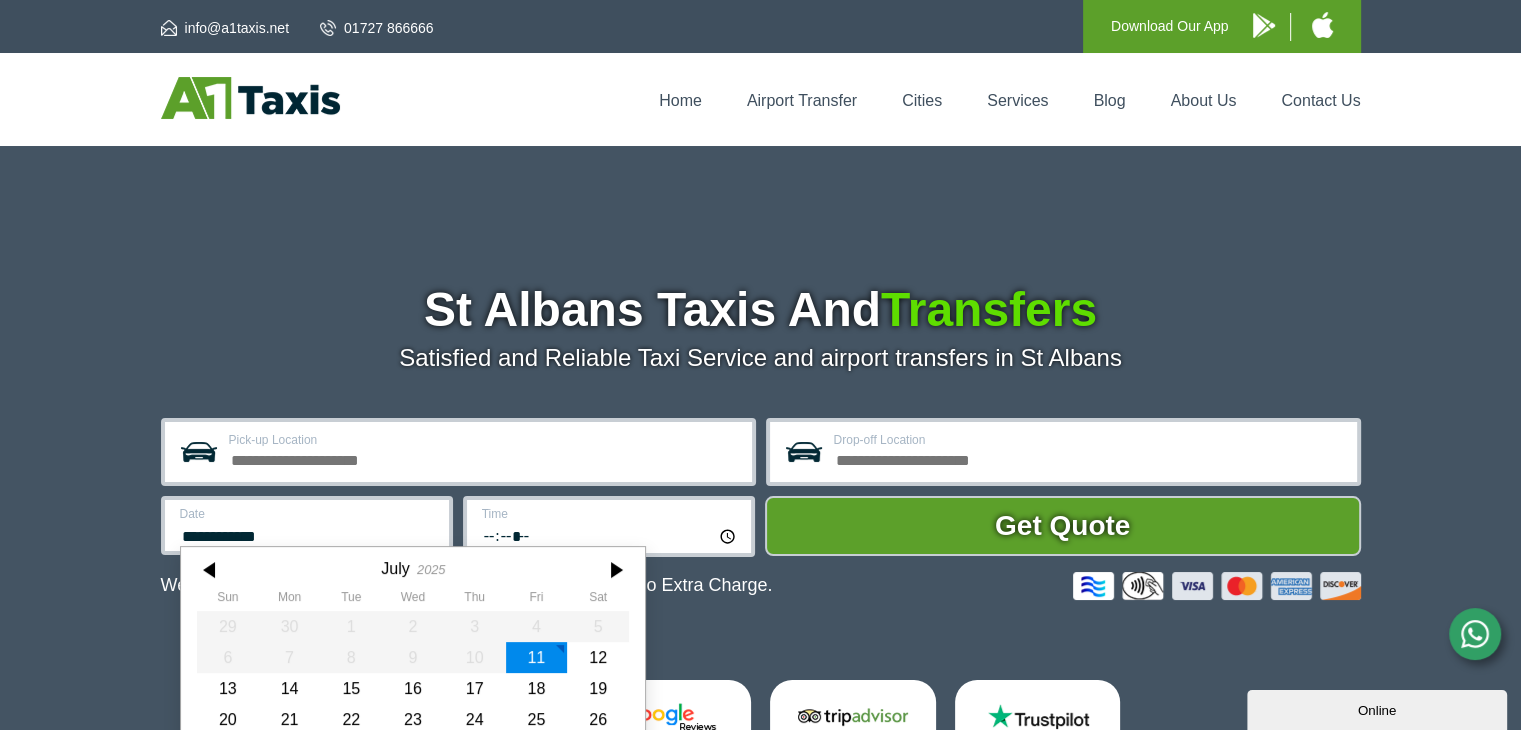 scroll, scrollTop: 101, scrollLeft: 0, axis: vertical 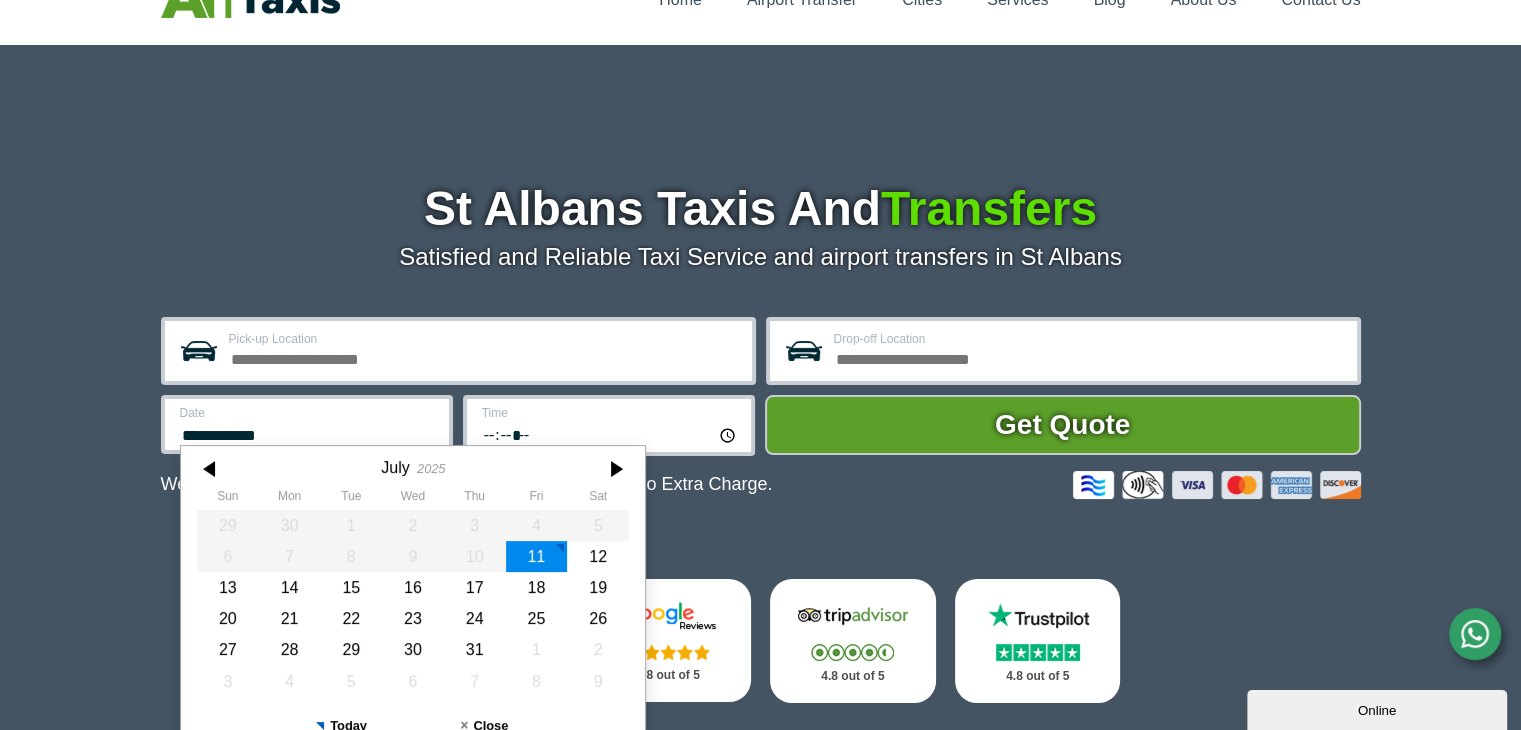 click on "**********" at bounding box center (760, 424) 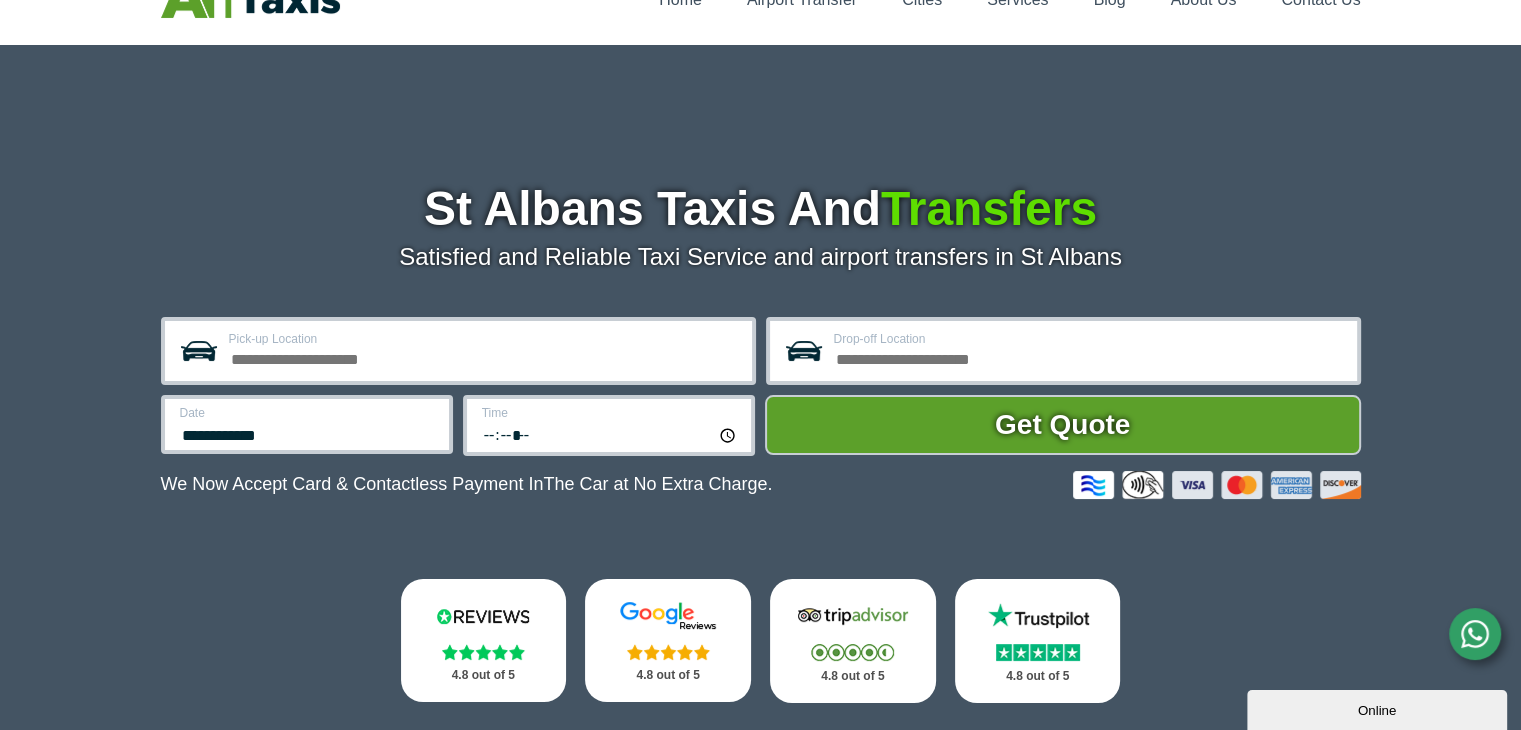 click on "*****" at bounding box center [610, 434] 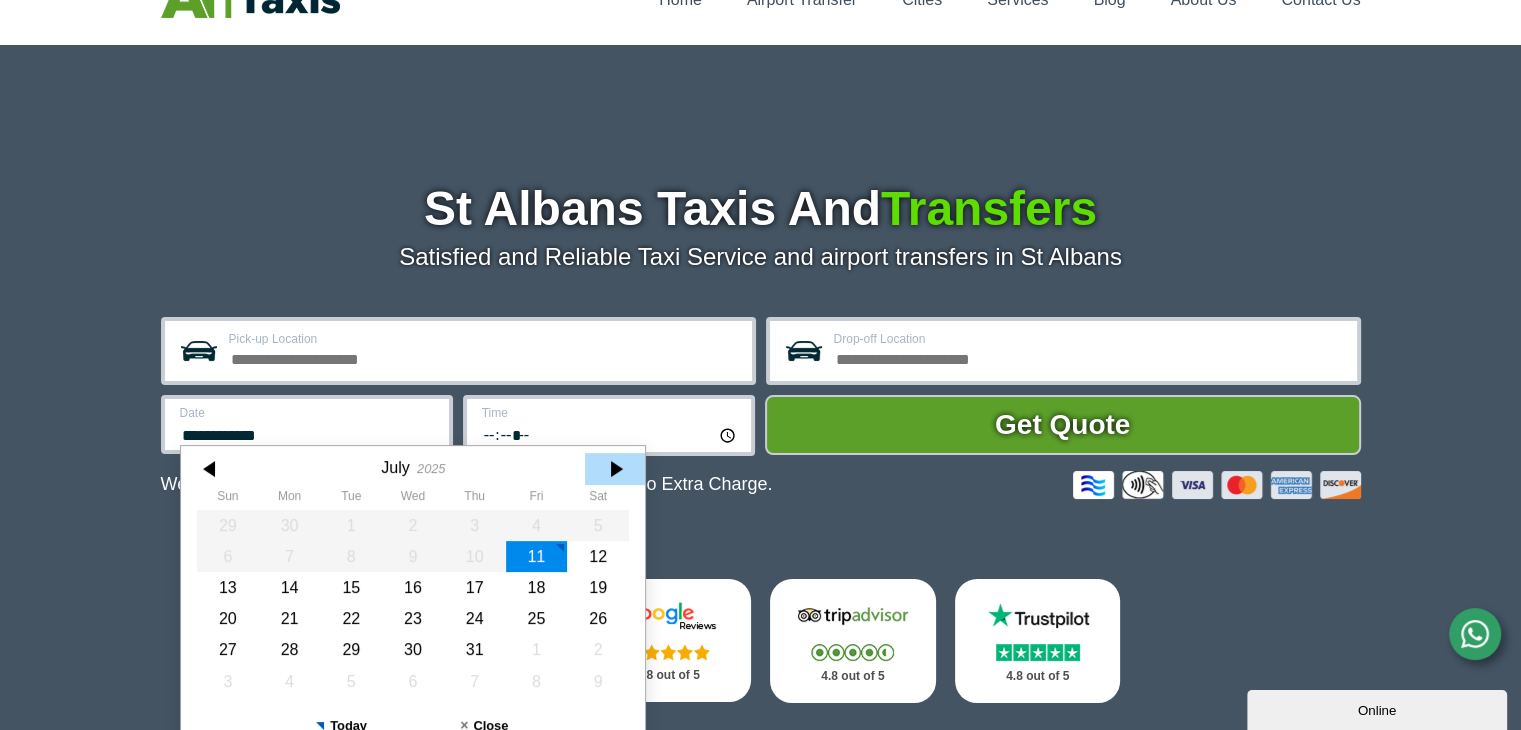click at bounding box center (615, 469) 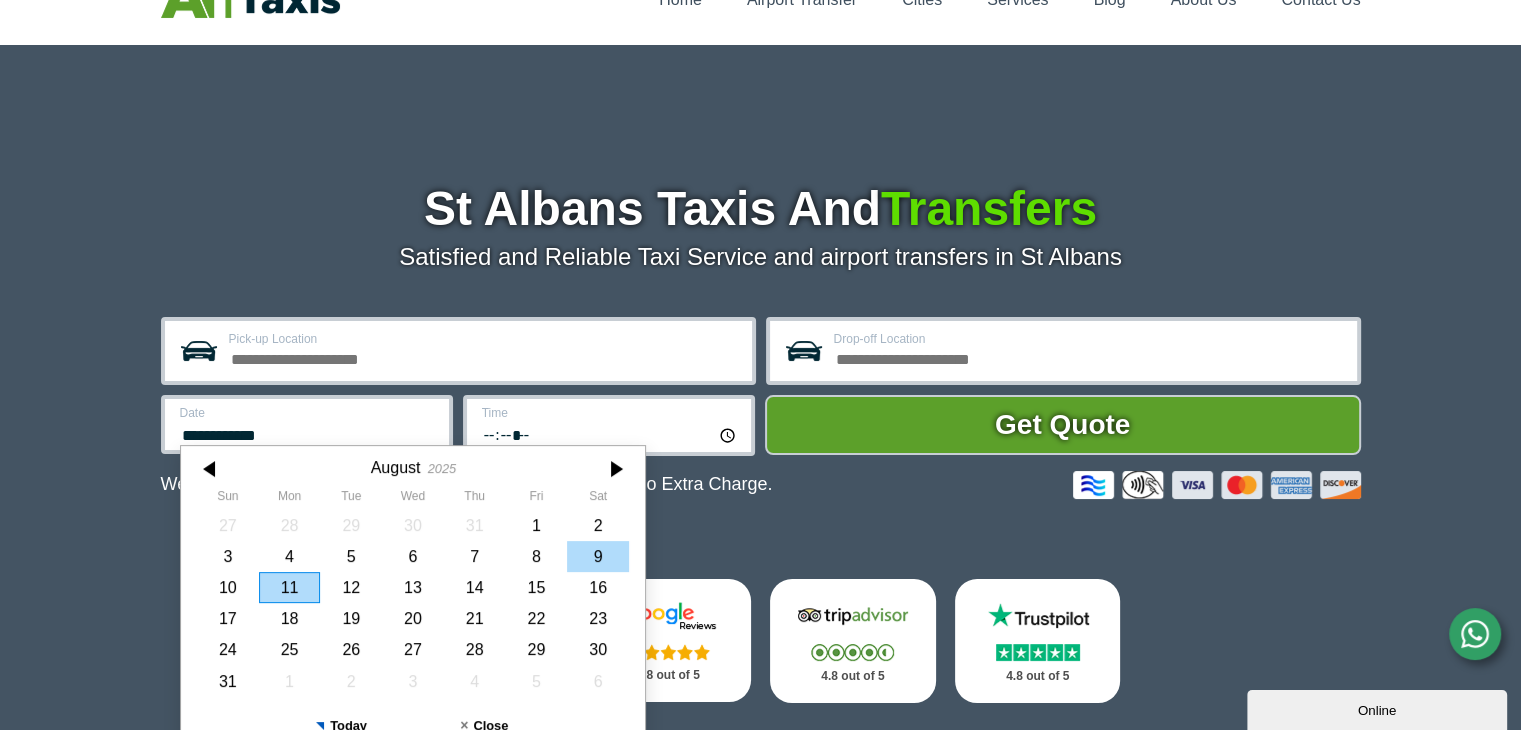 click on "9" at bounding box center (598, 556) 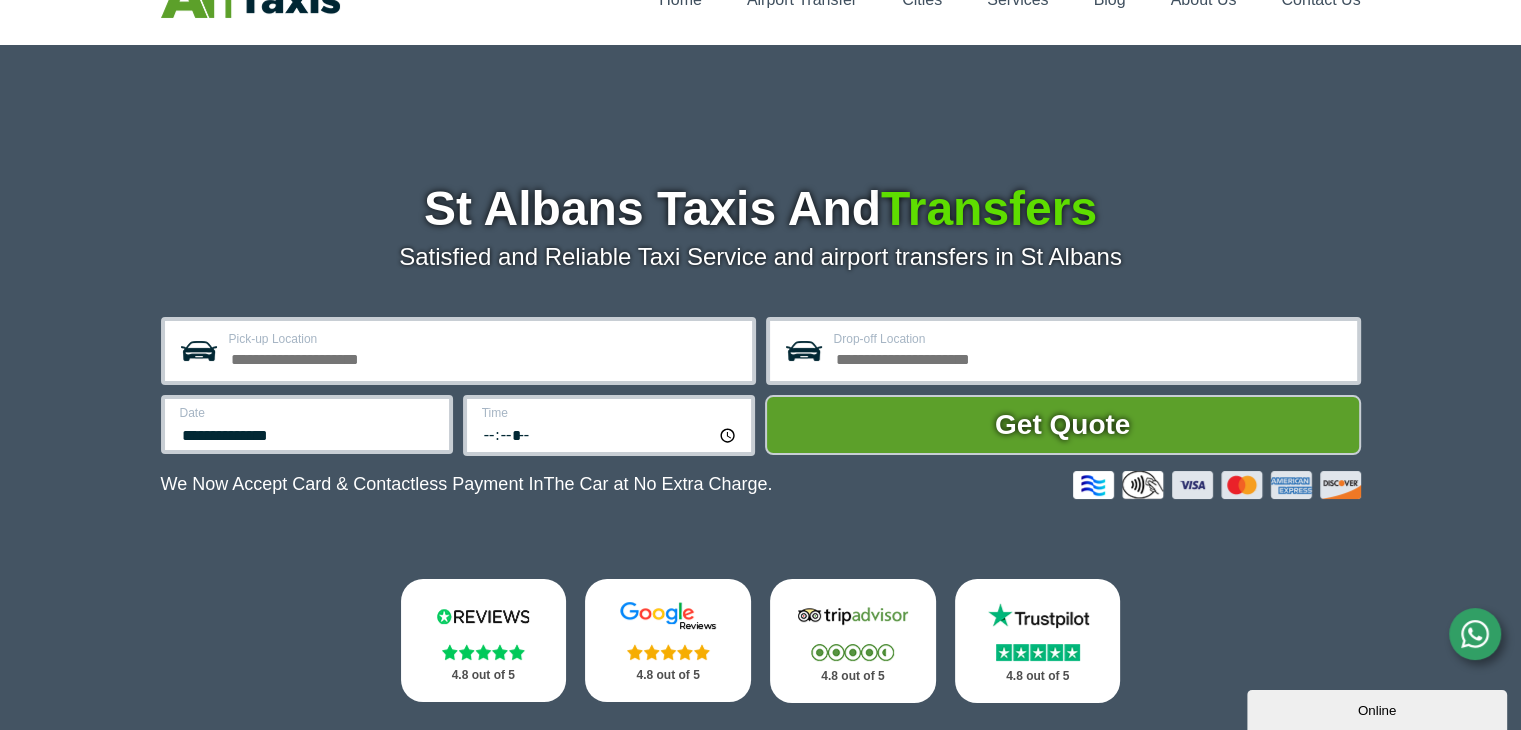 click on "*****" at bounding box center [610, 434] 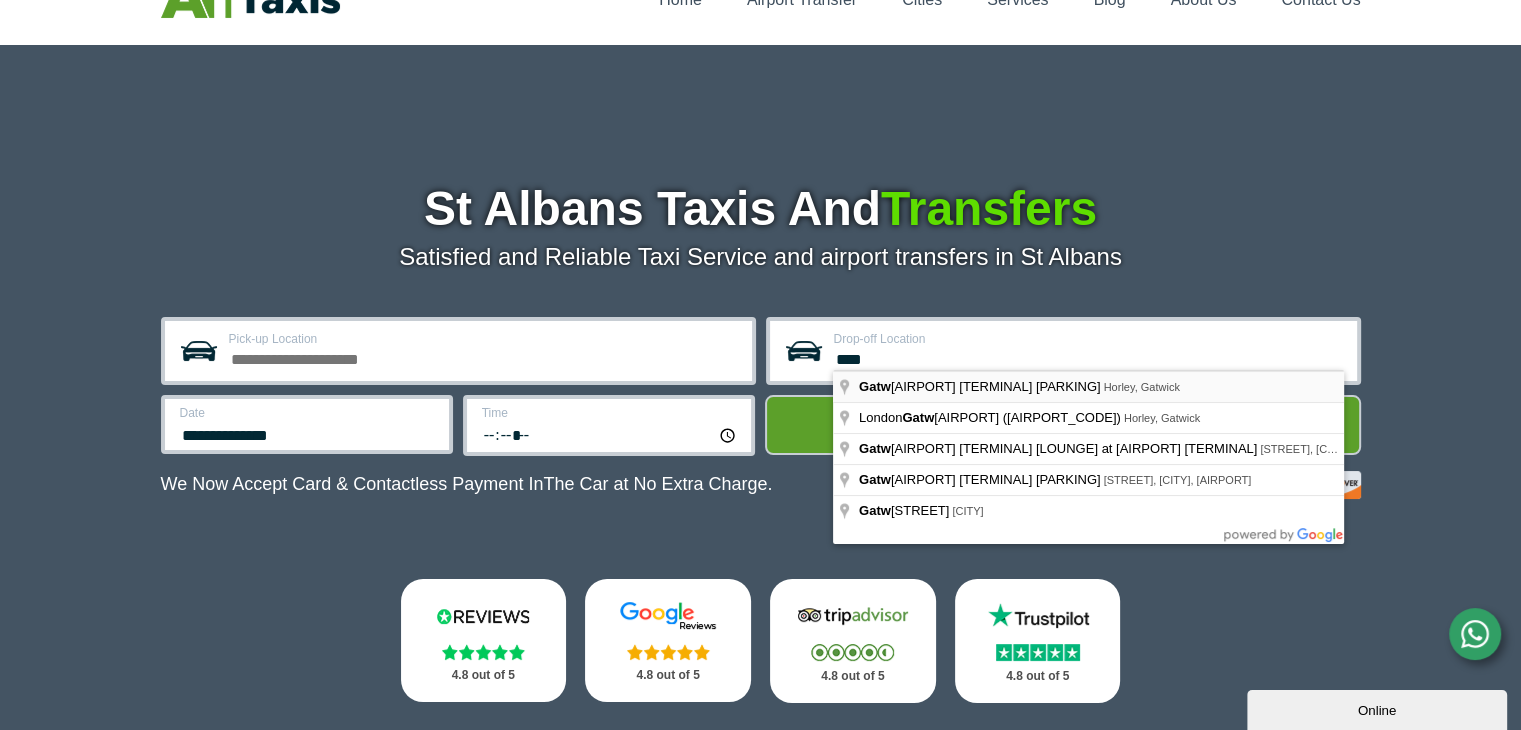 type on "**********" 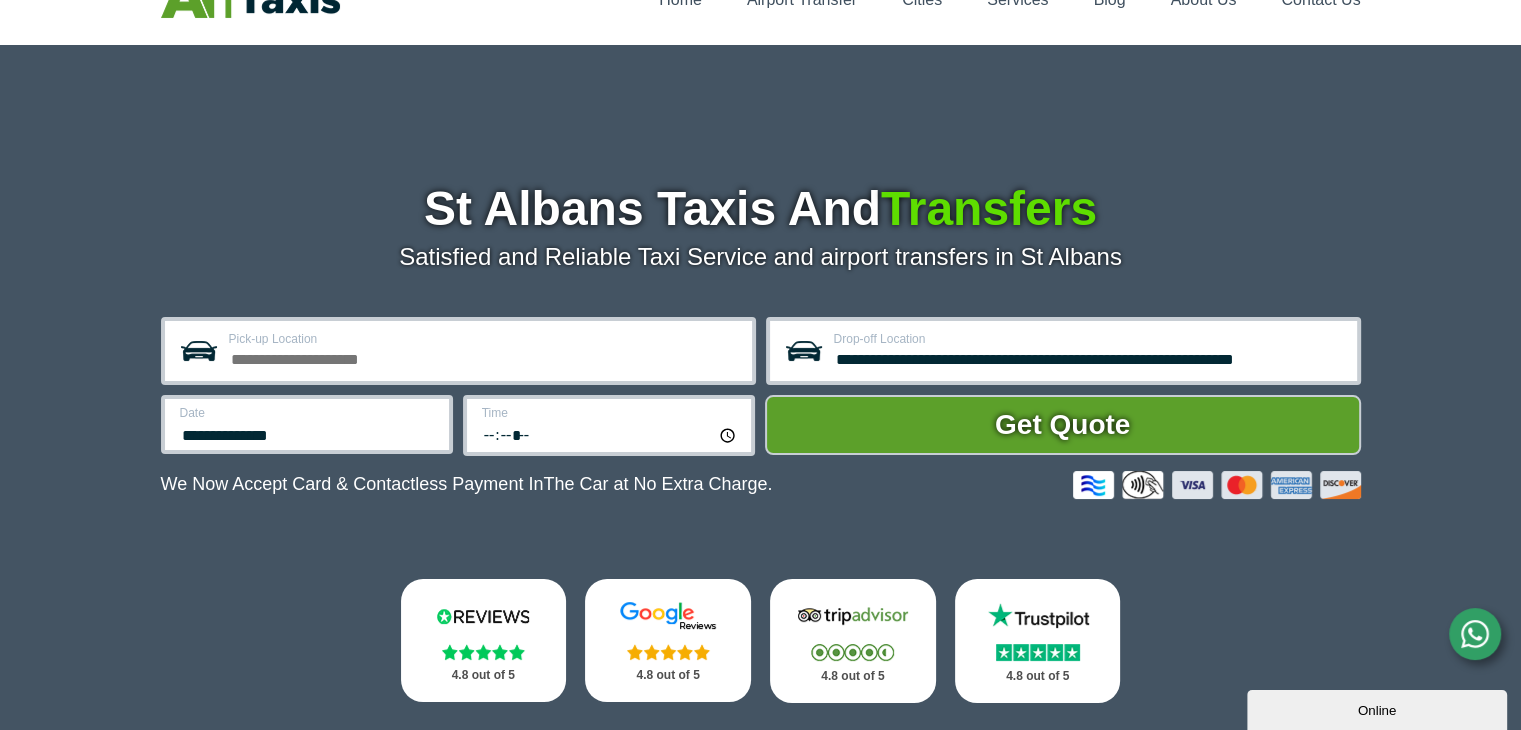 click on "Pick-up Location" at bounding box center [484, 357] 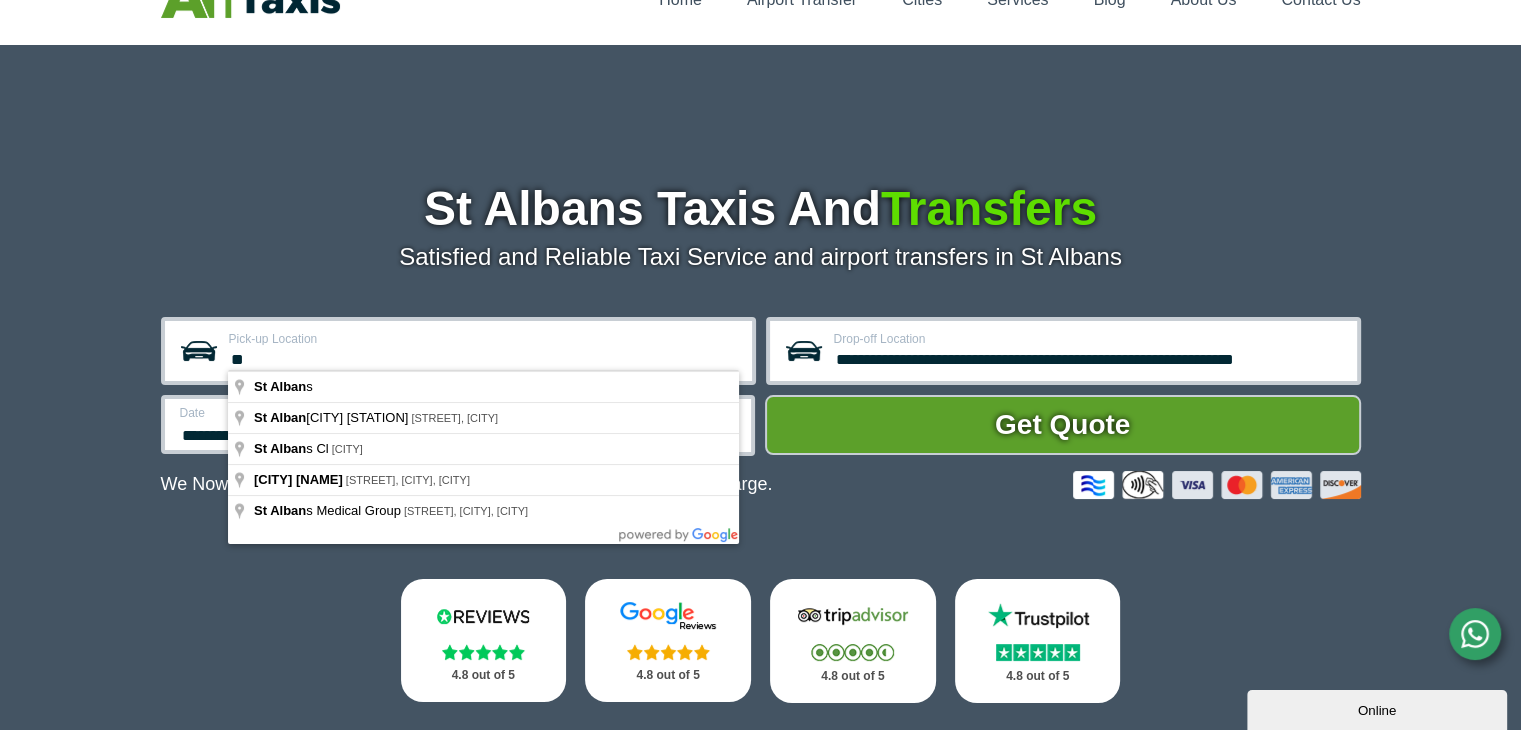 type on "*" 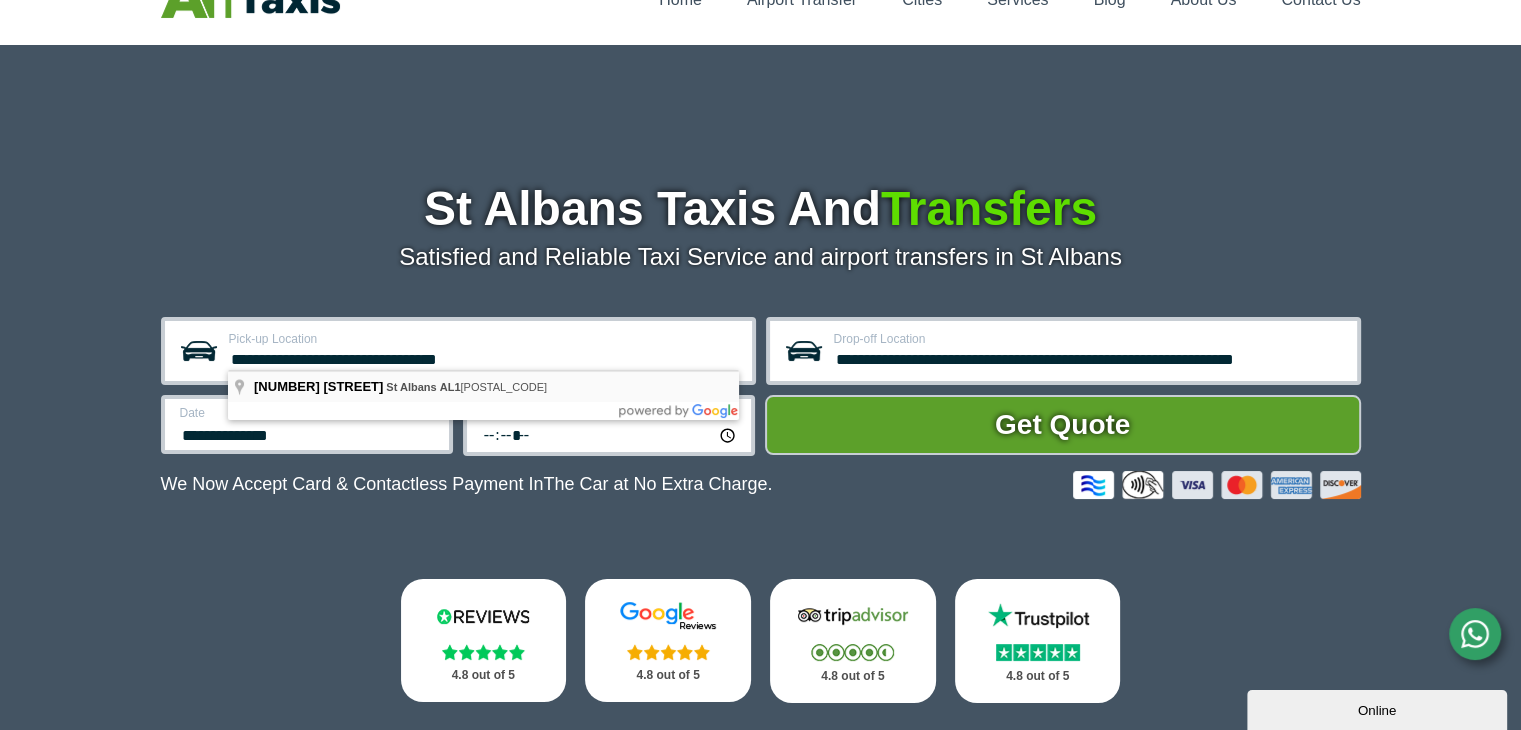 type on "**********" 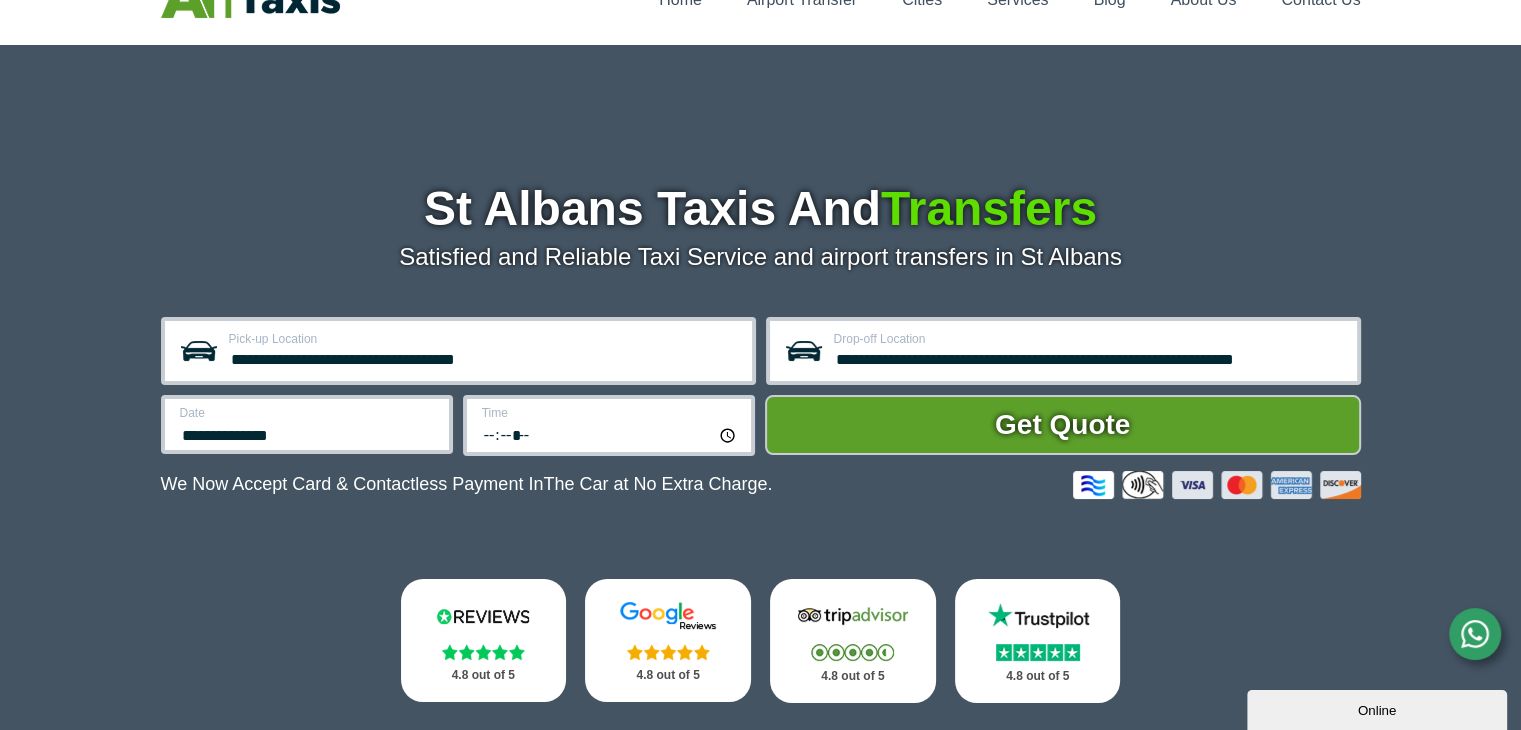 click on "*****" at bounding box center (610, 434) 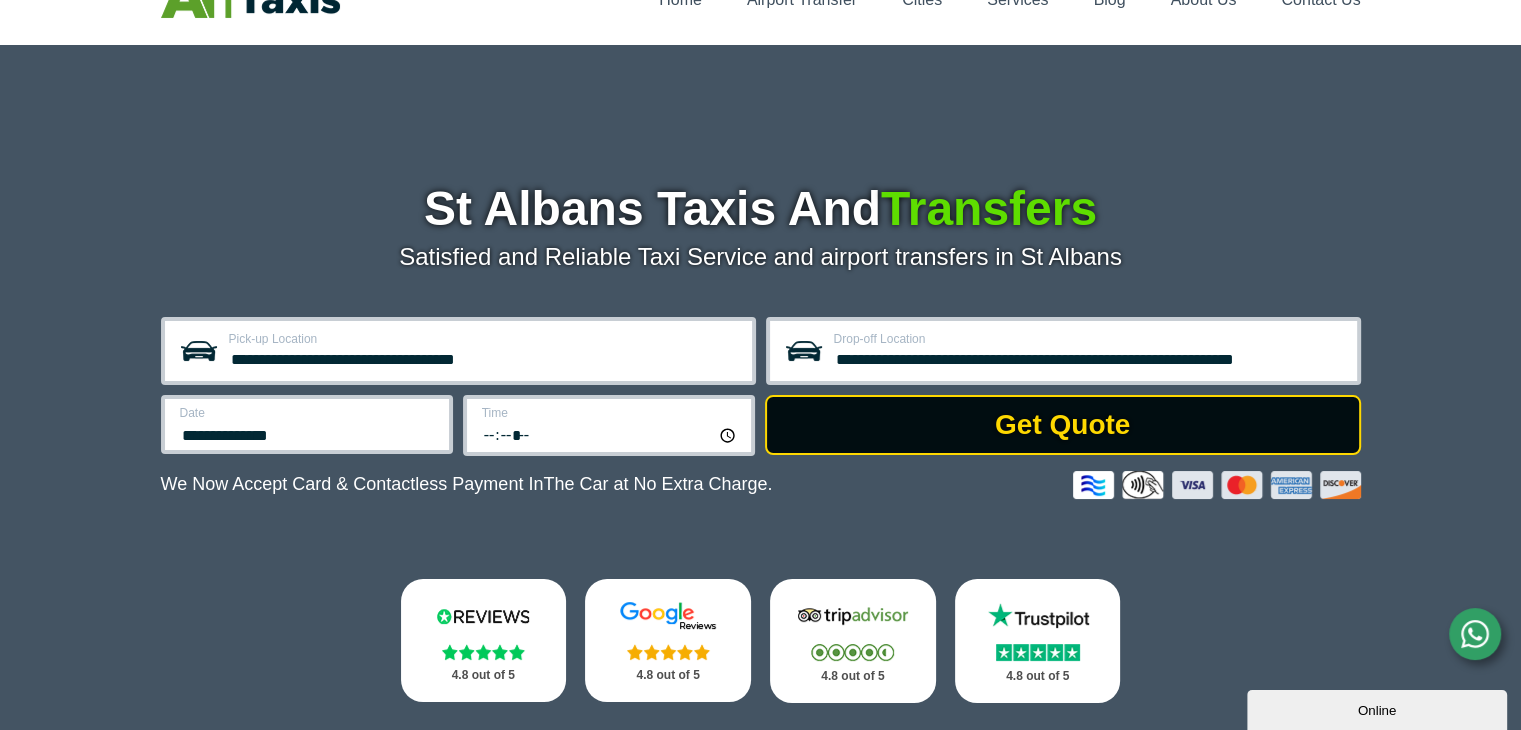 click on "Get Quote" at bounding box center [1063, 425] 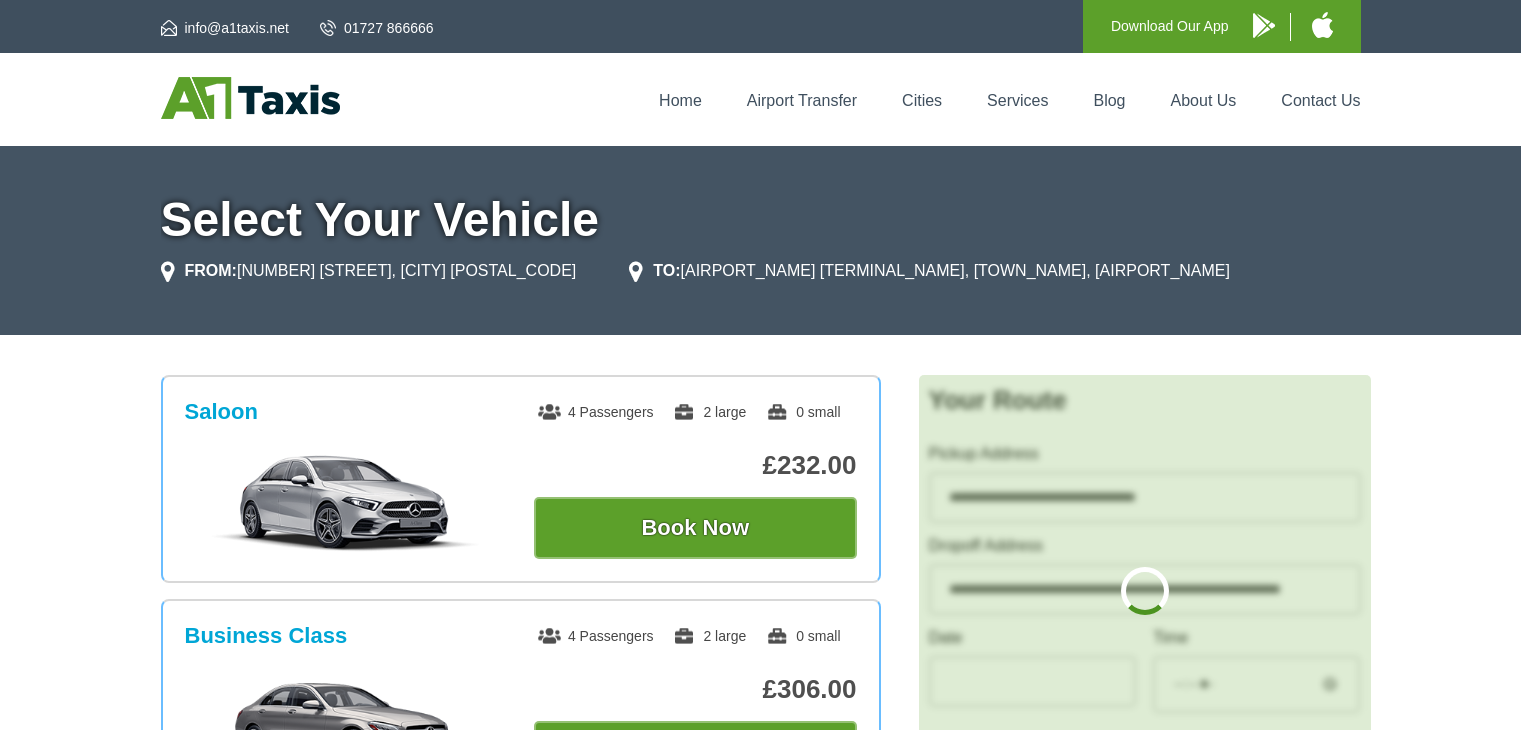 scroll, scrollTop: 0, scrollLeft: 0, axis: both 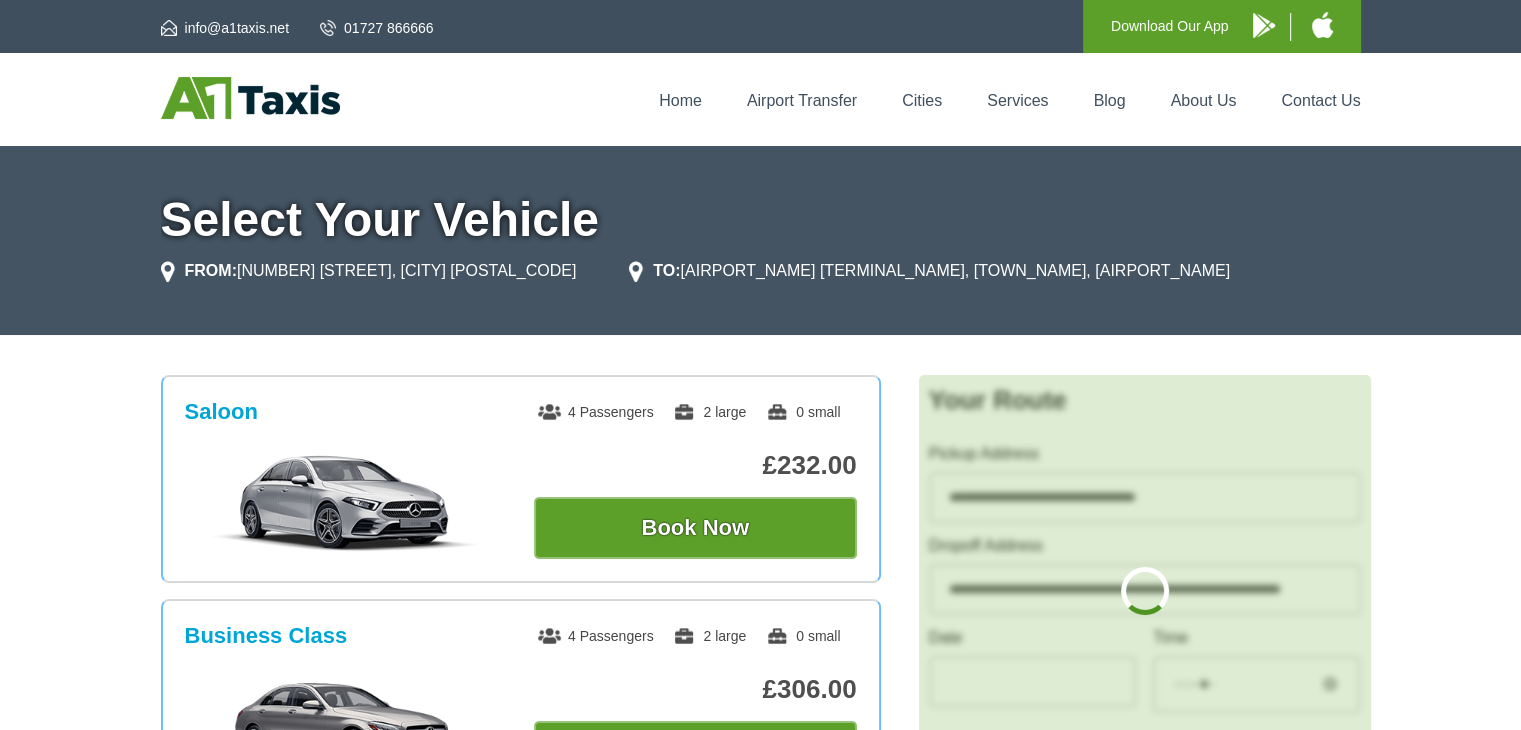 type on "**********" 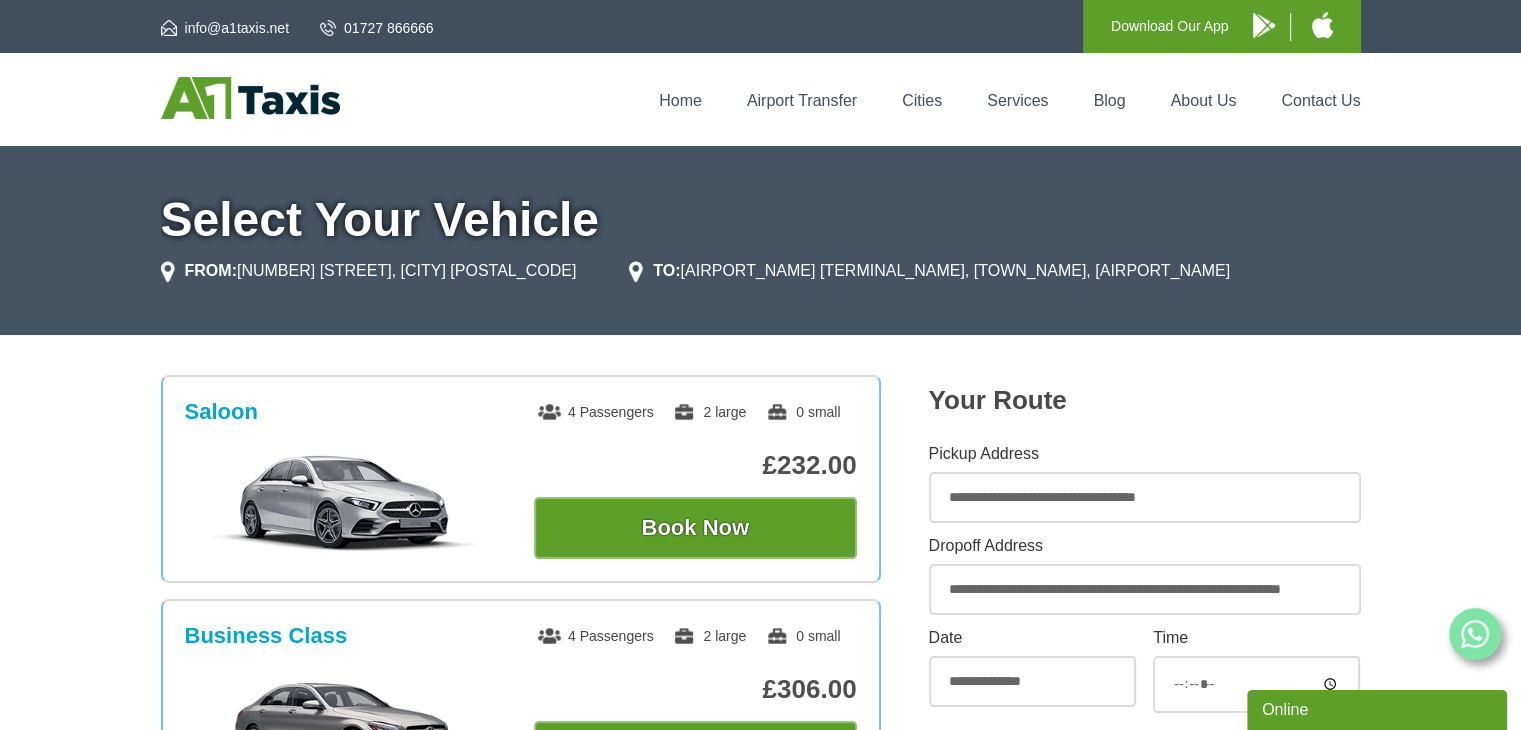 scroll, scrollTop: 0, scrollLeft: 0, axis: both 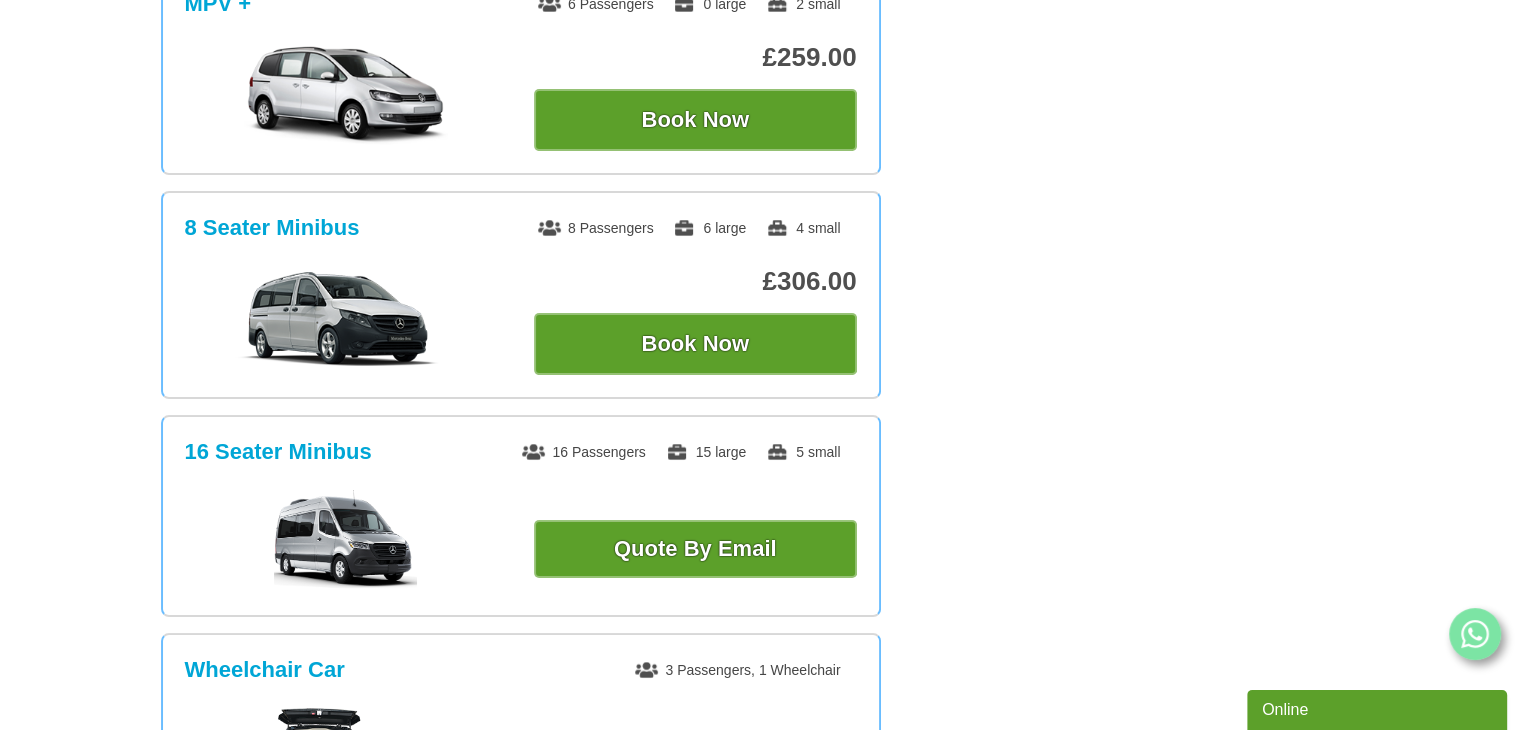 click on "Saloon
4 Passengers
2 large
0 small
£232.00
Book Now
Business Class
4 Passengers MPV +" at bounding box center (760, 70) 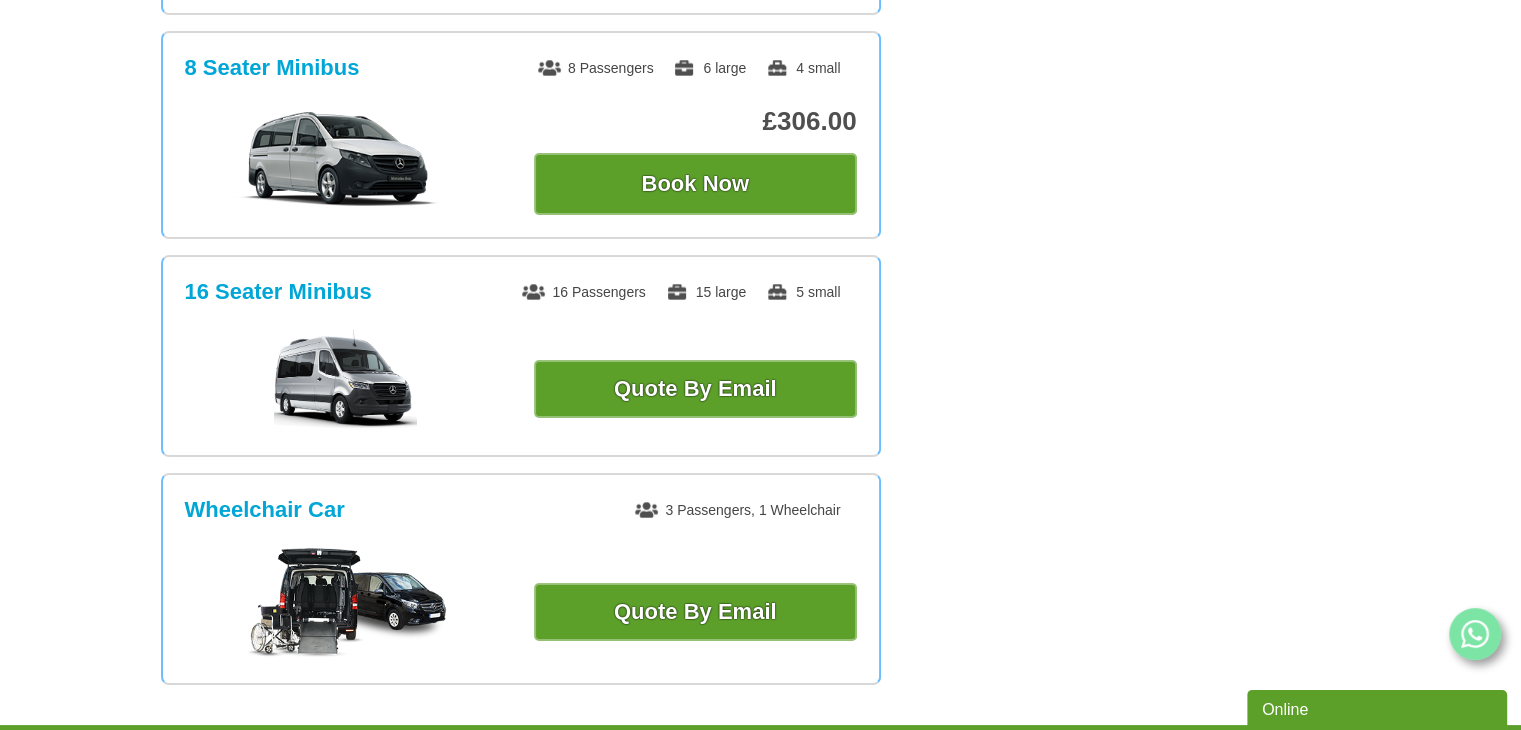 click on "Saloon
4 Passengers
2 large
0 small
£232.00
Book Now
Business Class
4 Passengers MPV +" at bounding box center (760, -90) 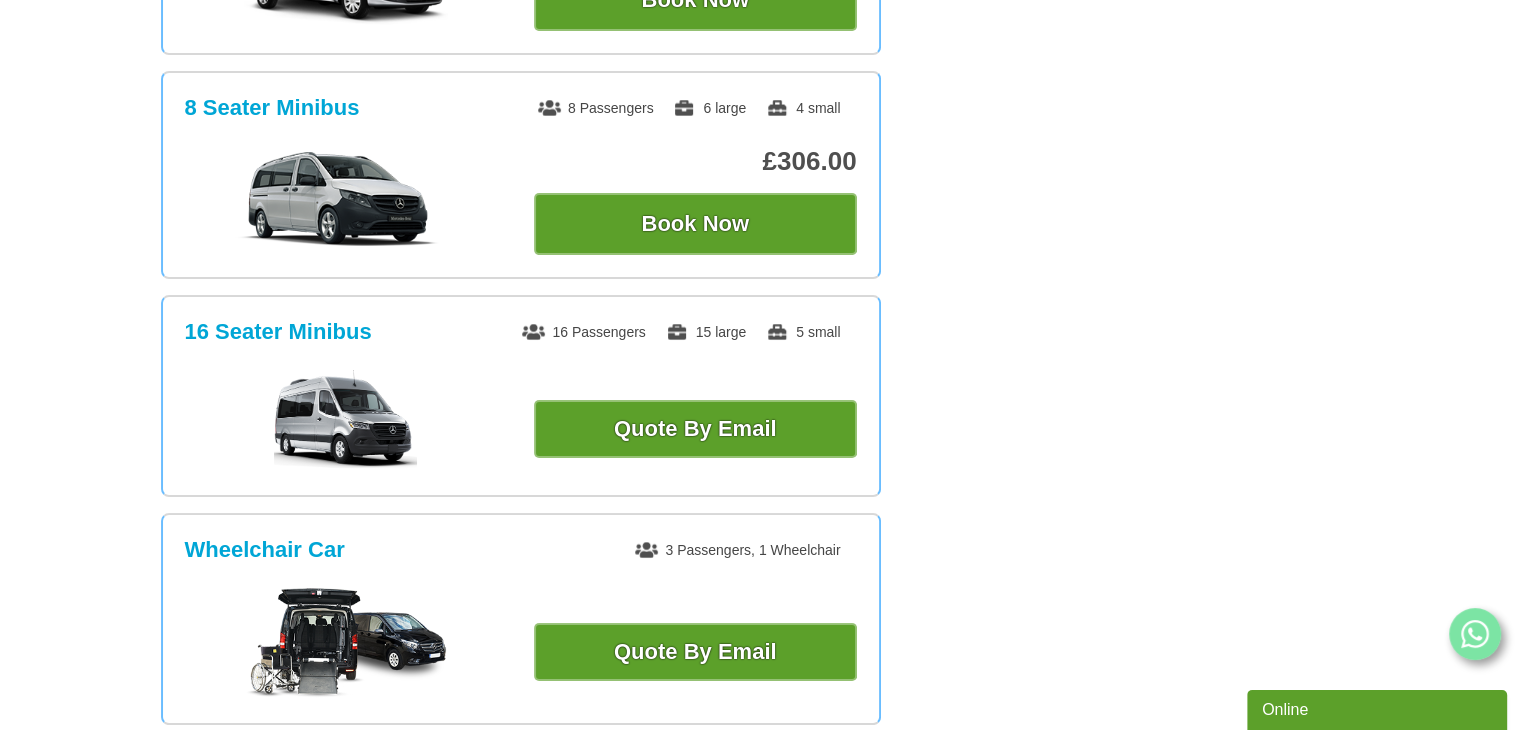 scroll, scrollTop: 1240, scrollLeft: 0, axis: vertical 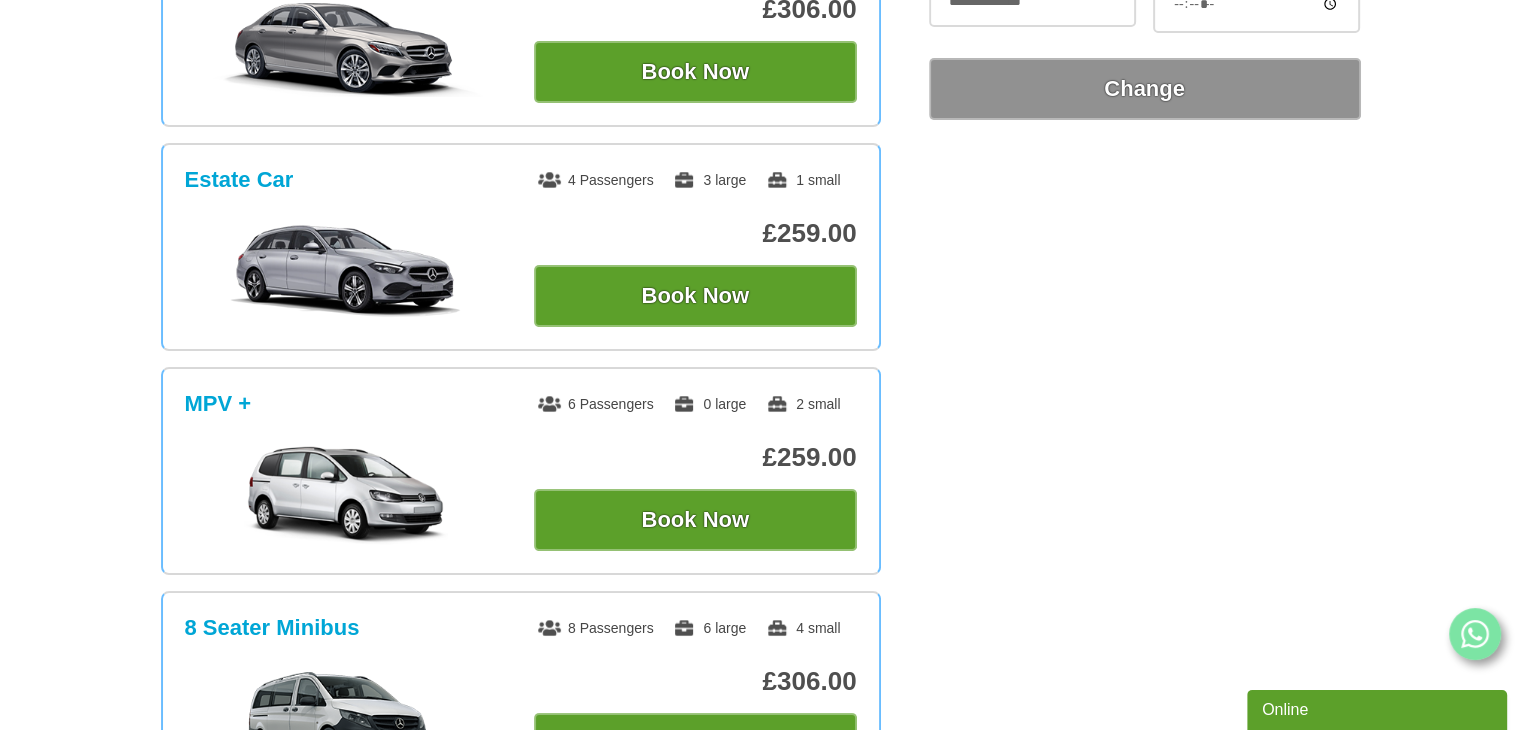 click on "Saloon
4 Passengers
2 large
0 small
£232.00
Book Now
Business Class
4 Passengers MPV +" at bounding box center (760, 470) 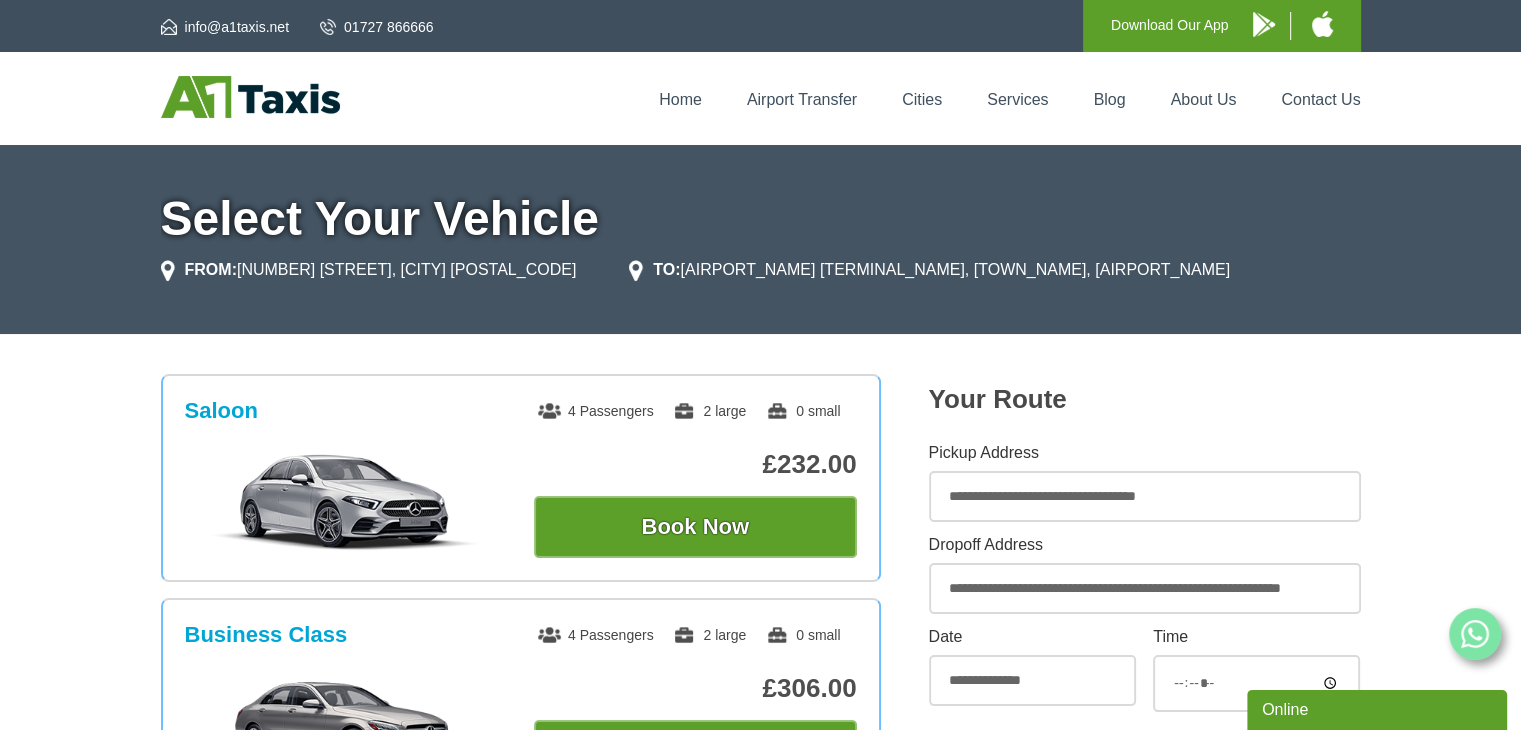 scroll, scrollTop: 0, scrollLeft: 0, axis: both 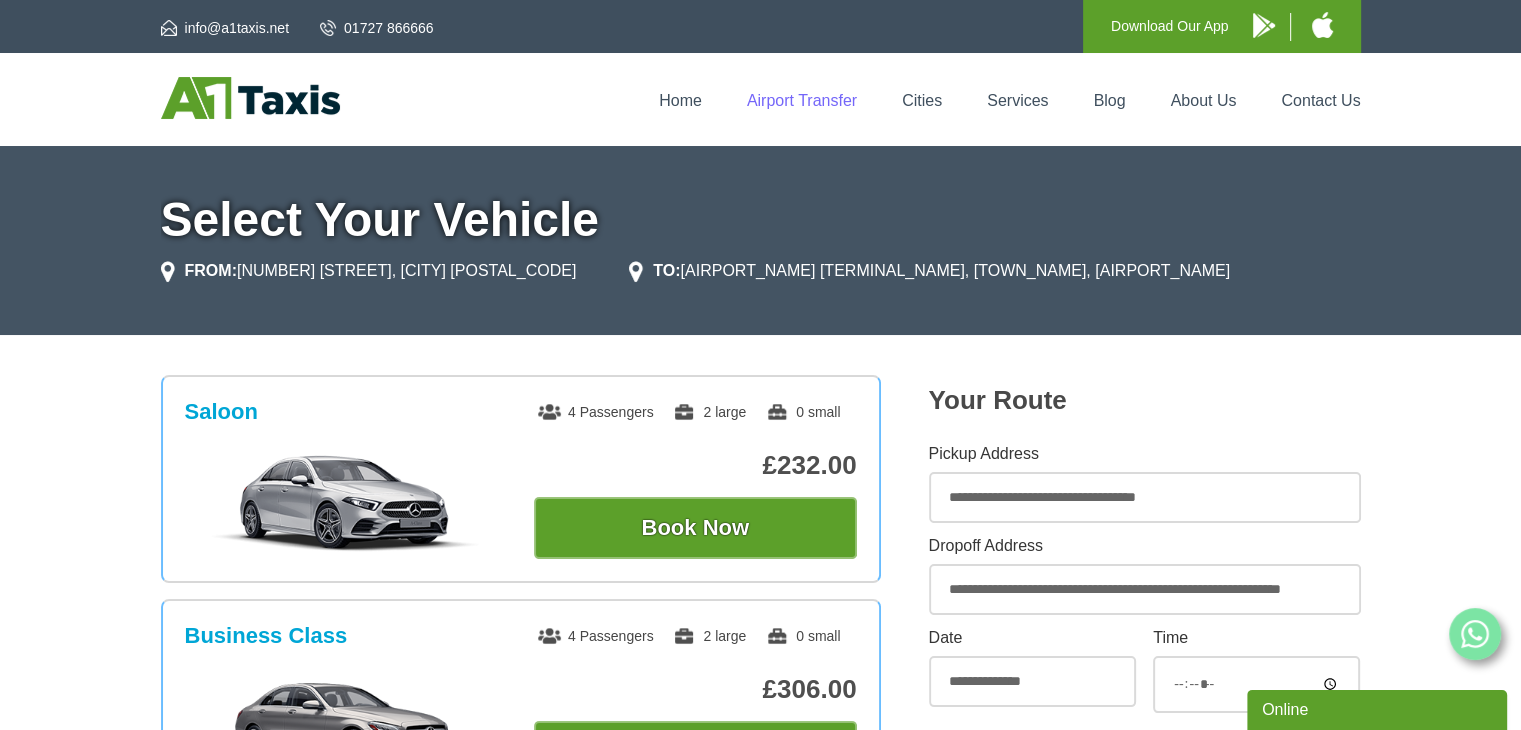 click on "Airport Transfer" at bounding box center [802, 100] 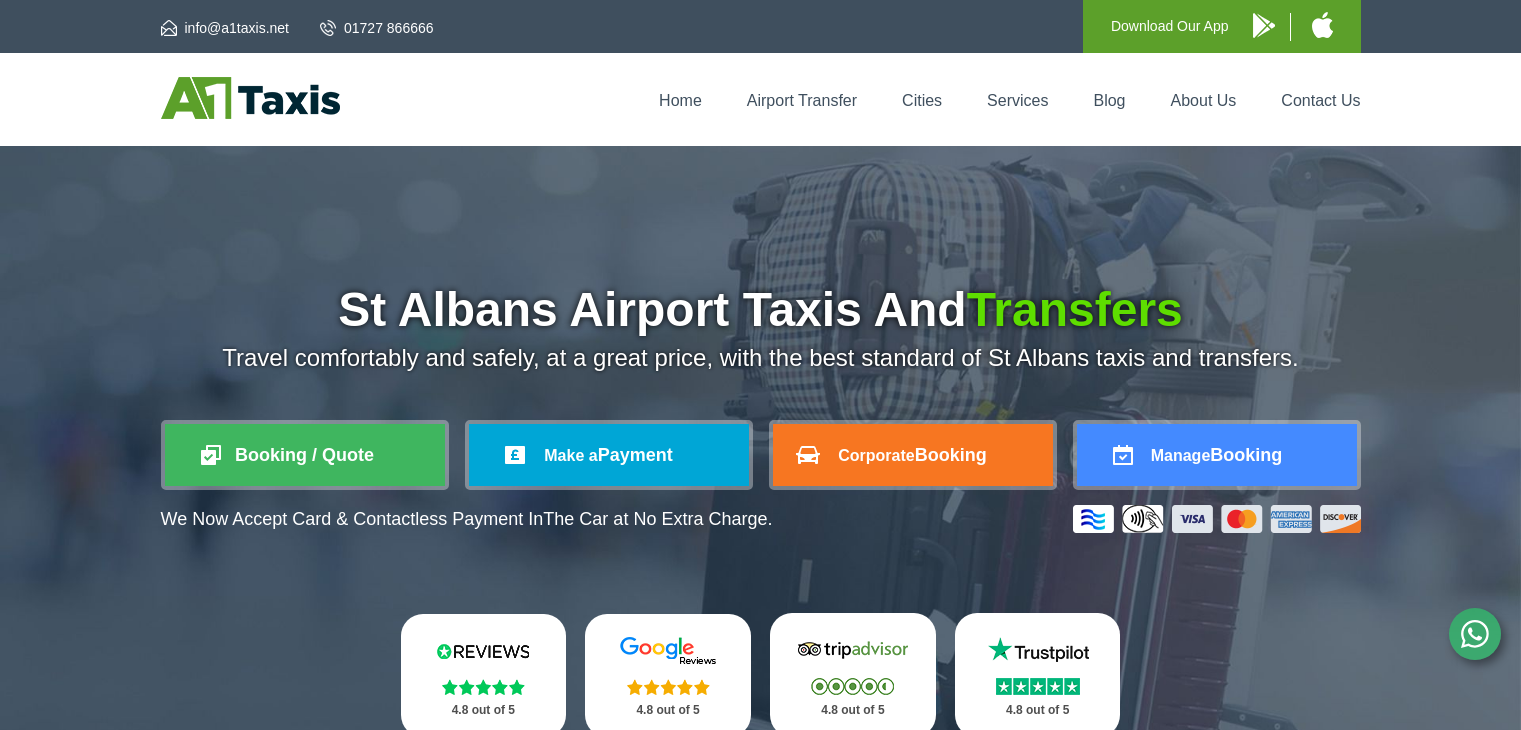 scroll, scrollTop: 0, scrollLeft: 0, axis: both 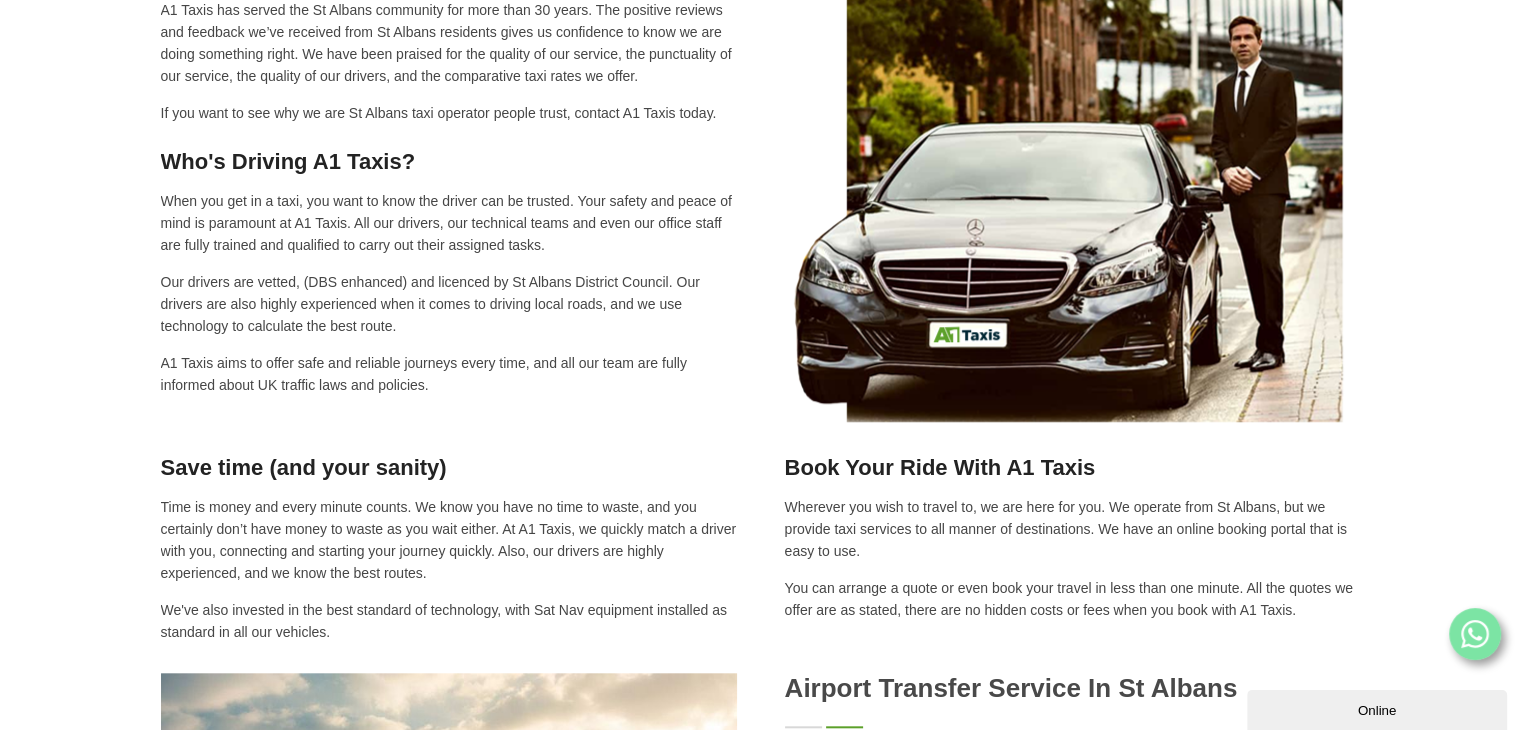 click at bounding box center (1064, 174) 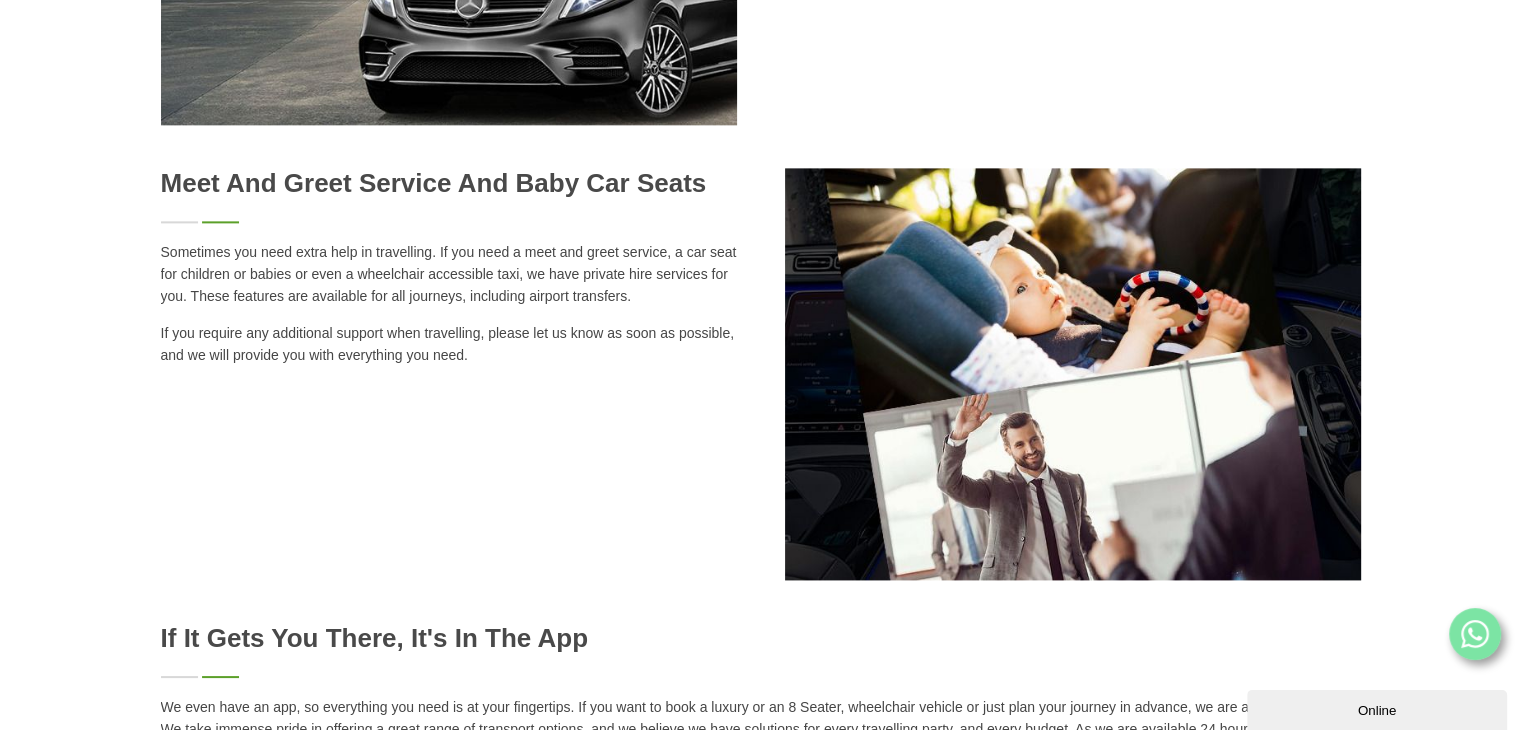 scroll, scrollTop: 2640, scrollLeft: 0, axis: vertical 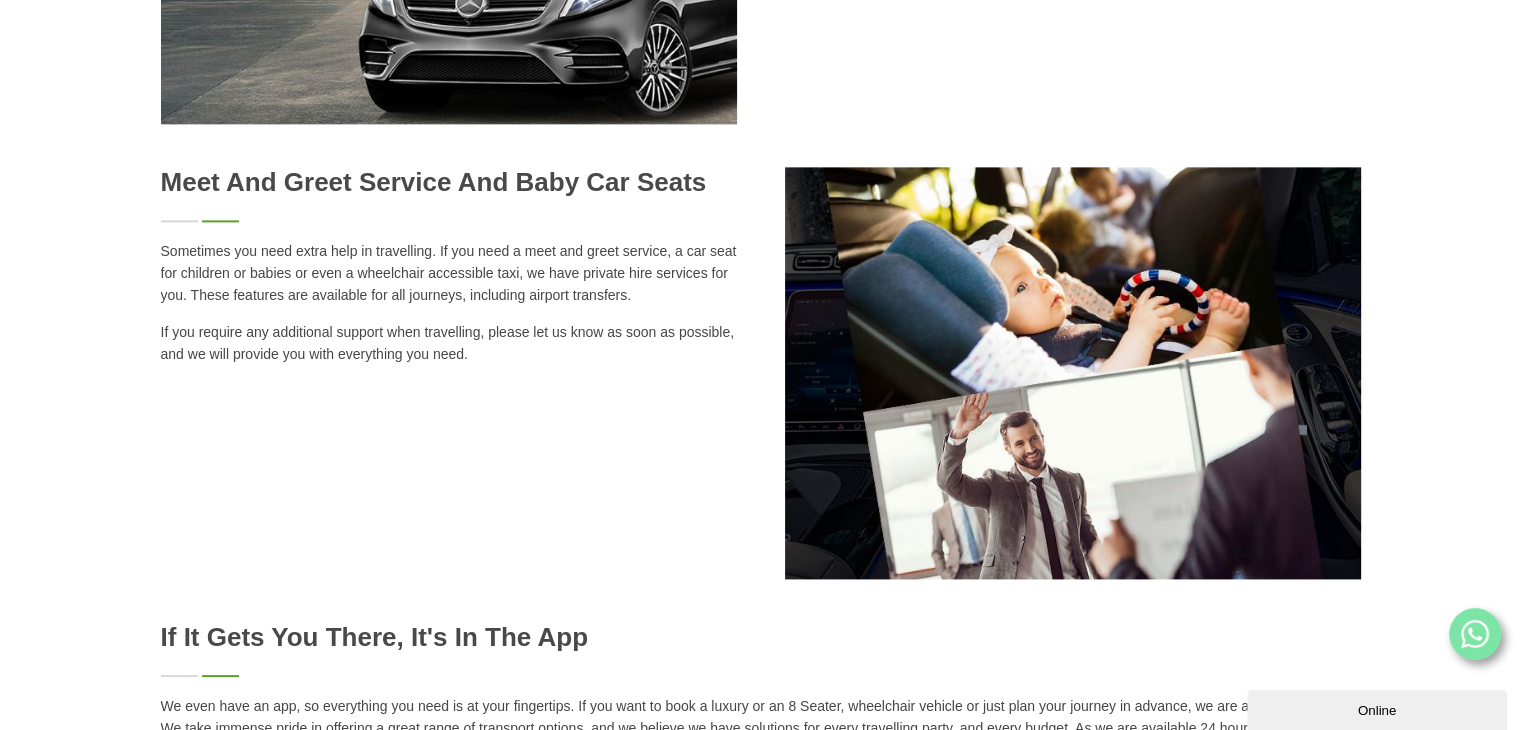 click on "Online" at bounding box center [1377, 710] 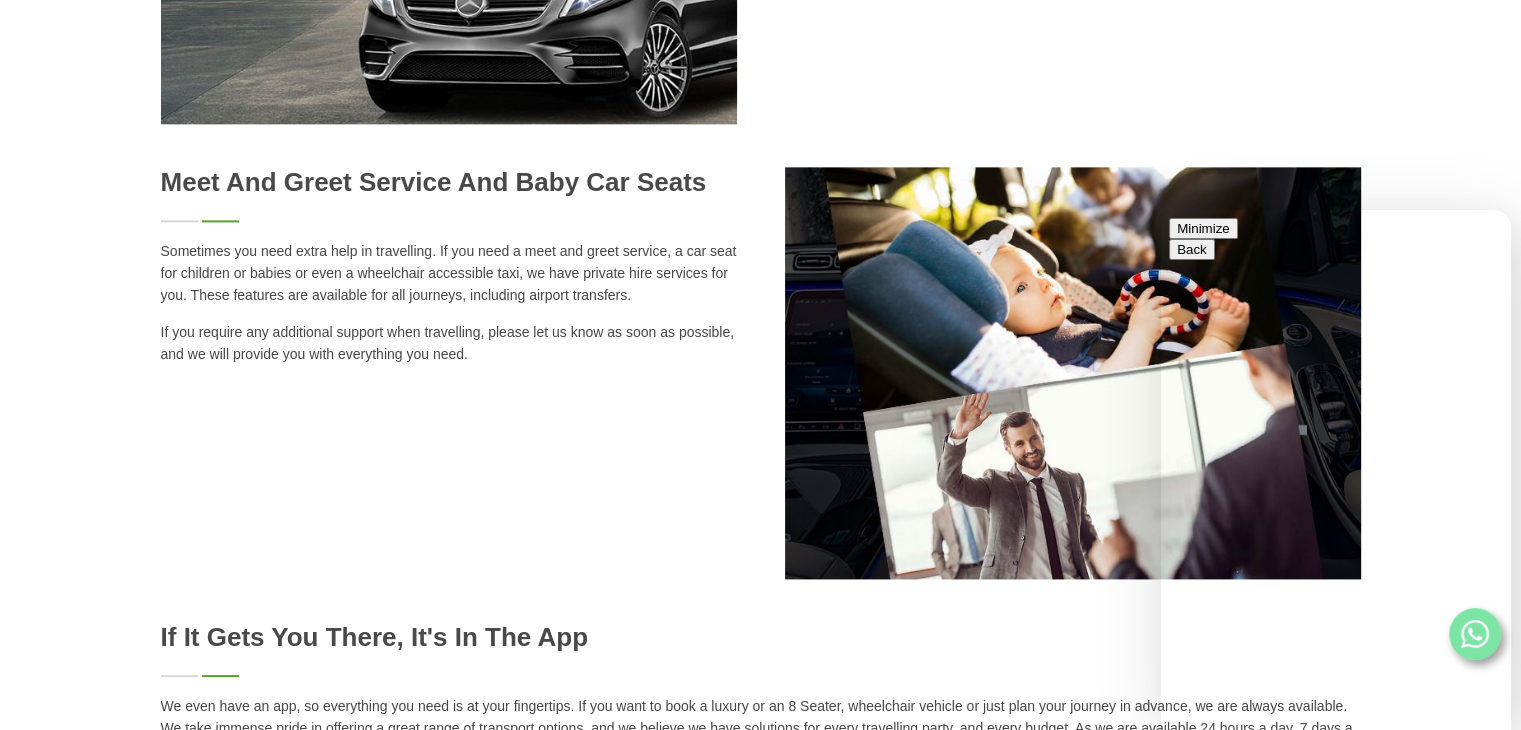 click on "New Conversation   We typically reply in a few minutes" at bounding box center [1336, 856] 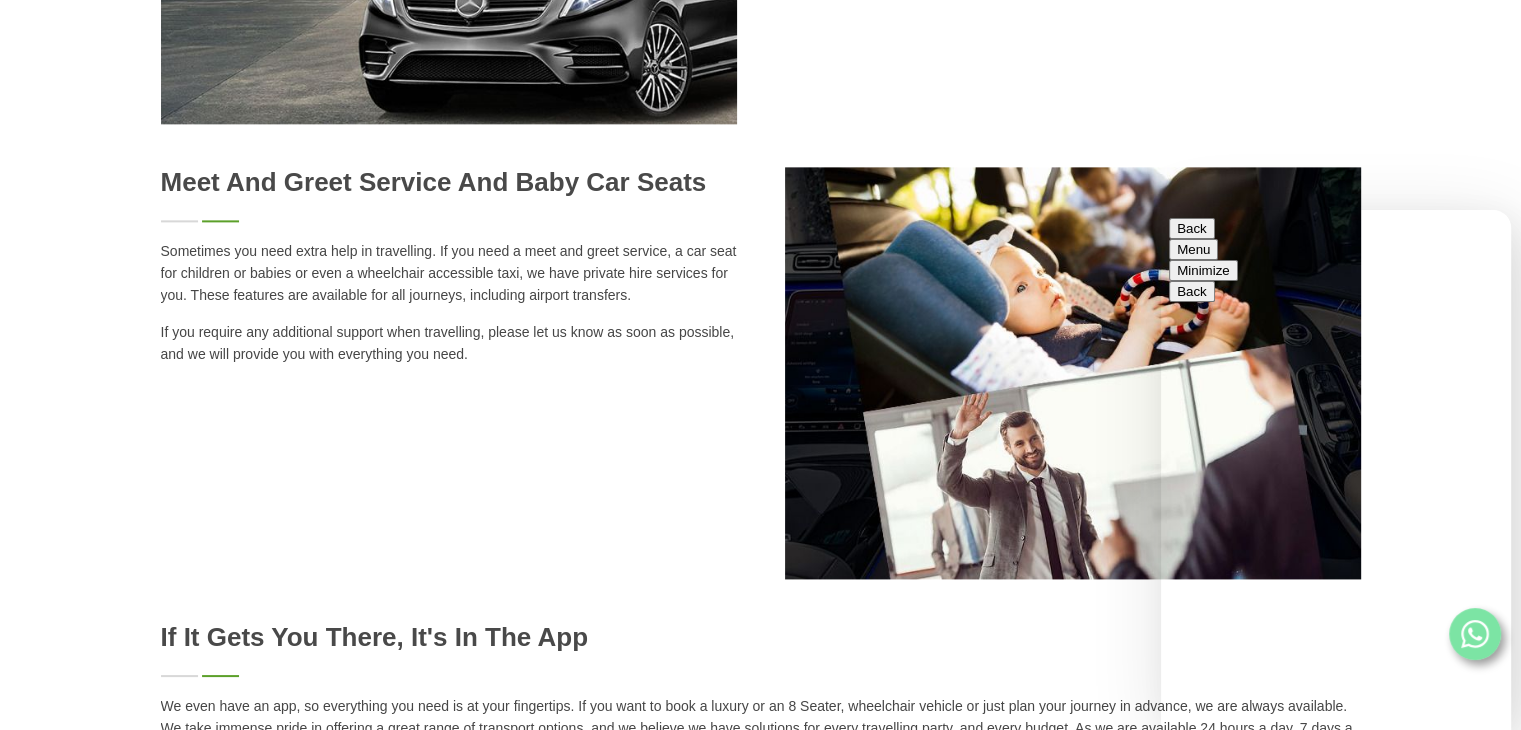 click at bounding box center (1161, 210) 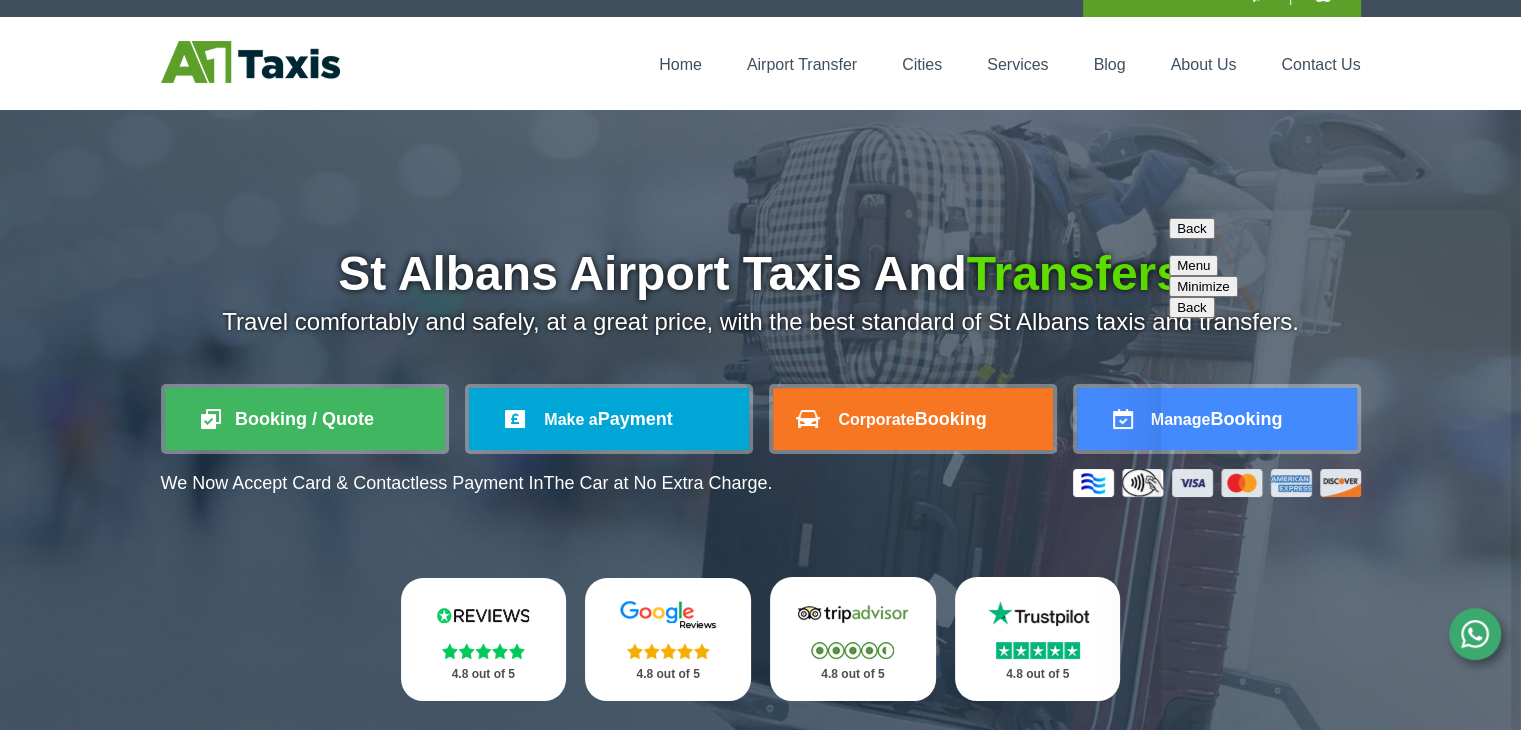 scroll, scrollTop: 0, scrollLeft: 0, axis: both 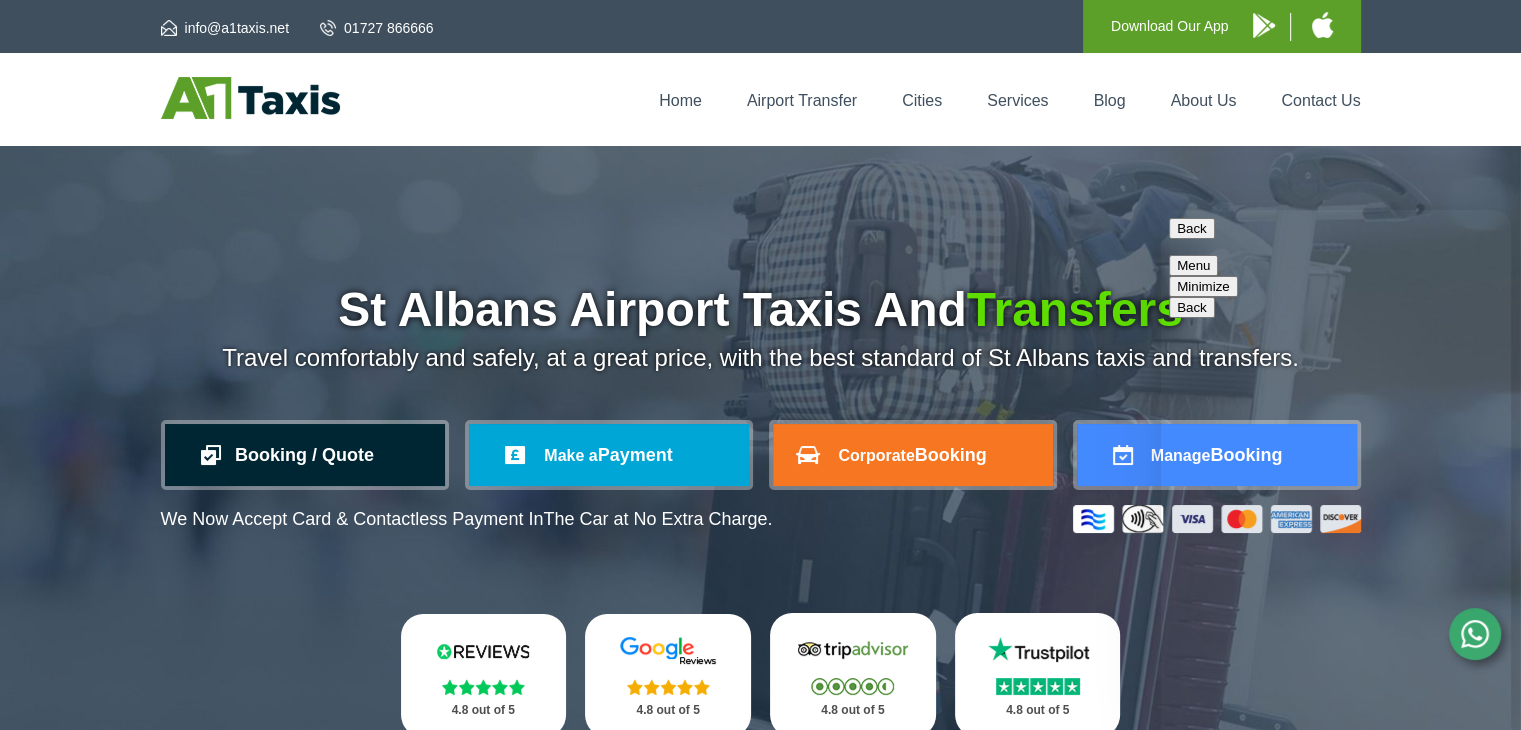 click on "Booking / Quote" at bounding box center (305, 455) 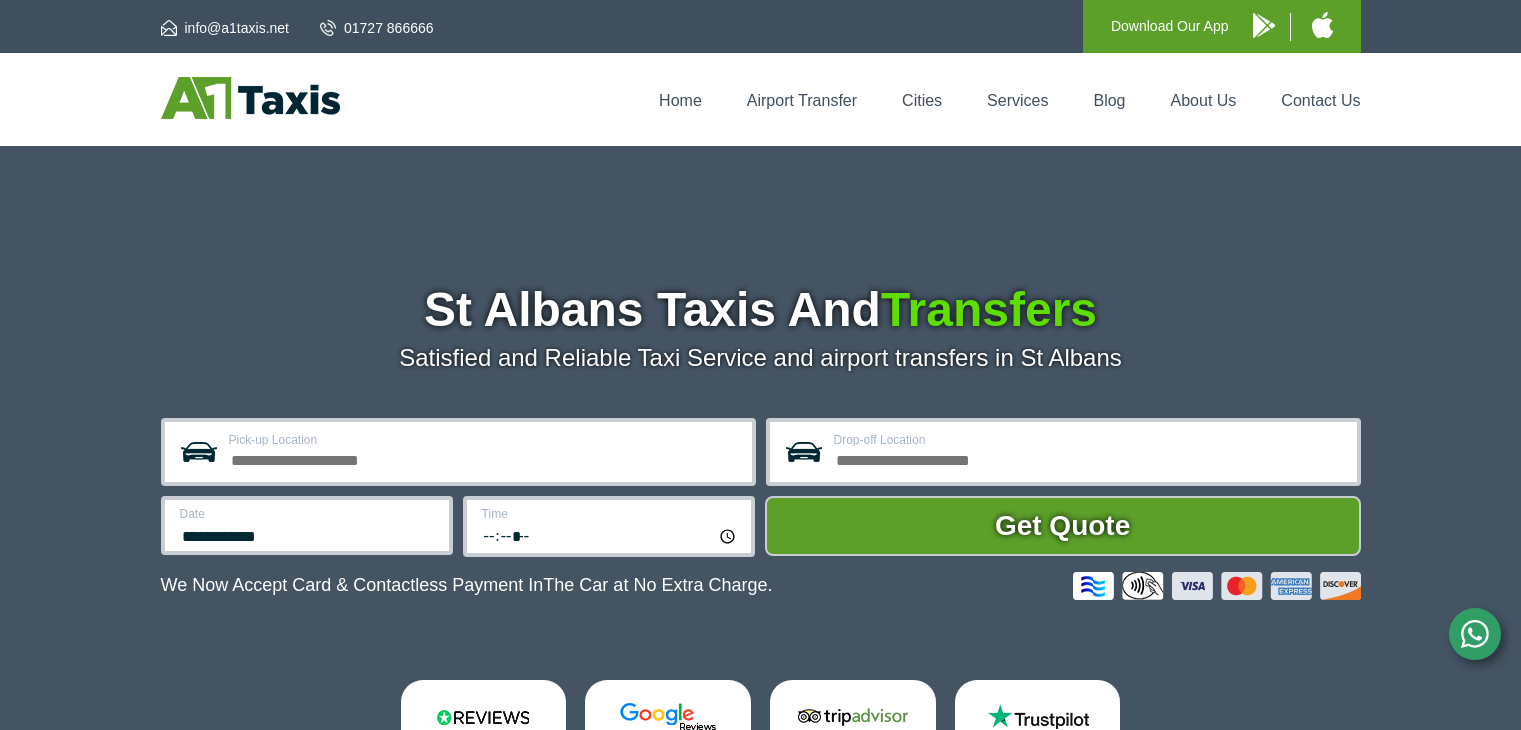 scroll, scrollTop: 0, scrollLeft: 0, axis: both 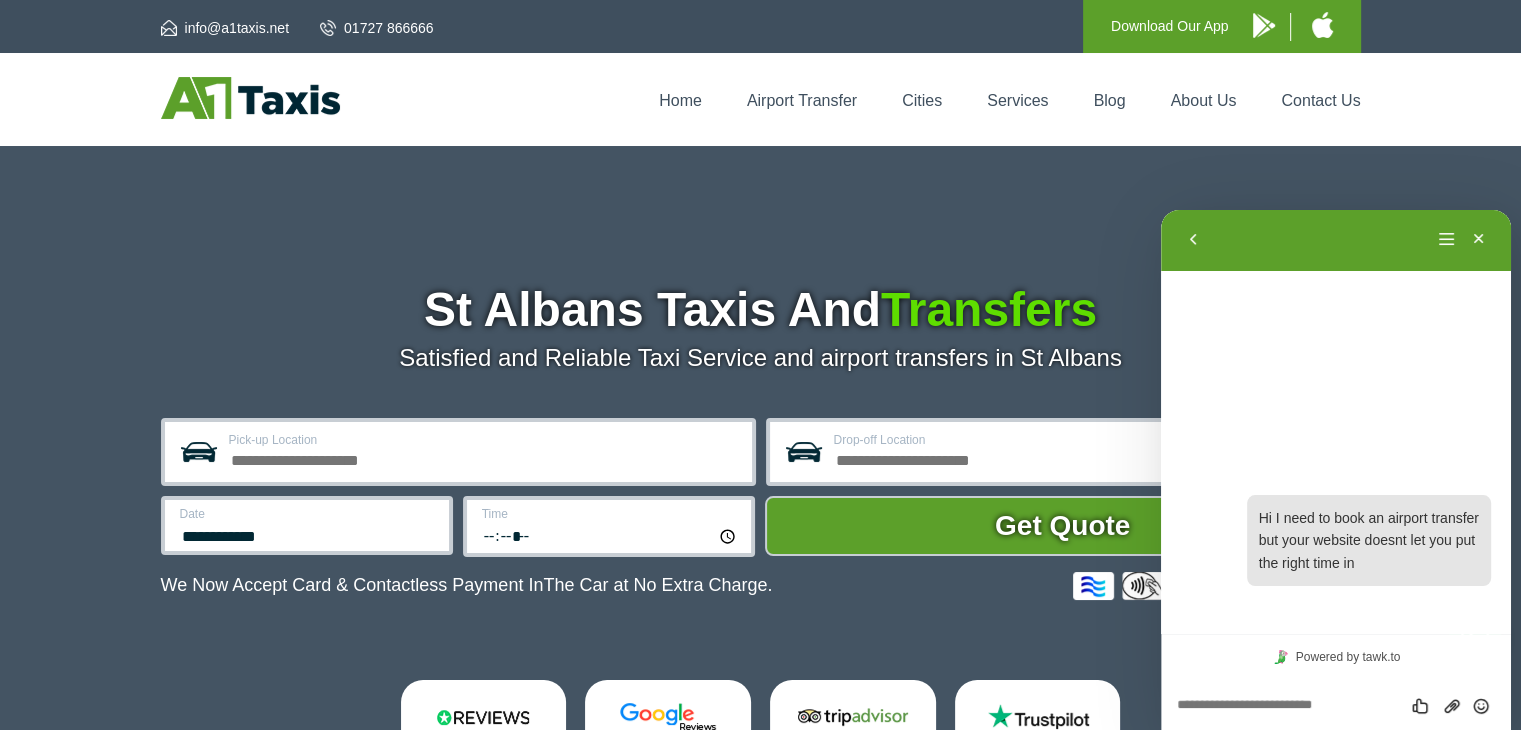 click on "*****" at bounding box center (610, 535) 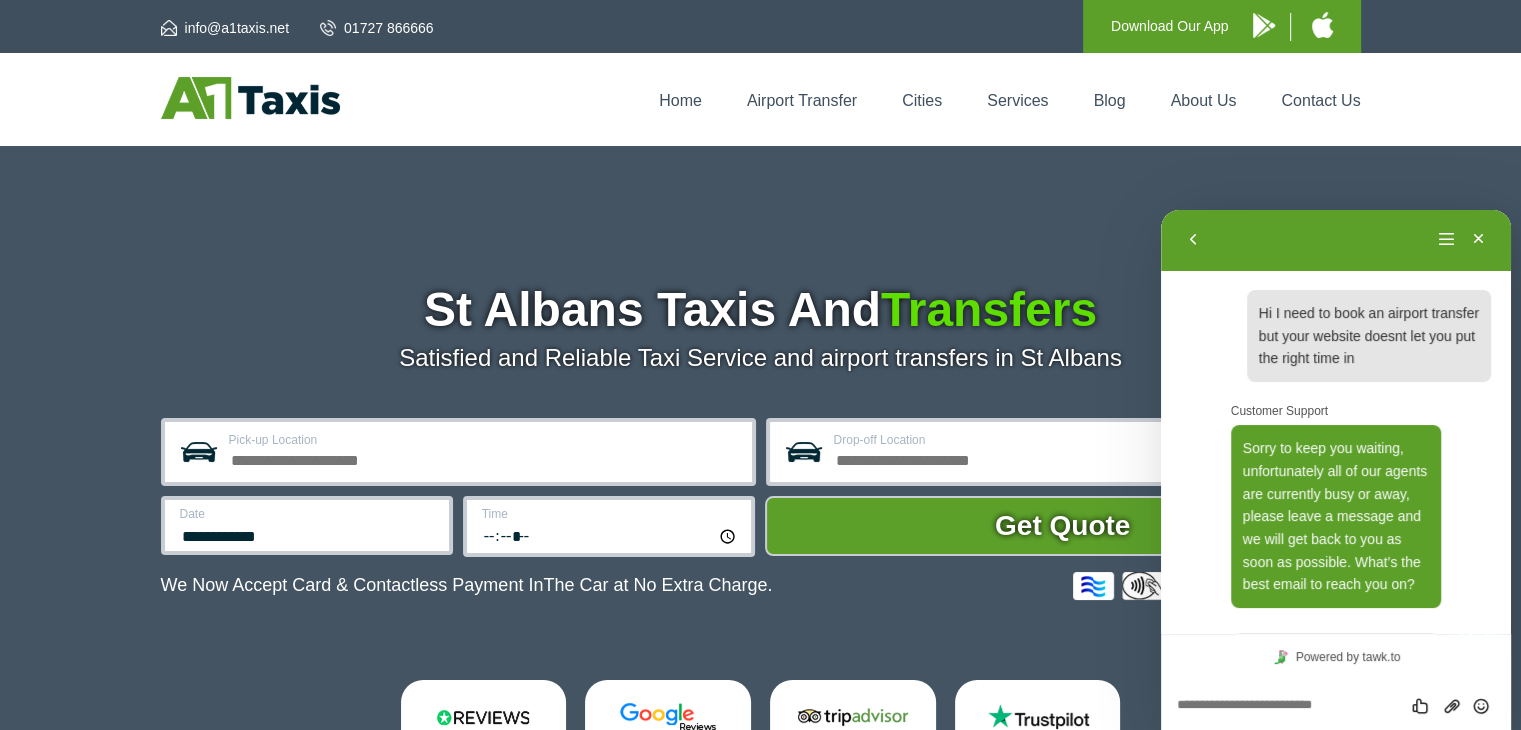 scroll, scrollTop: 328, scrollLeft: 0, axis: vertical 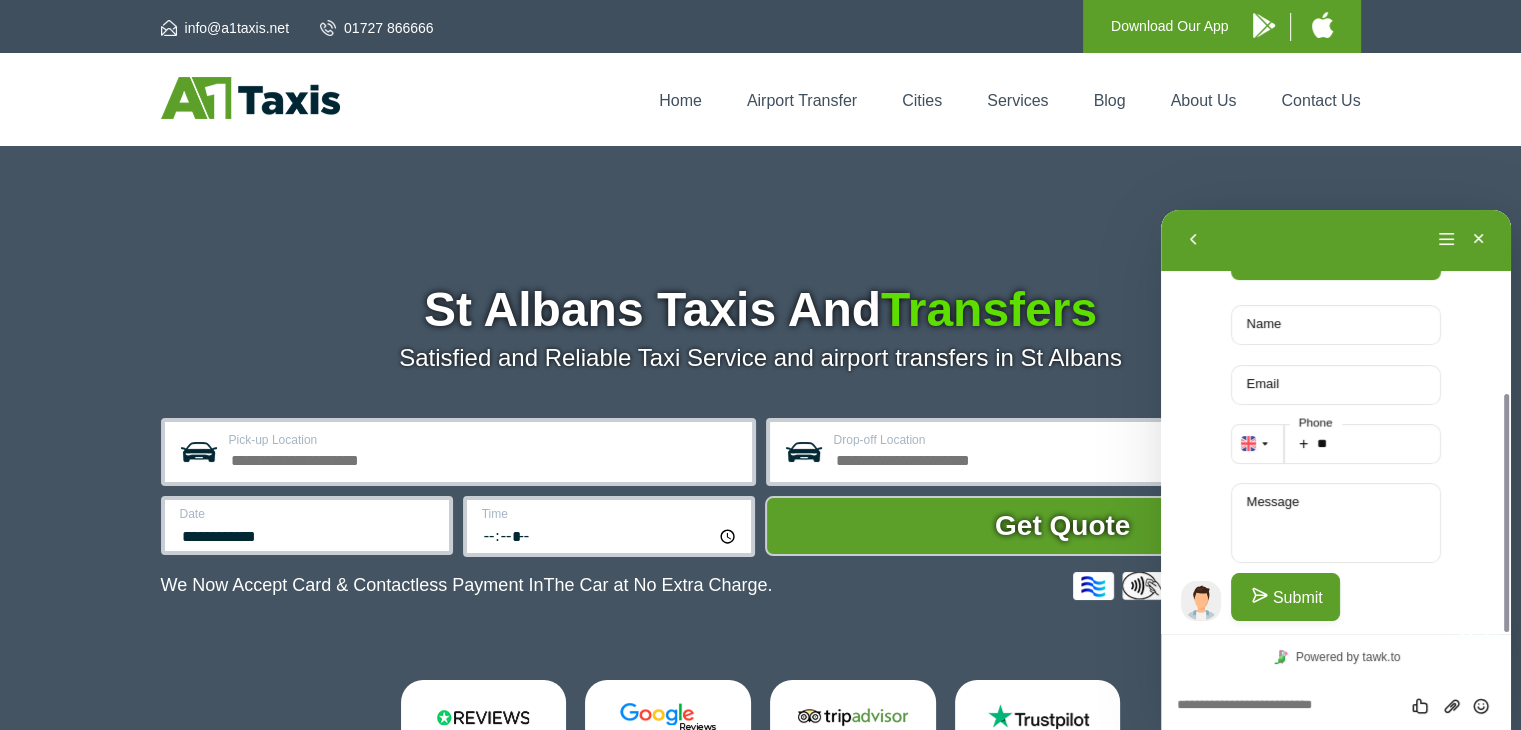 type on "*****" 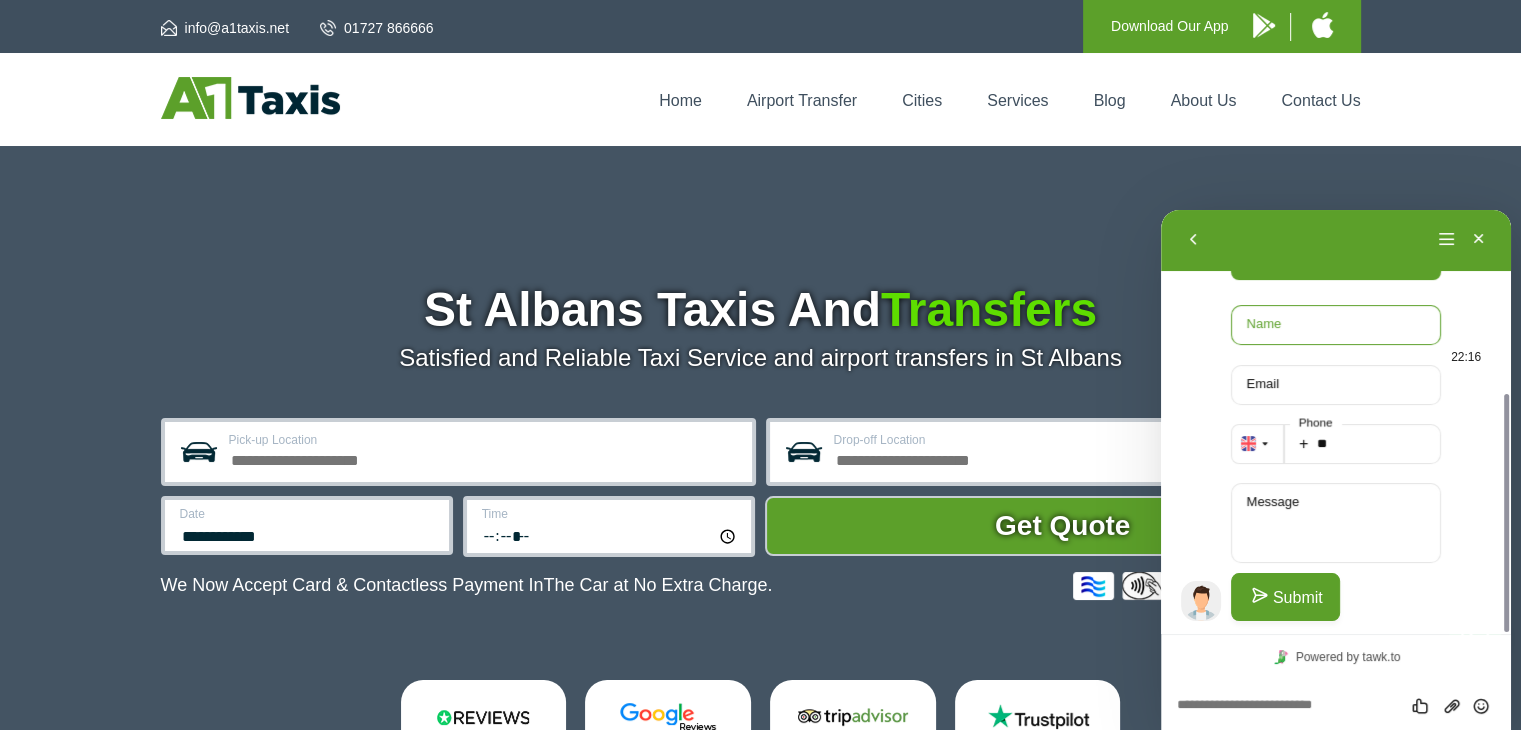click on "Name" at bounding box center (1336, 325) 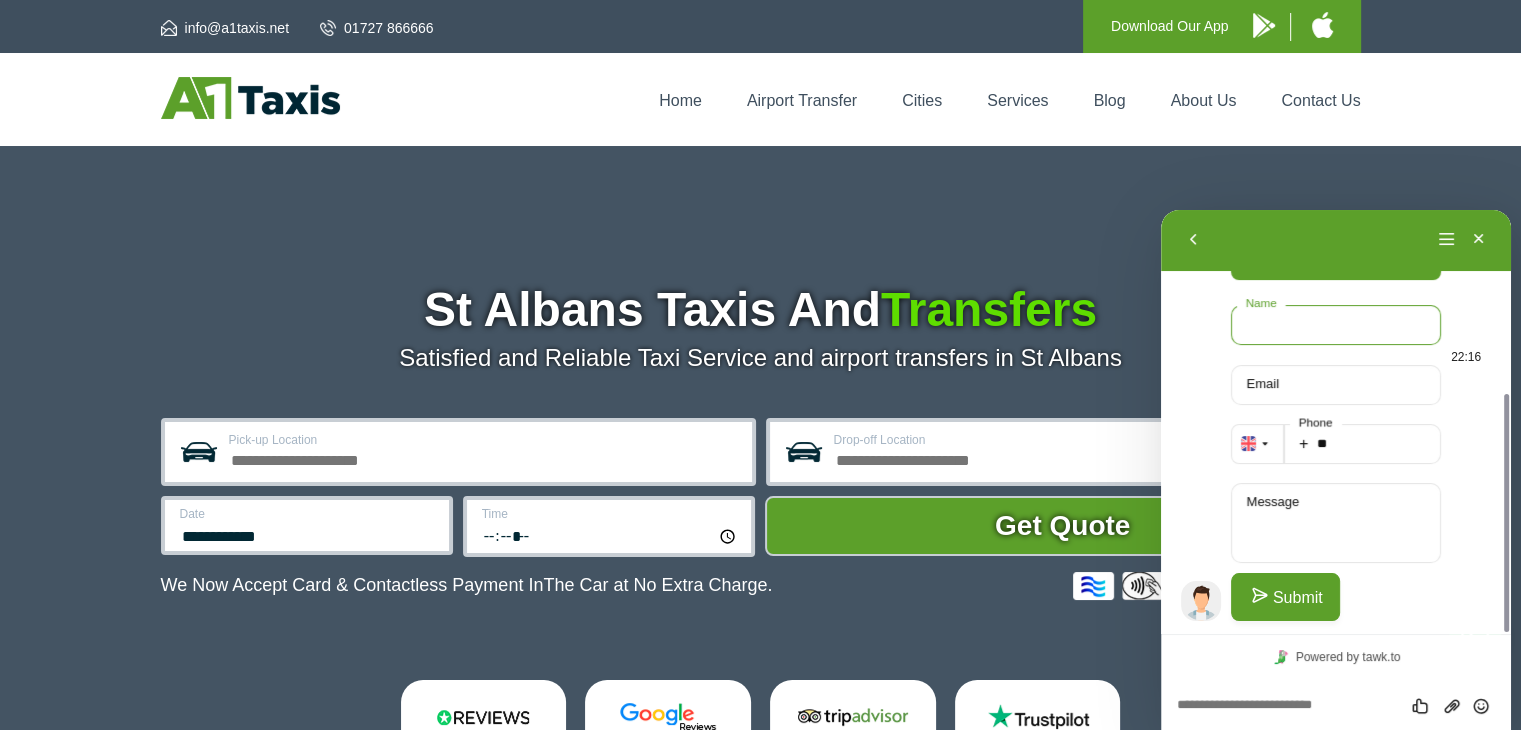 type on "**********" 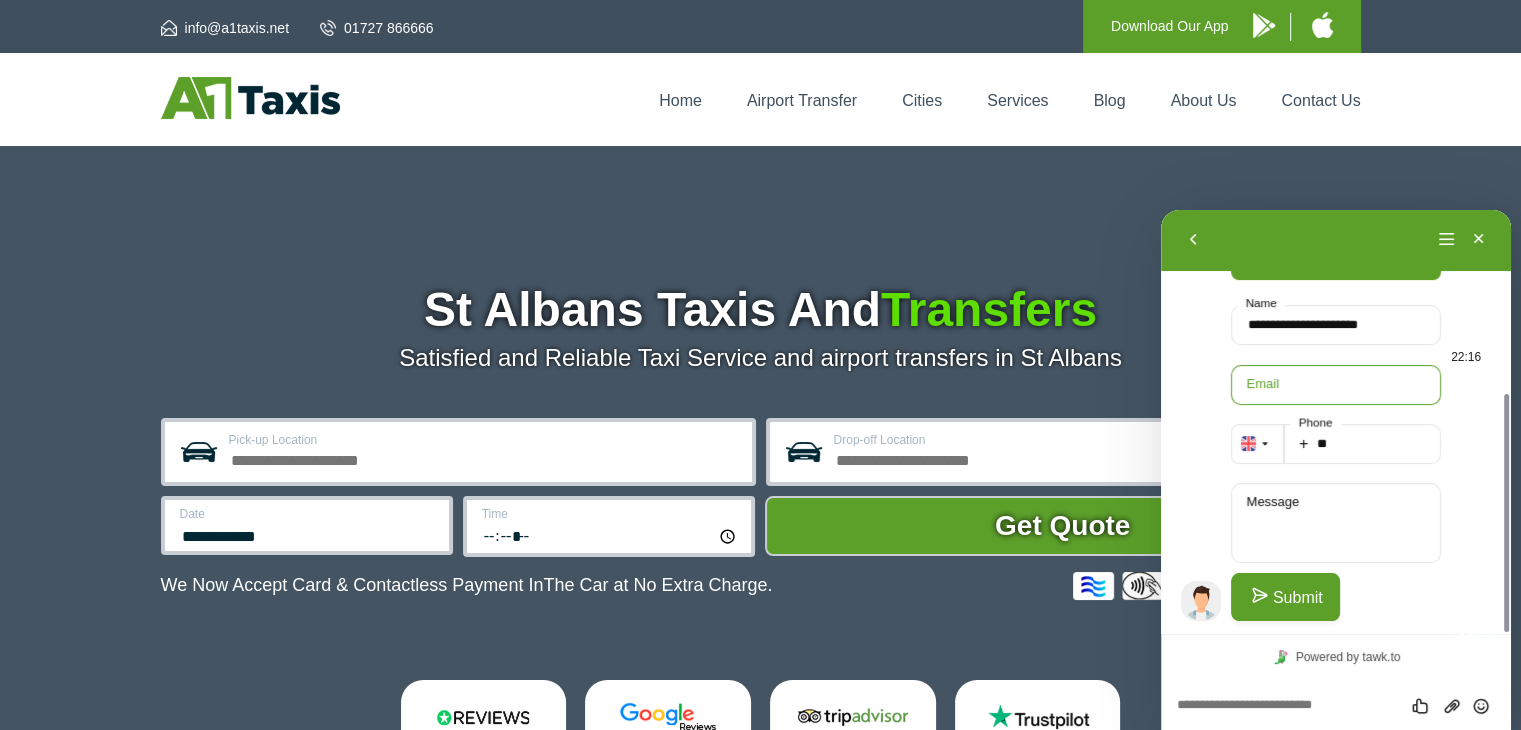 type on "**********" 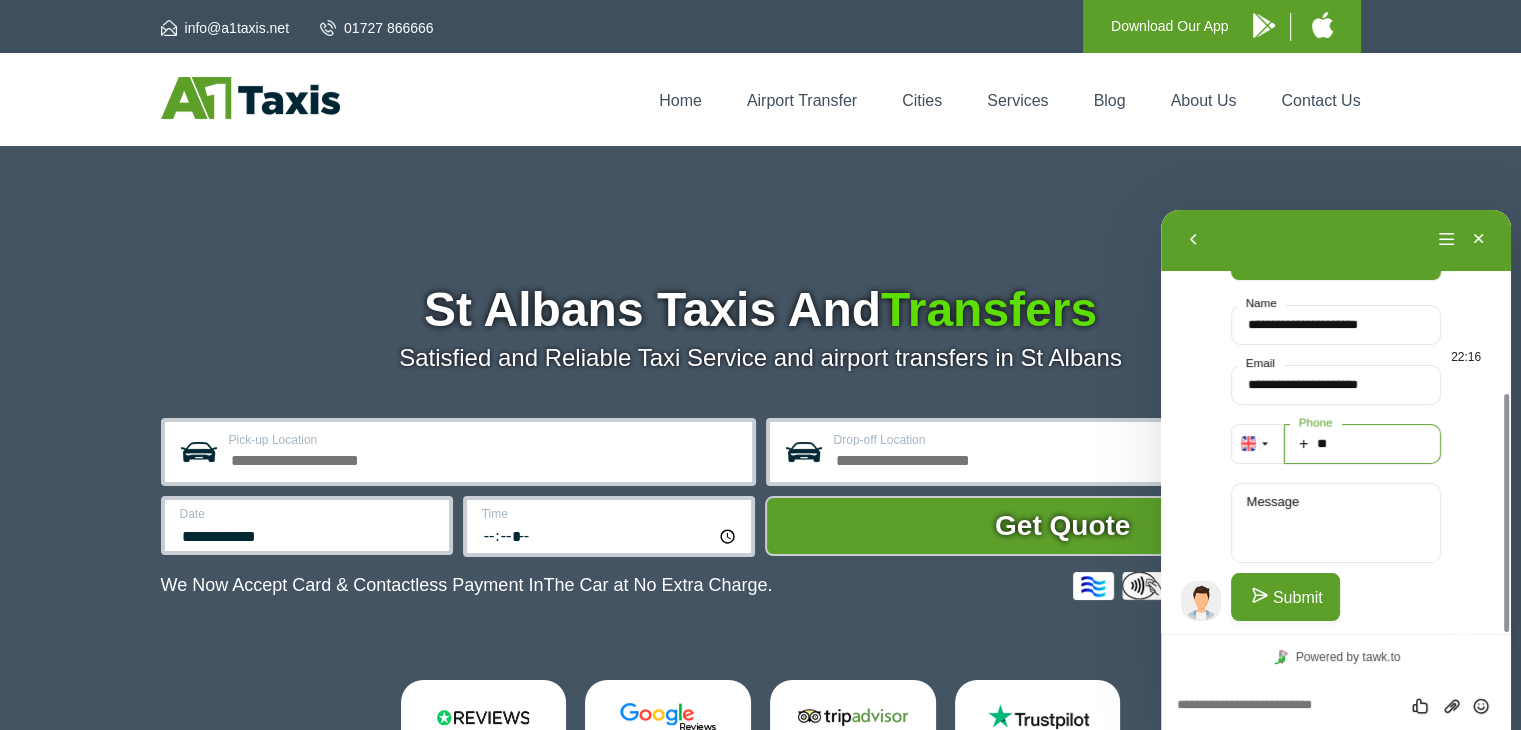click on "**" at bounding box center [1363, 444] 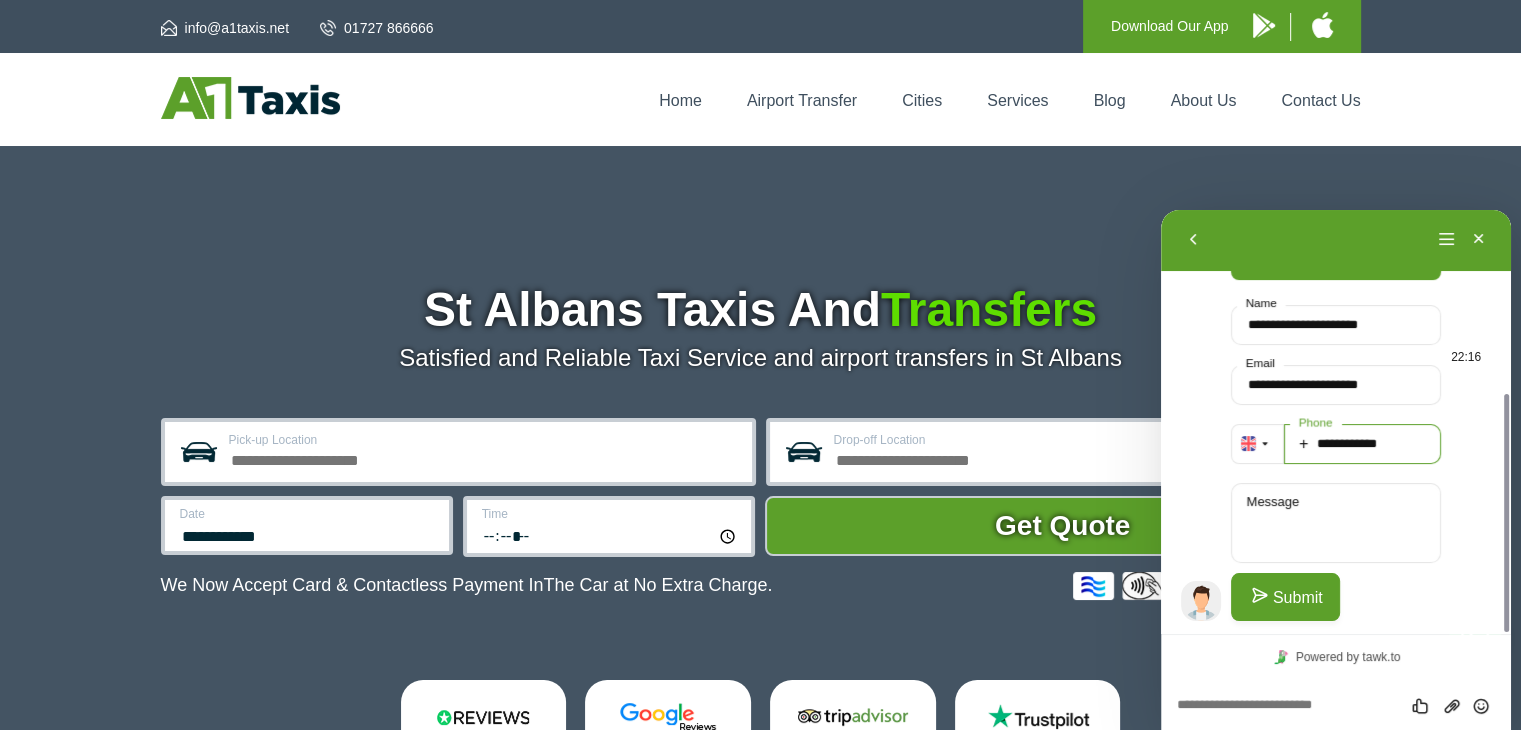type on "**********" 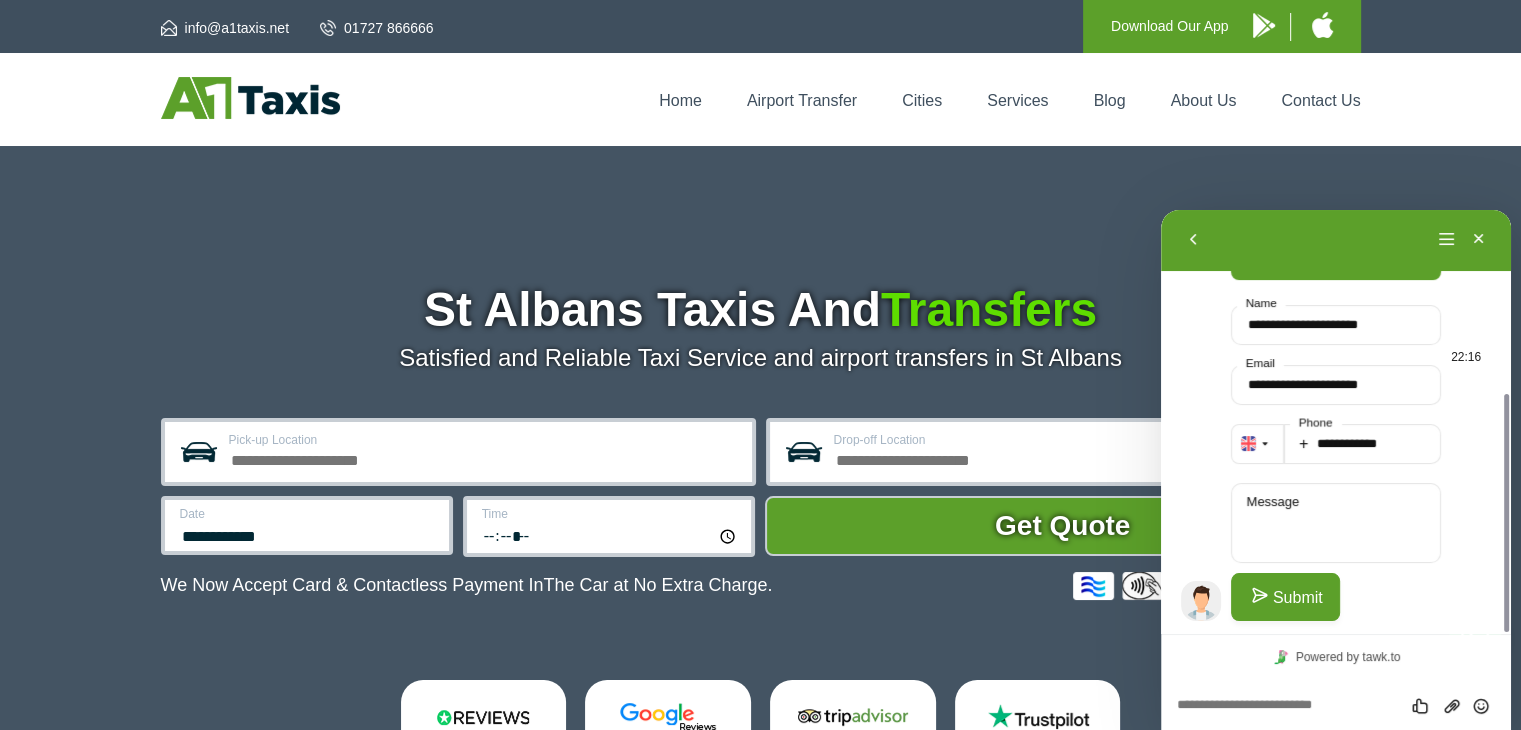click on "Submit" at bounding box center [1285, 597] 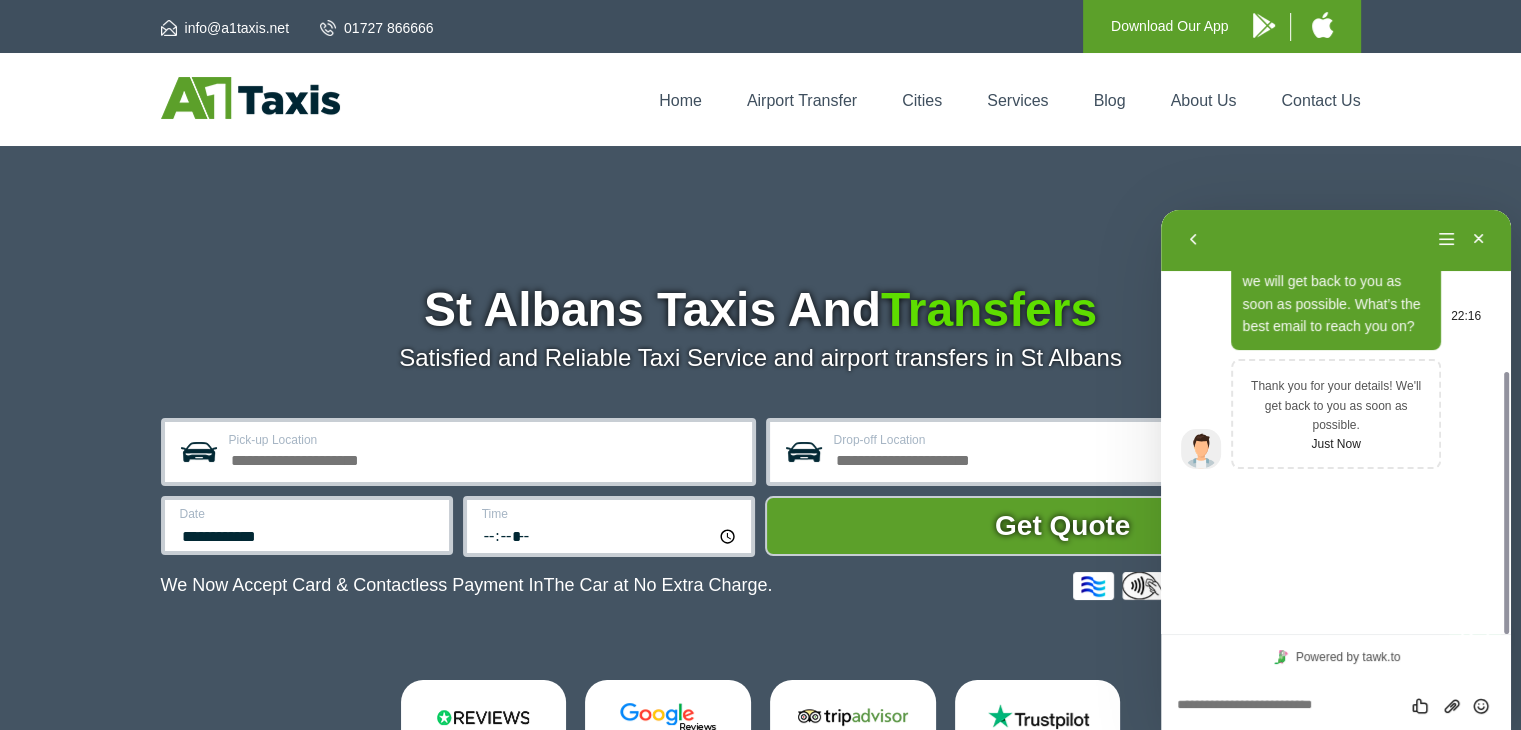 scroll, scrollTop: 106, scrollLeft: 0, axis: vertical 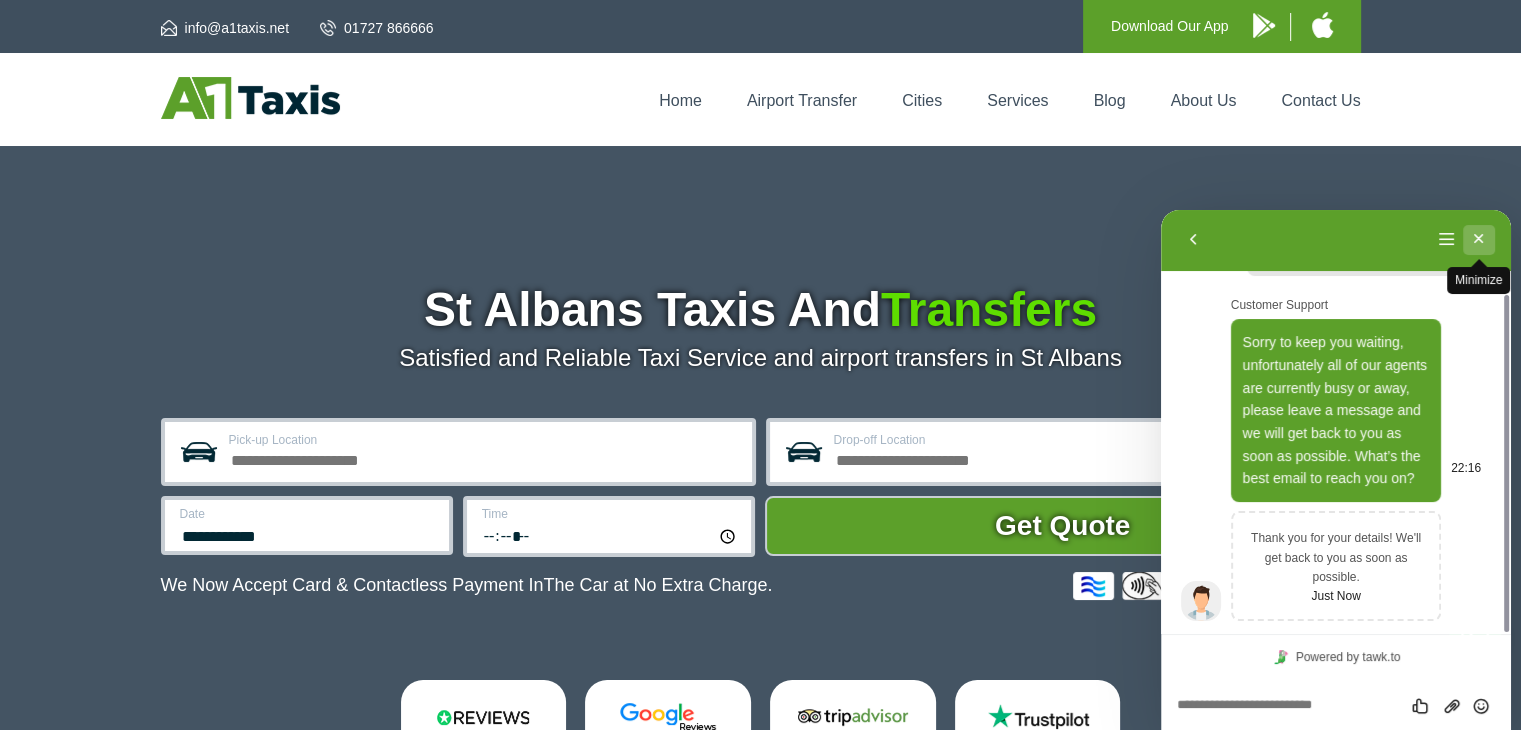 click on "Minimize" at bounding box center [1479, 240] 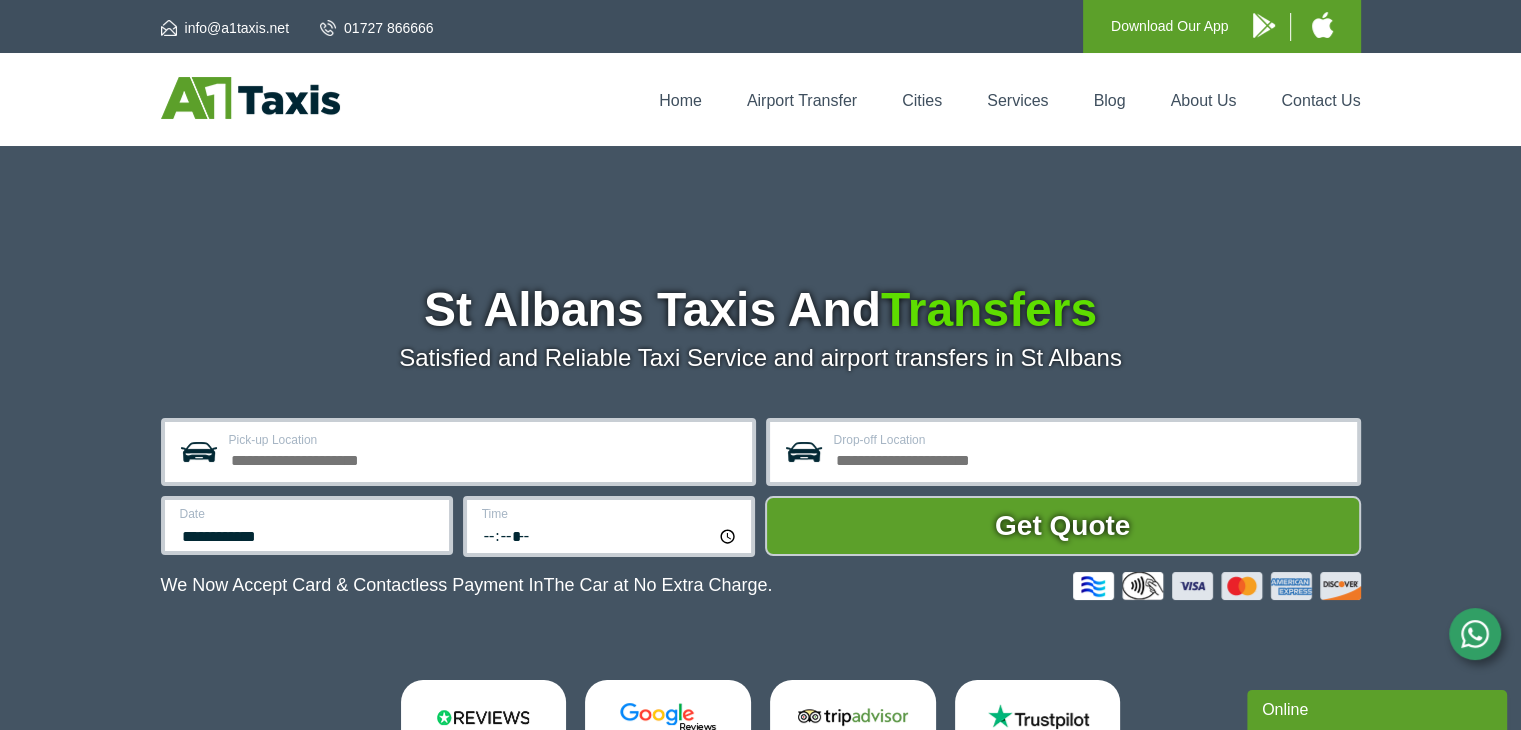 click on "Pick-up Location" at bounding box center [484, 458] 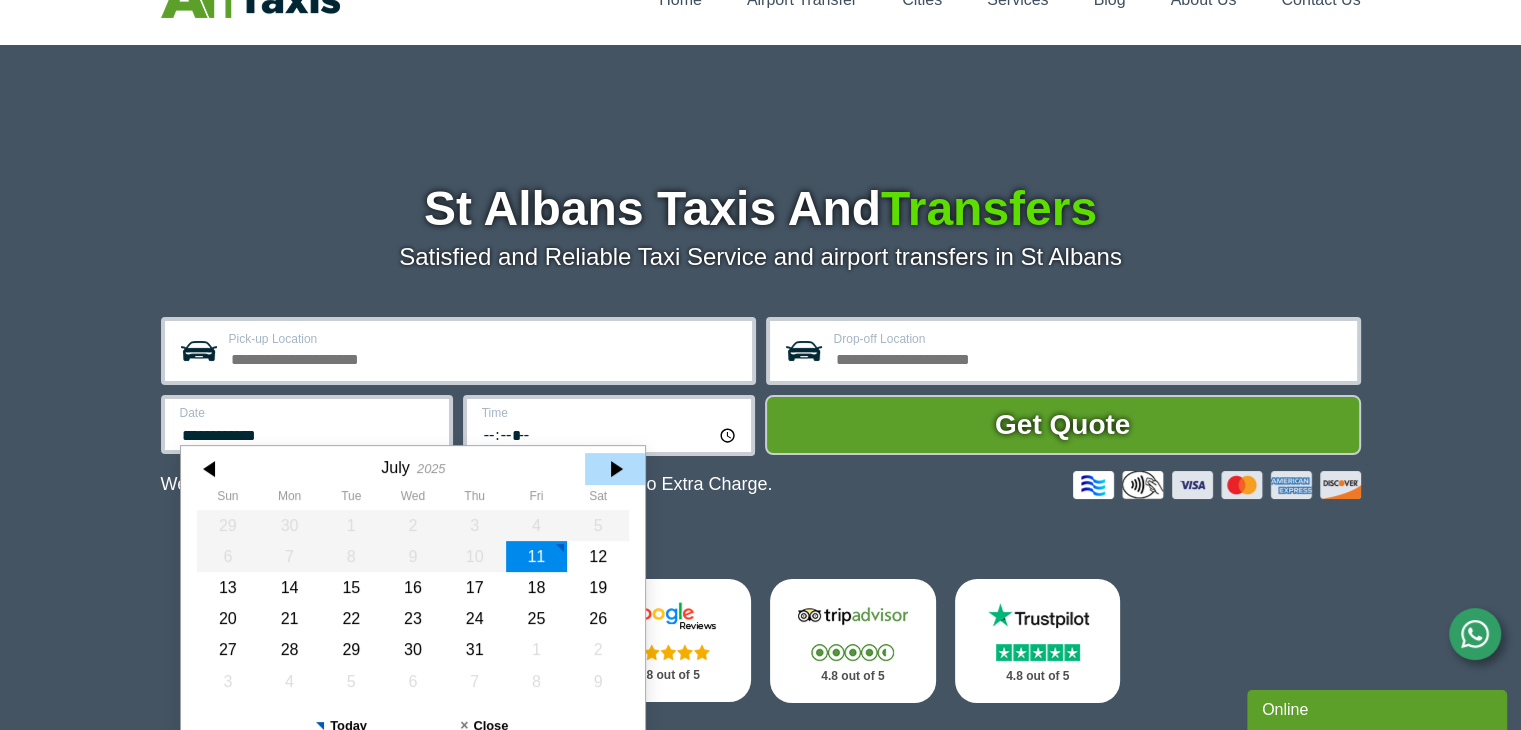 click at bounding box center [615, 469] 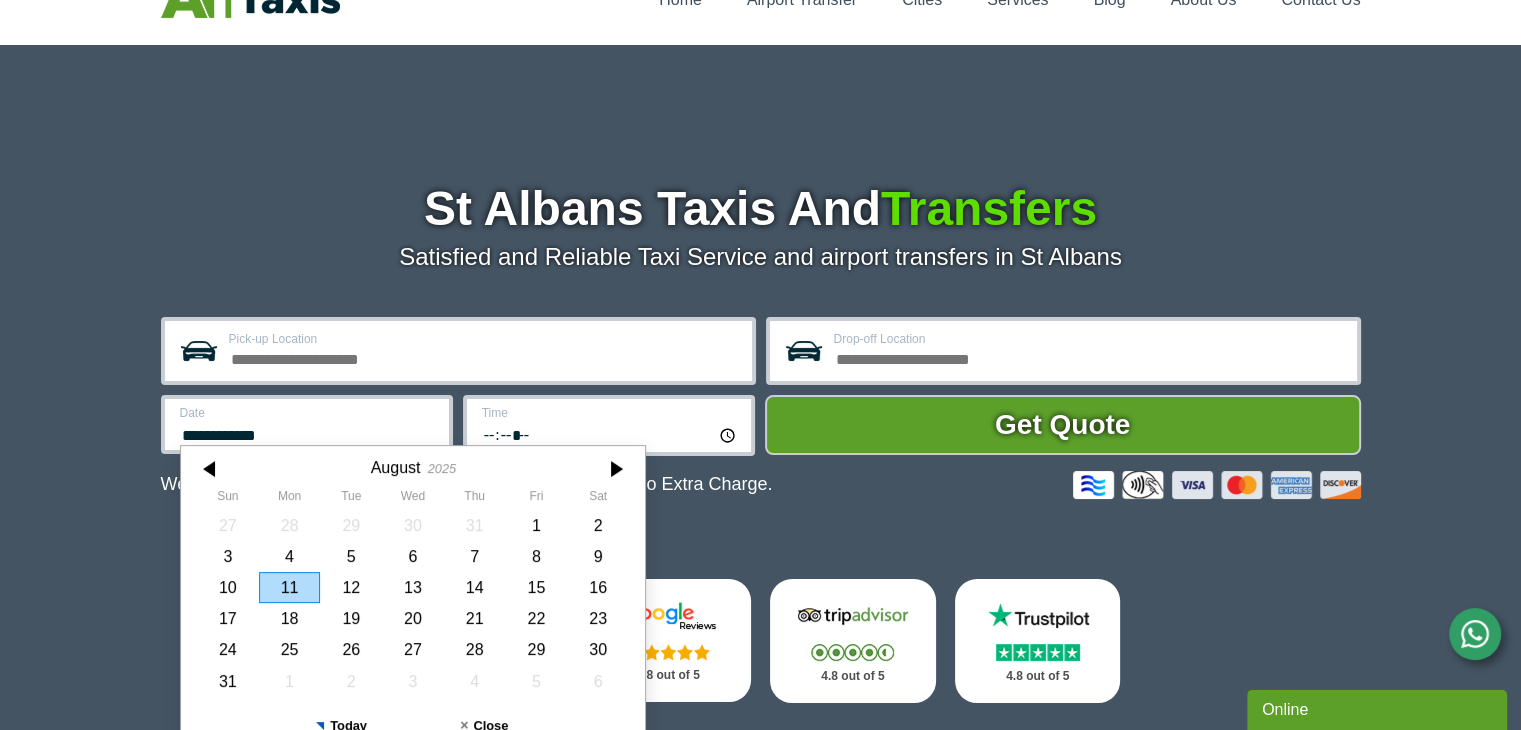 click on "Sat" at bounding box center (598, 499) 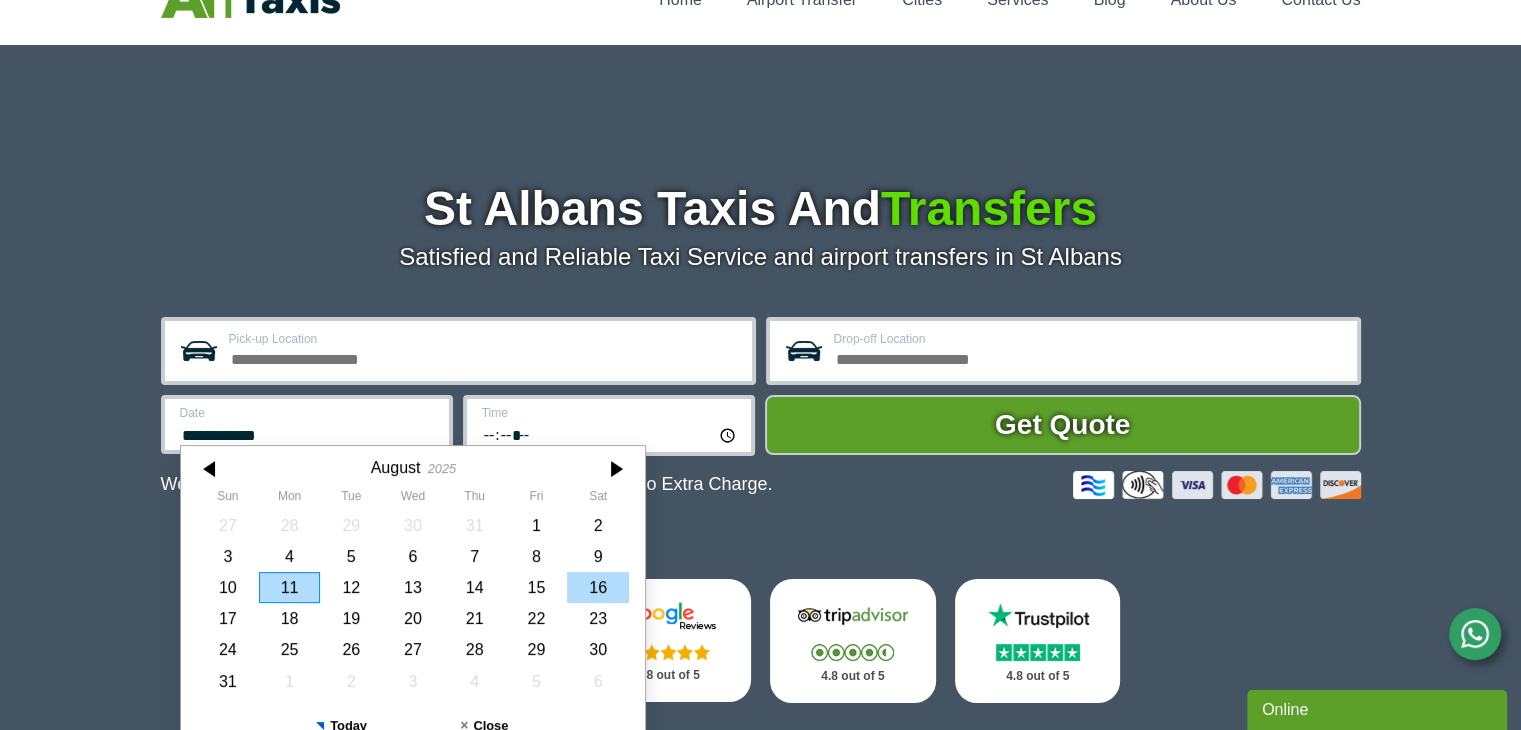 click on "16" at bounding box center (598, 587) 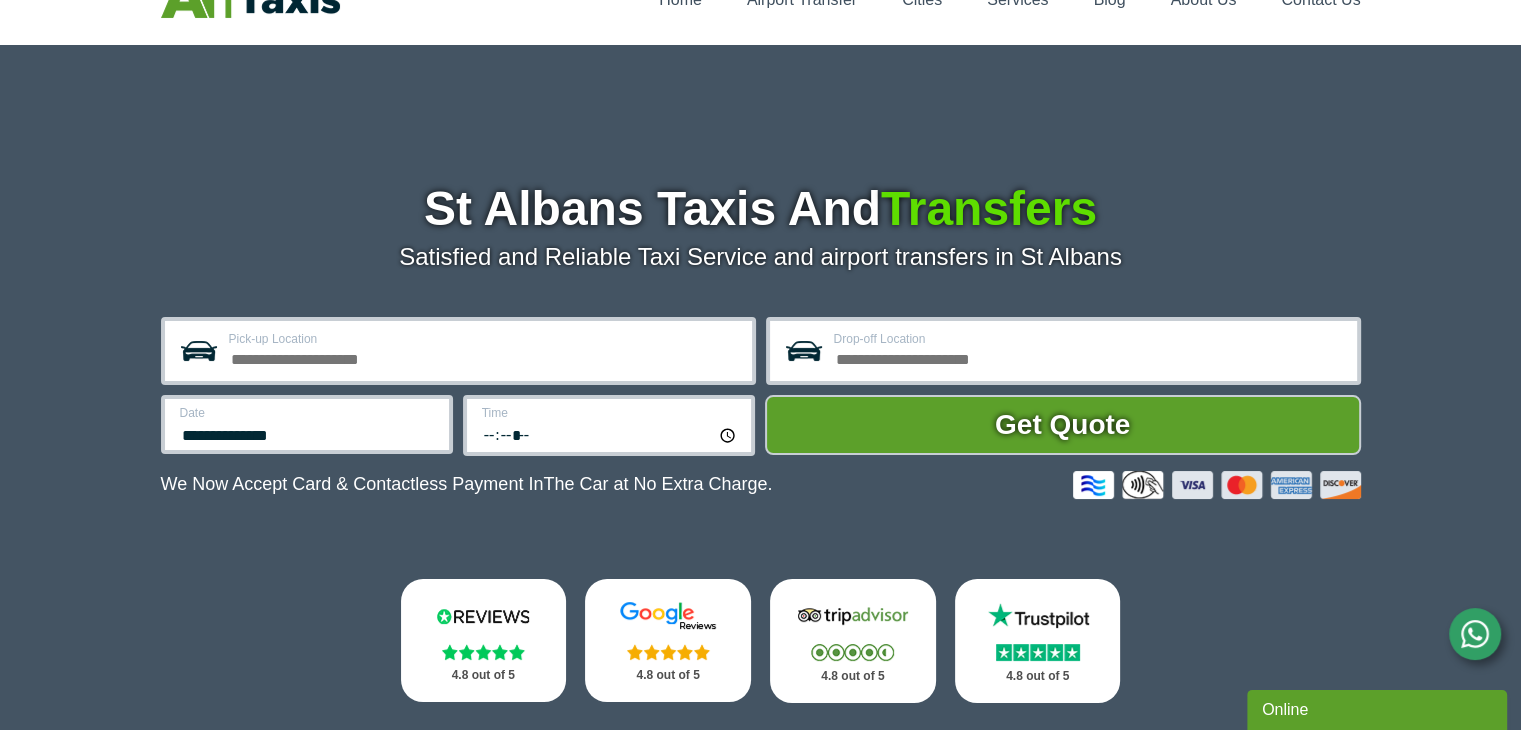 click on "**********" at bounding box center [308, 433] 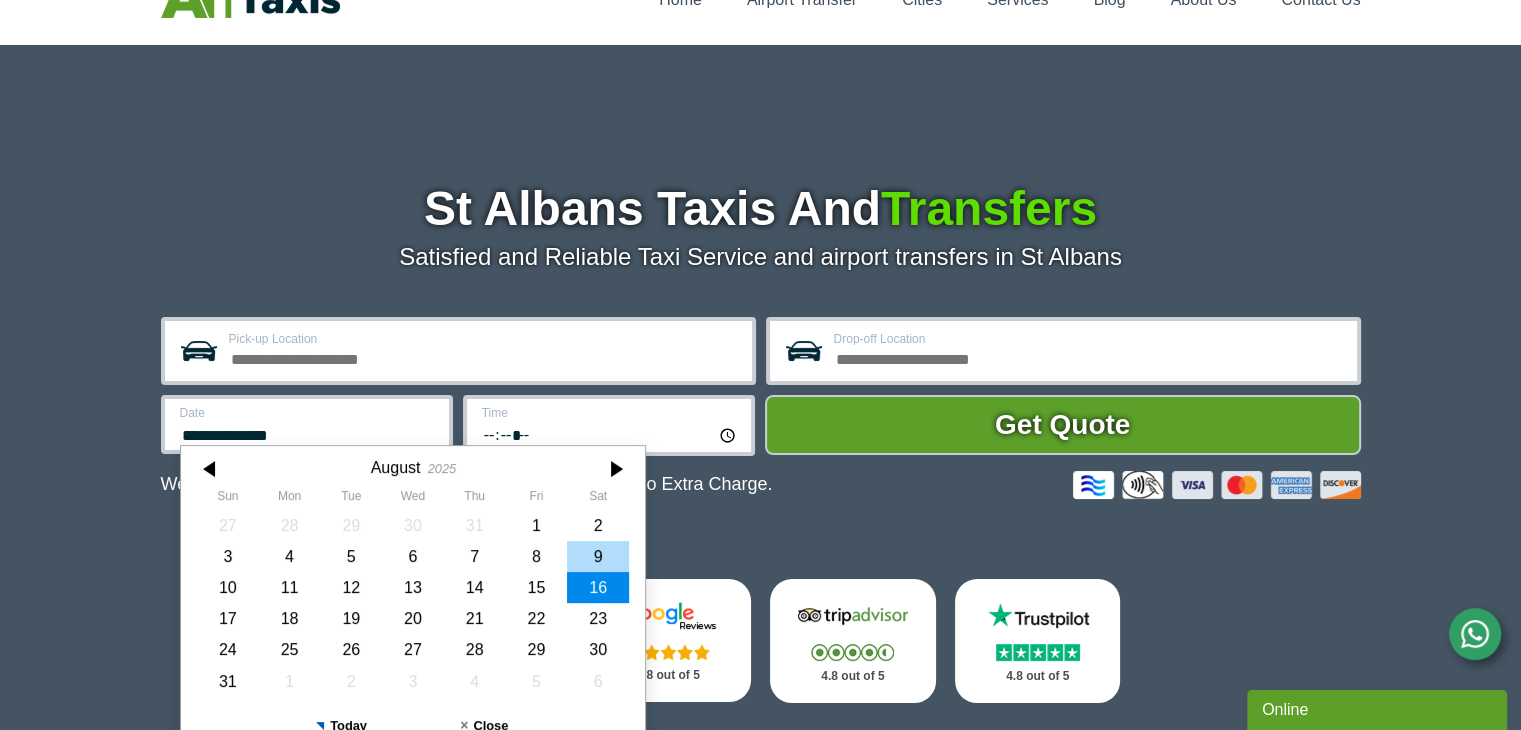 click on "9" at bounding box center [598, 556] 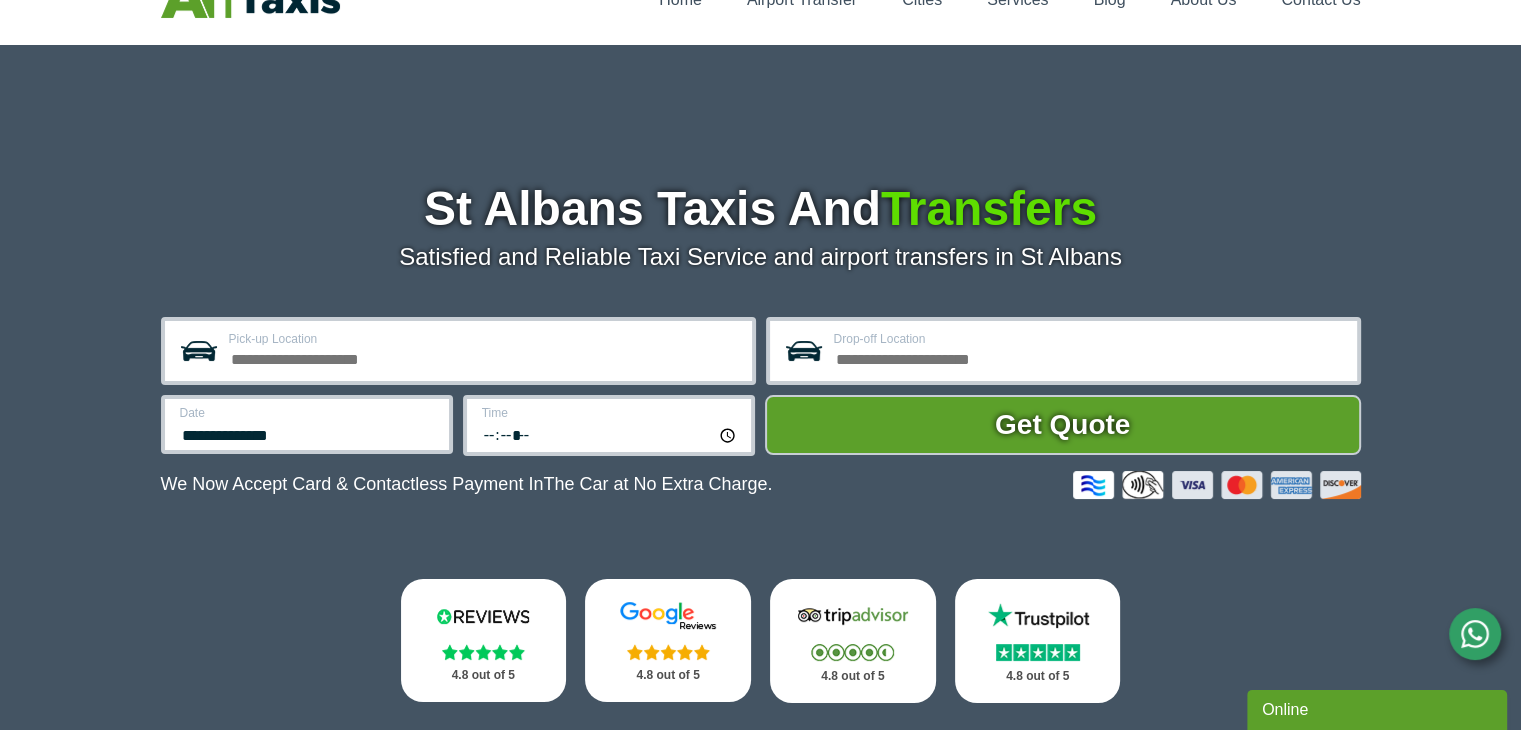 click on "Pick-up Location" at bounding box center [484, 357] 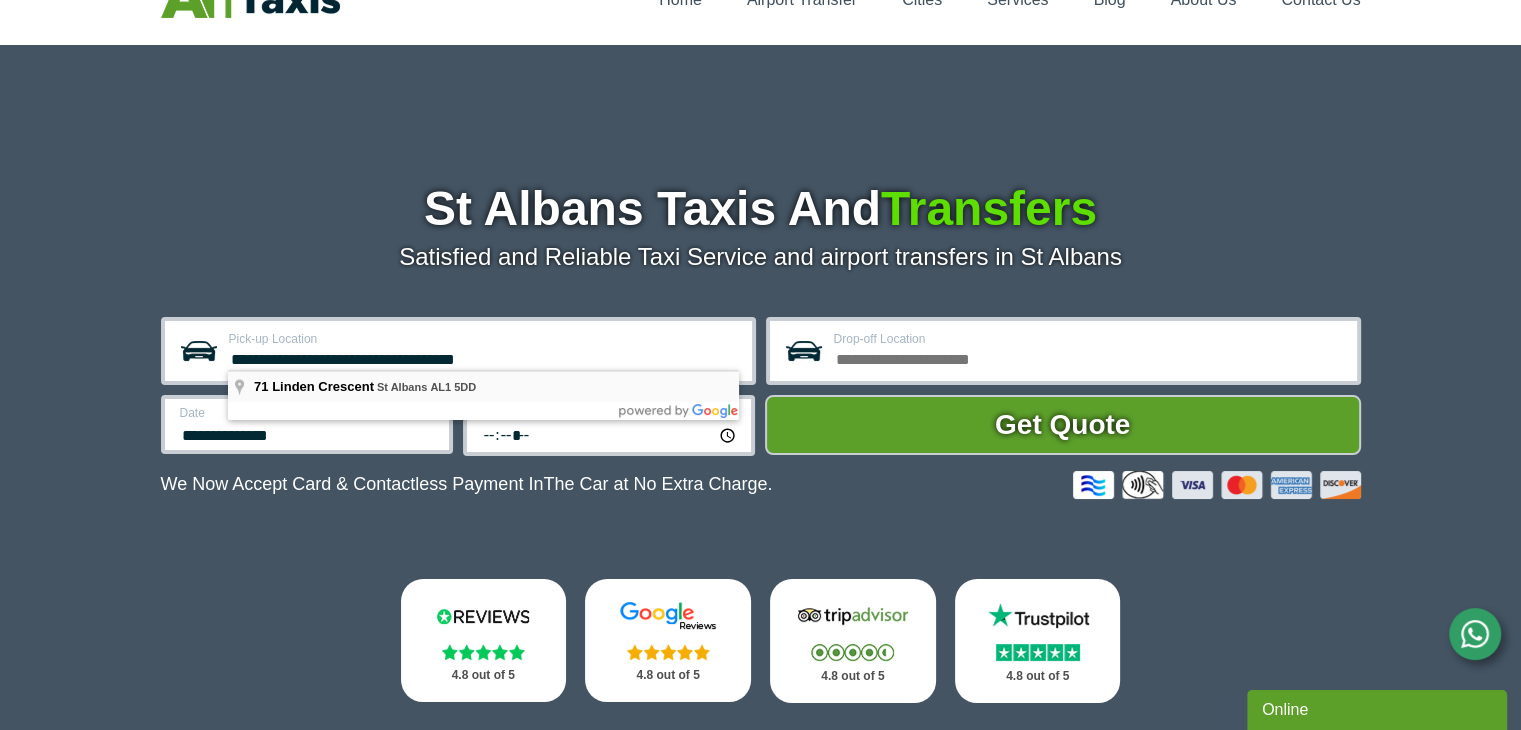 type on "**********" 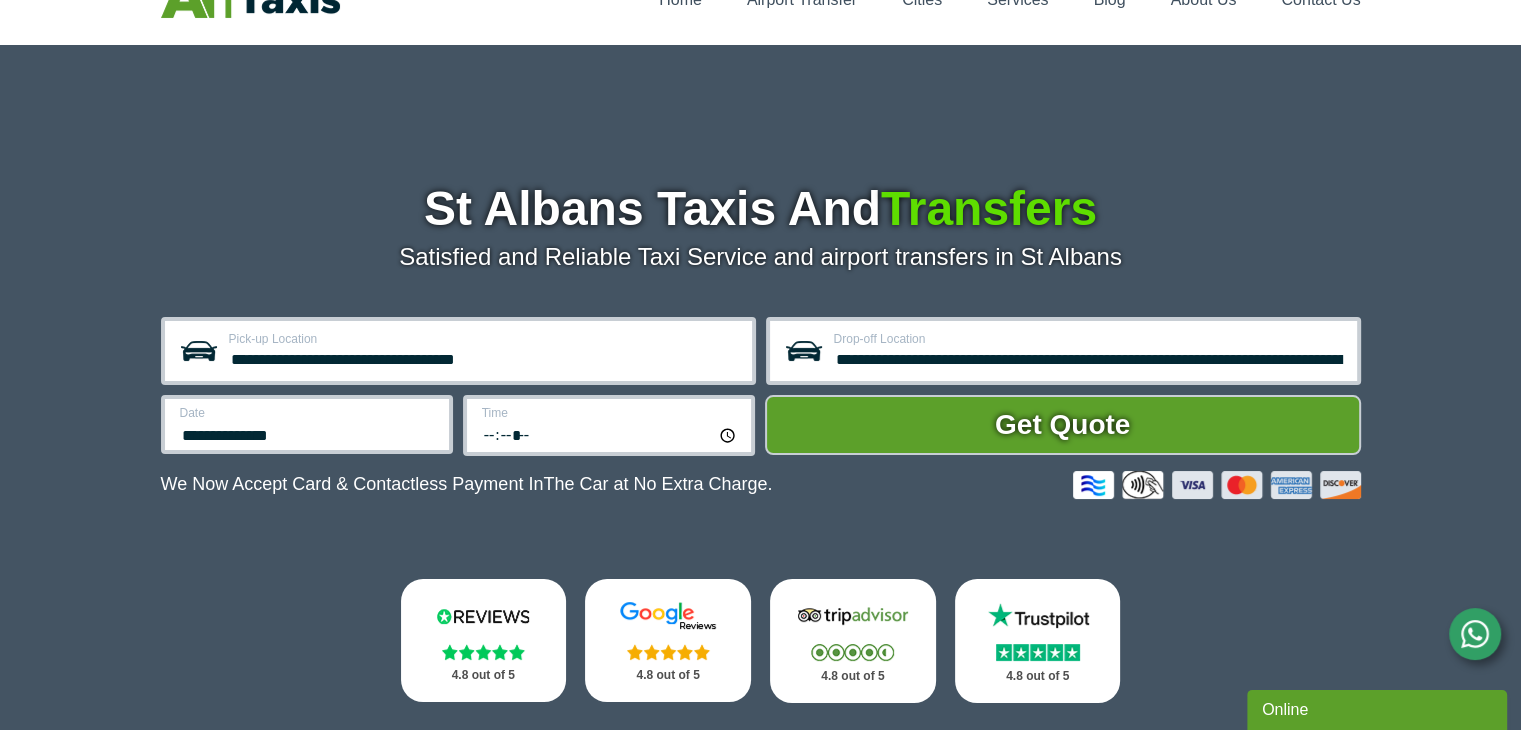 click on "**********" at bounding box center [1063, 351] 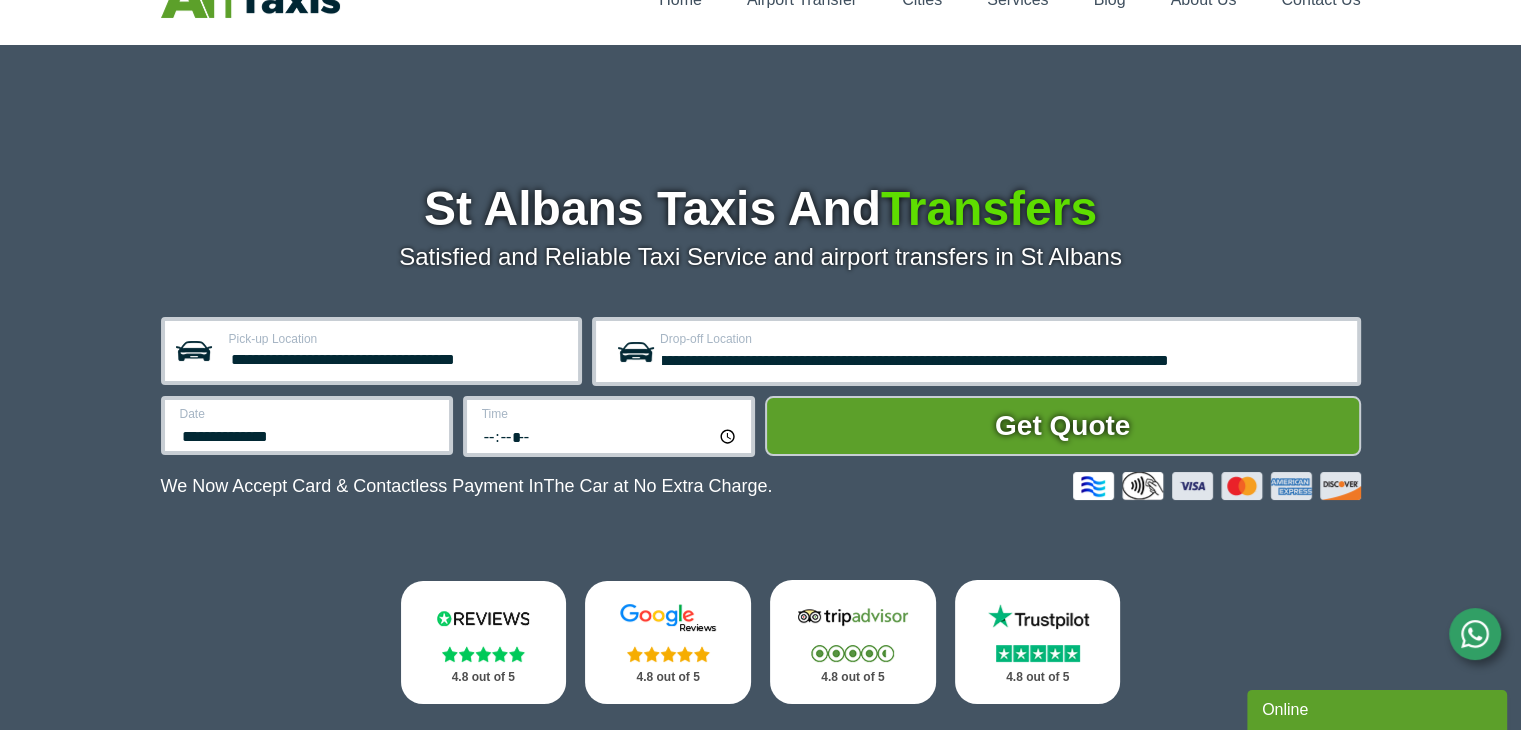 drag, startPoint x: 847, startPoint y: 357, endPoint x: 1535, endPoint y: 489, distance: 700.54834 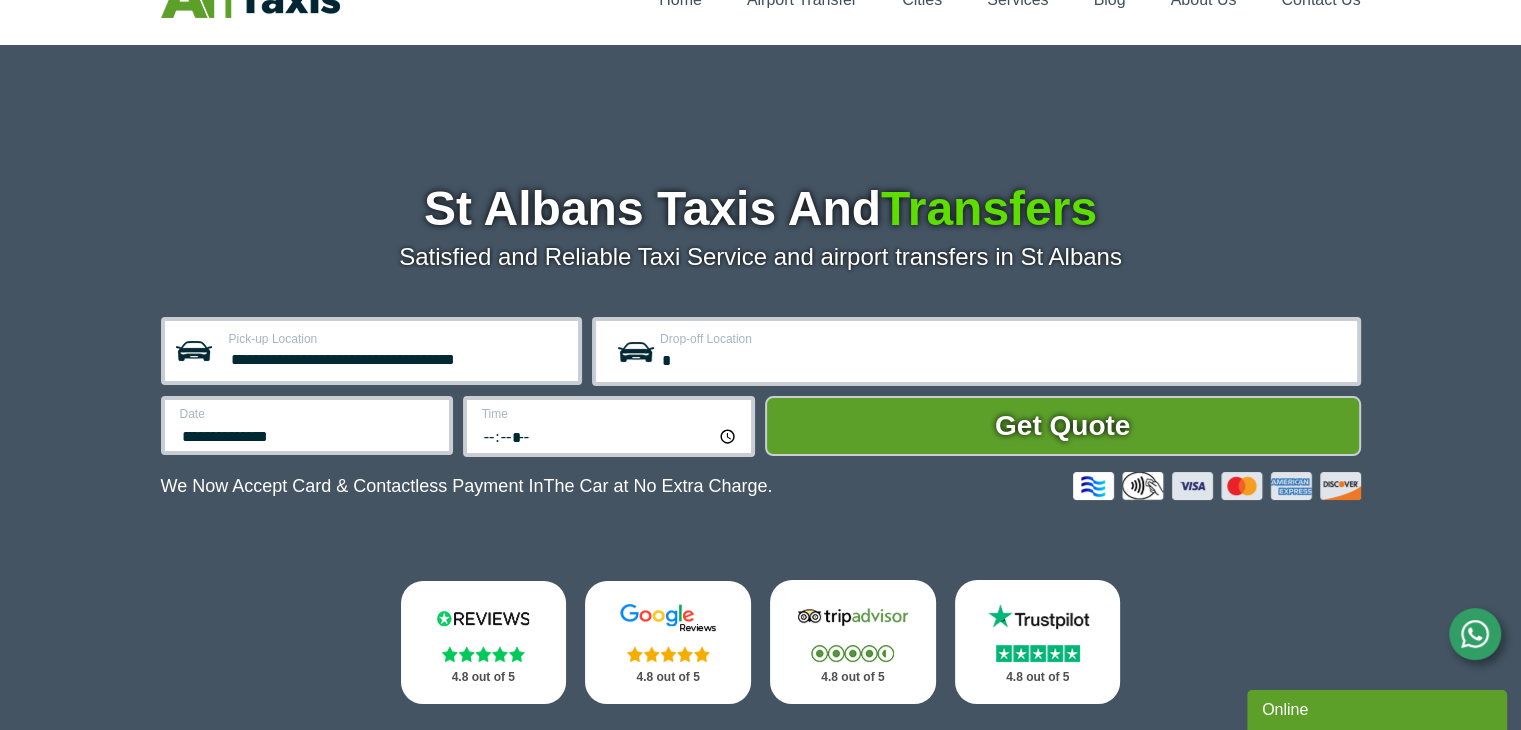 scroll, scrollTop: 0, scrollLeft: 0, axis: both 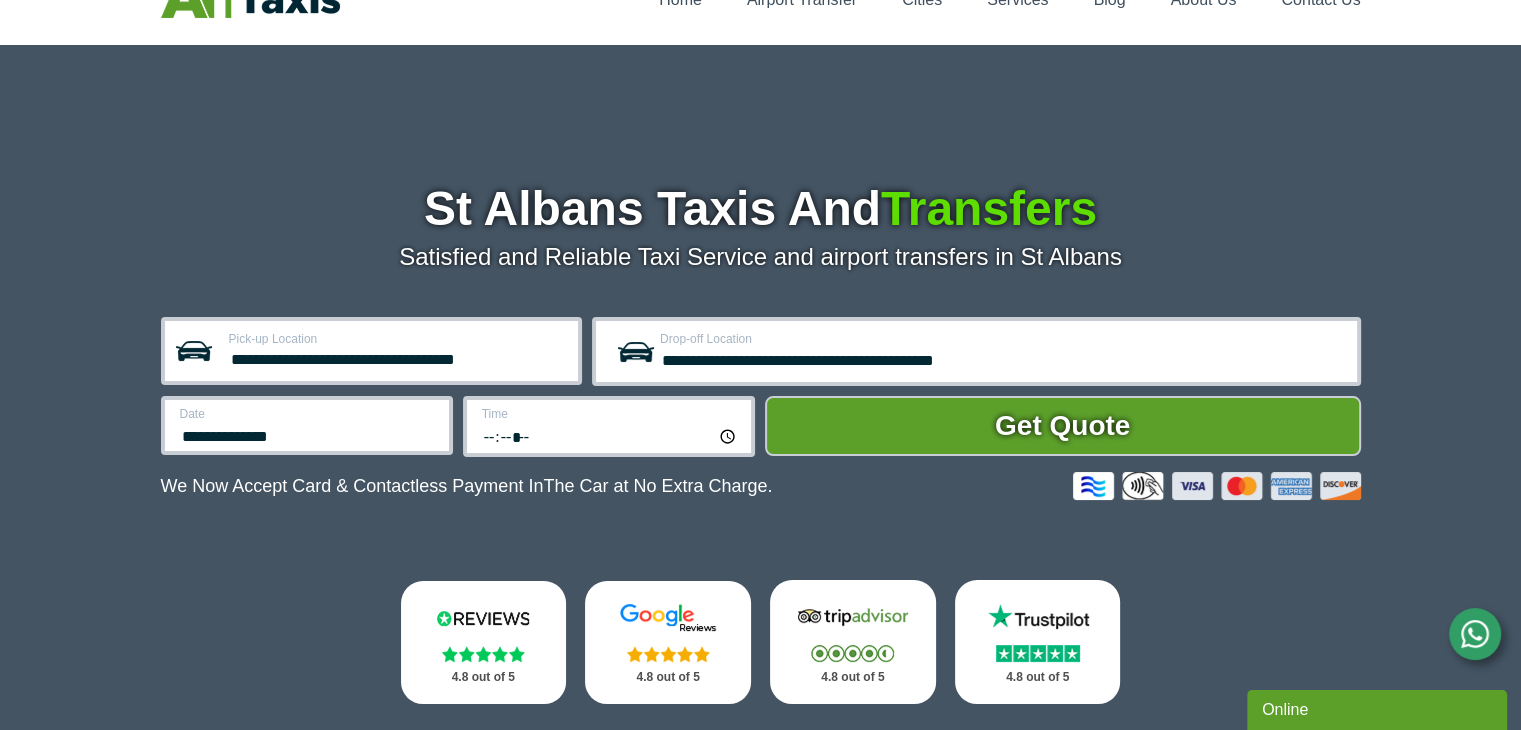 click on "**********" at bounding box center (915, 357) 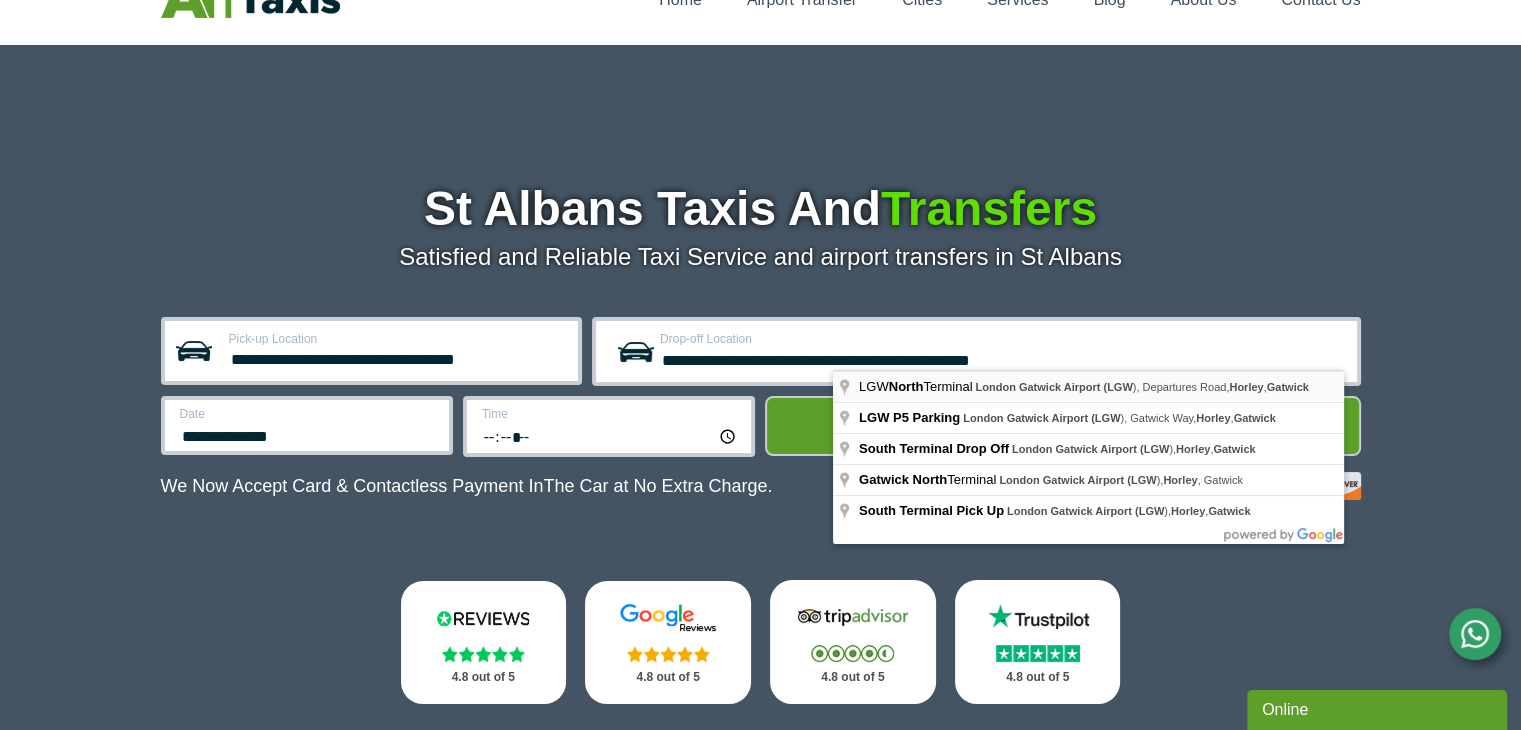 type on "**********" 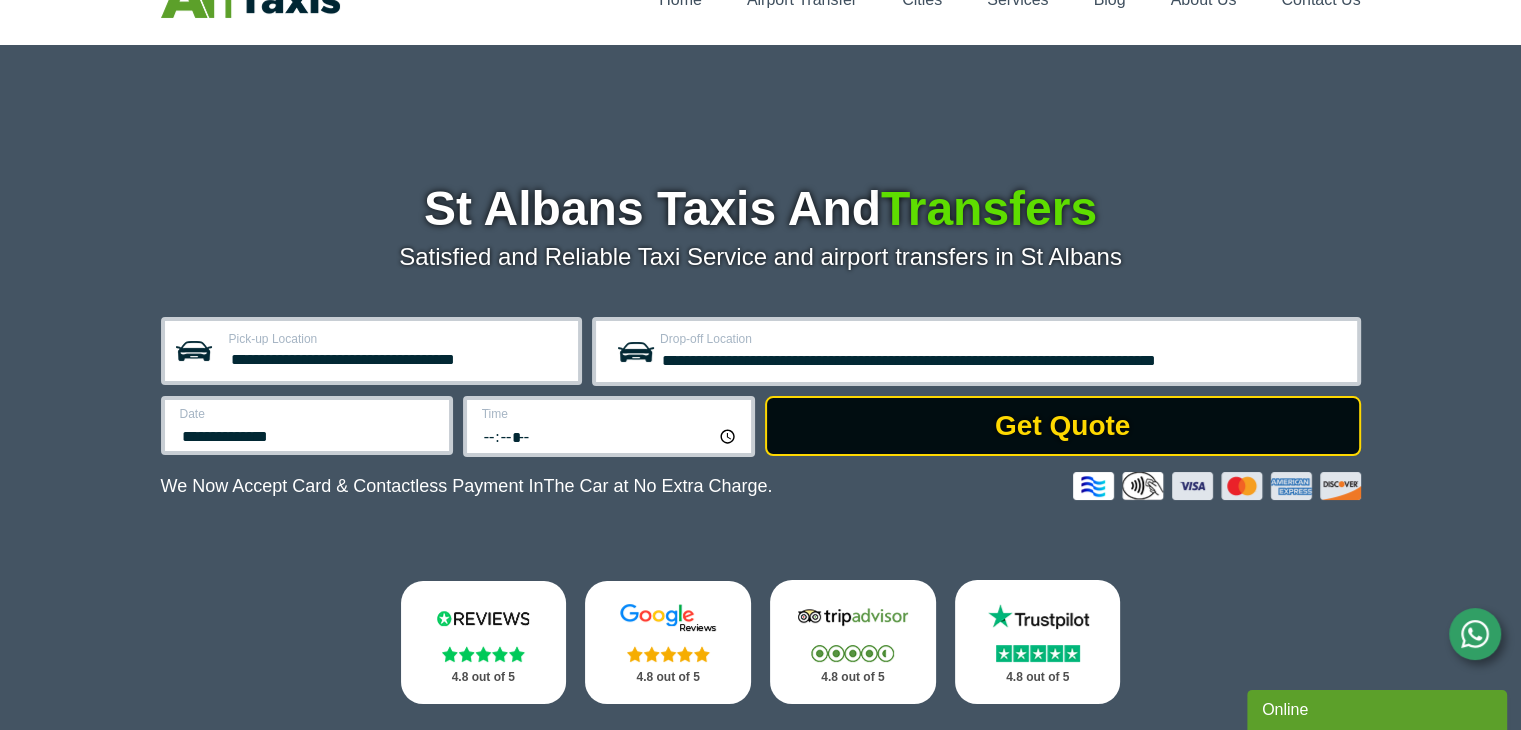 click on "Get Quote" at bounding box center [1063, 426] 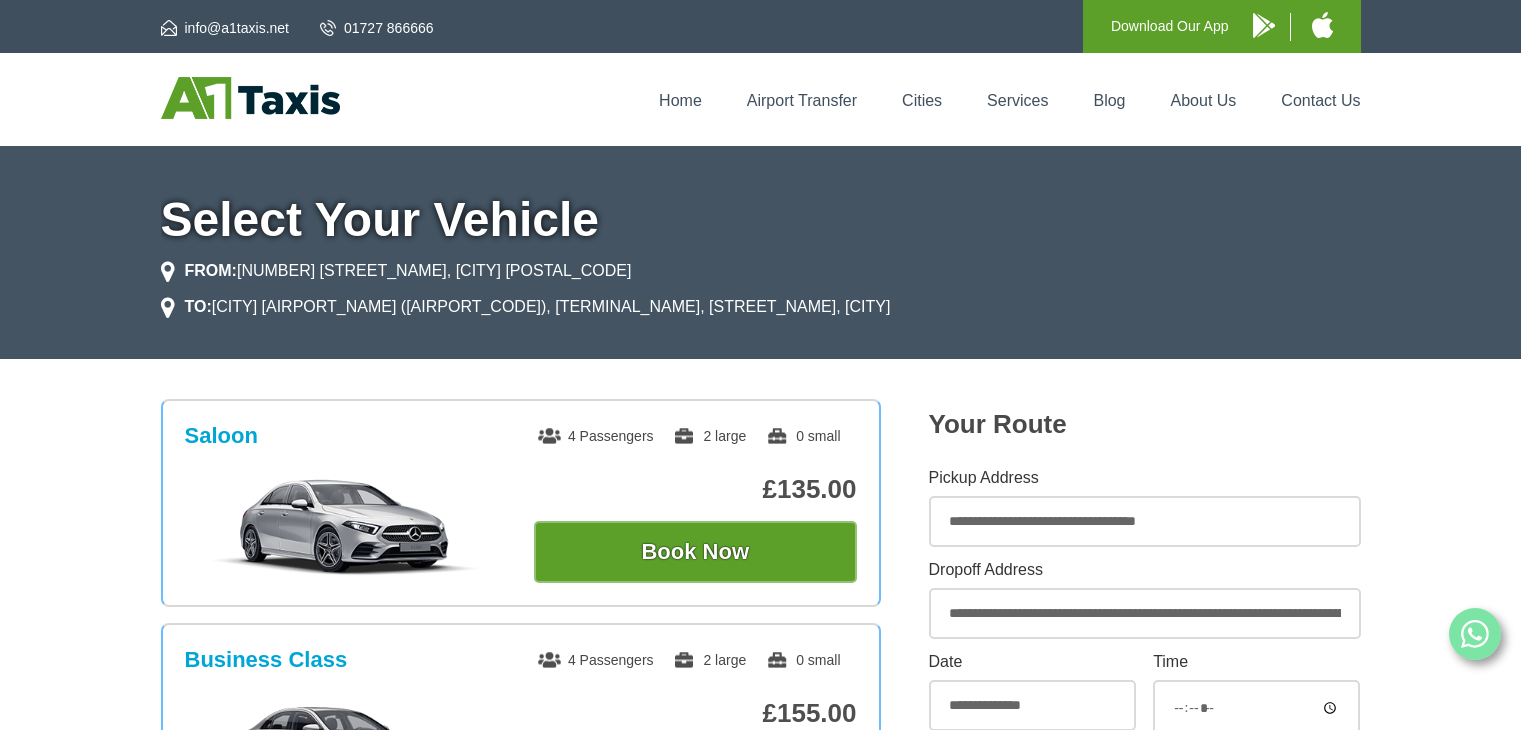 scroll, scrollTop: 0, scrollLeft: 0, axis: both 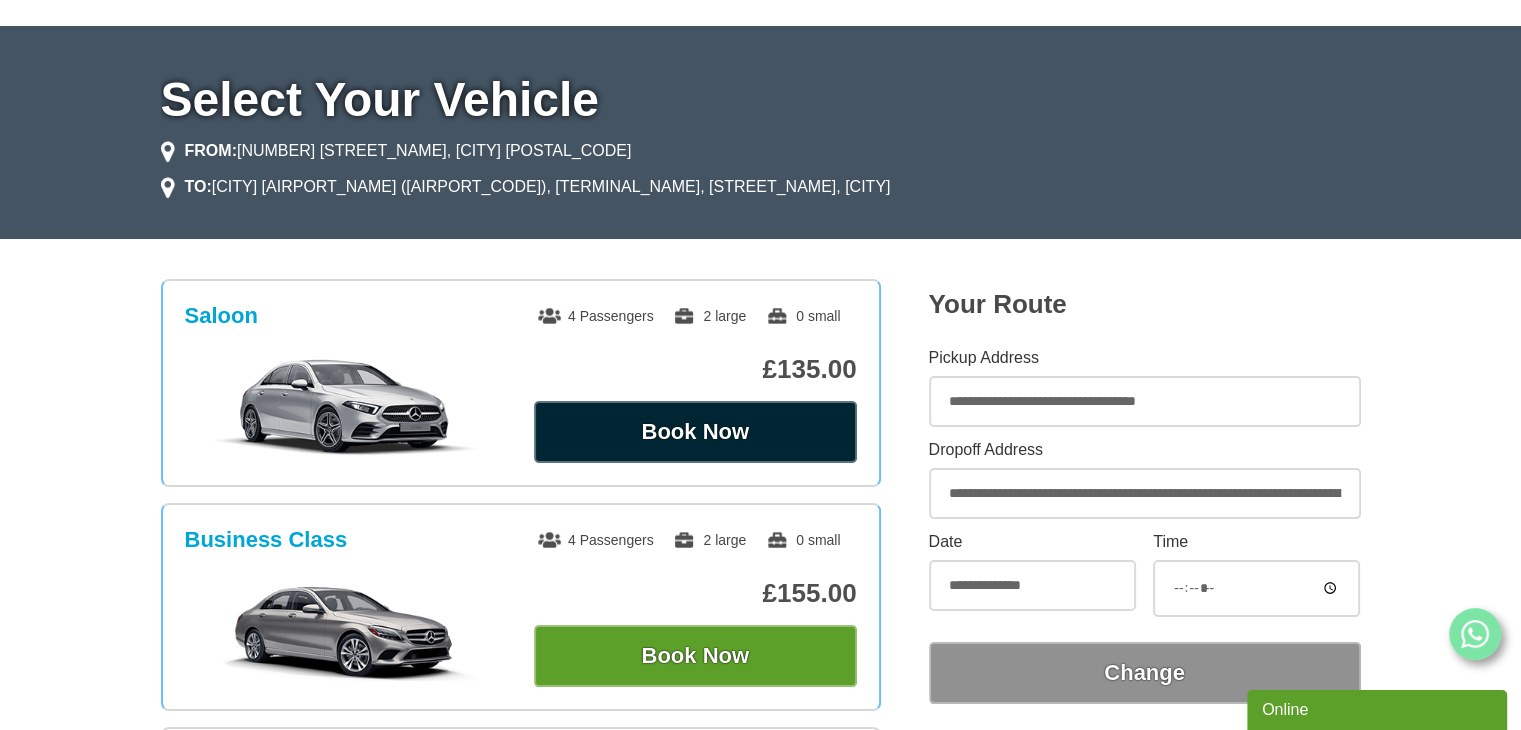 click on "Book Now" at bounding box center [695, 432] 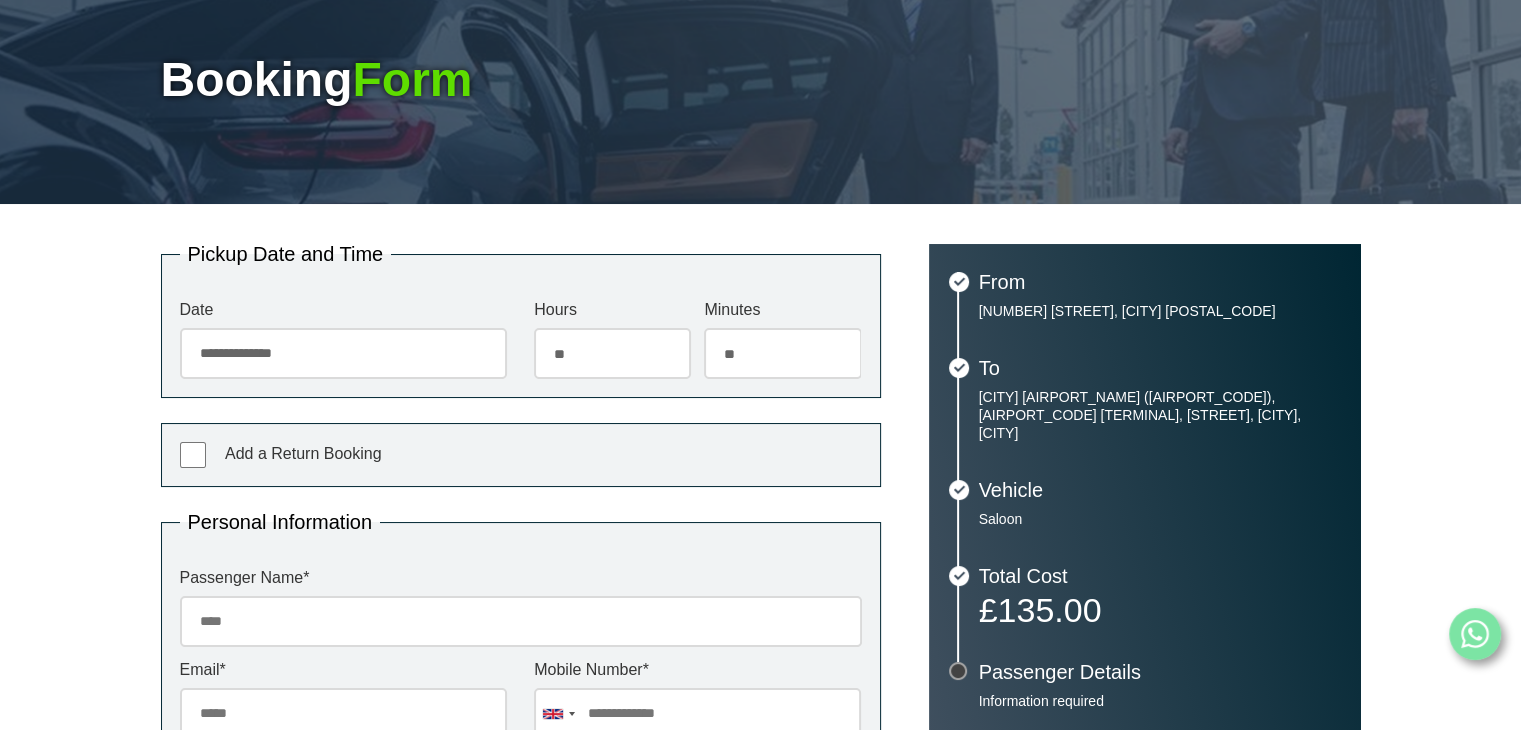 scroll, scrollTop: 275, scrollLeft: 0, axis: vertical 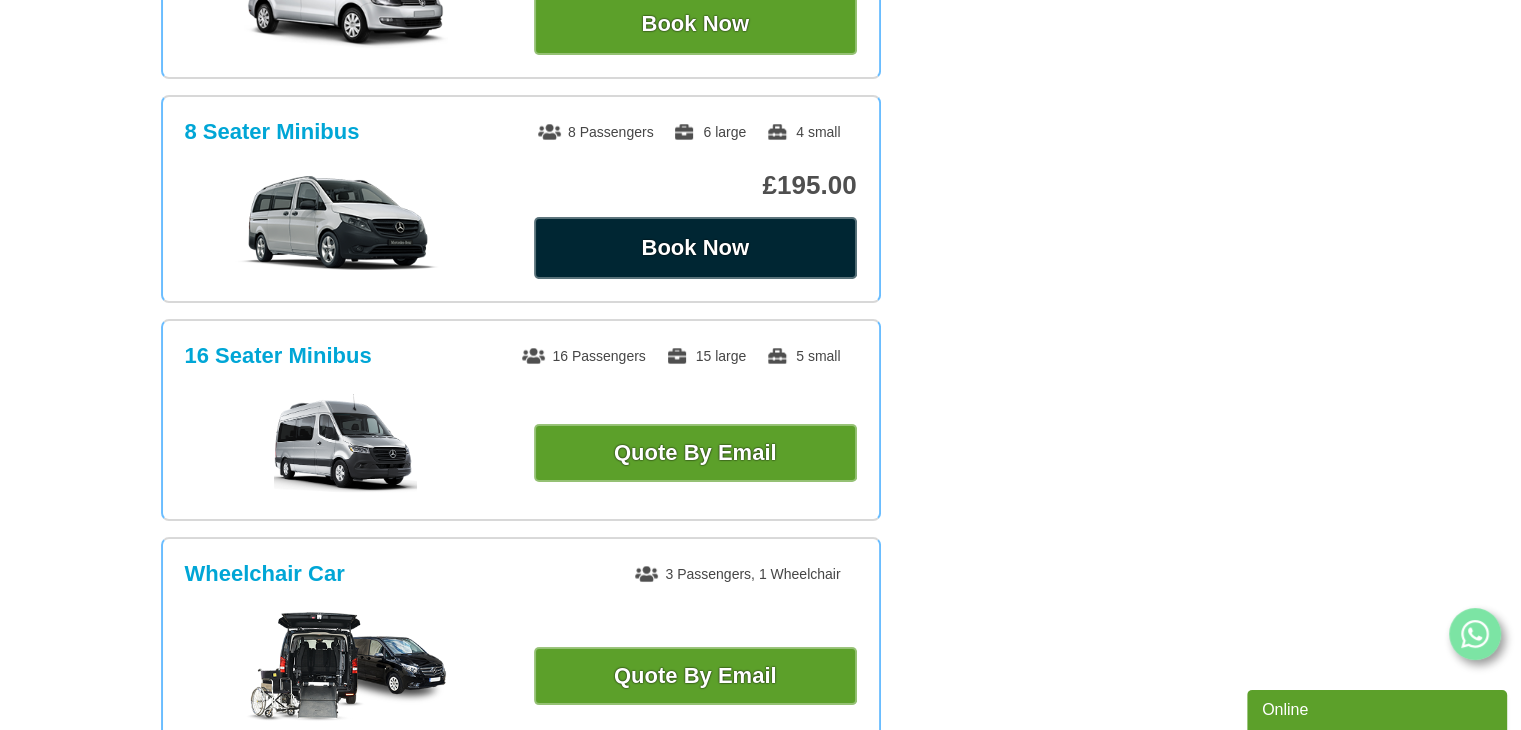 click on "Book Now" at bounding box center [695, 248] 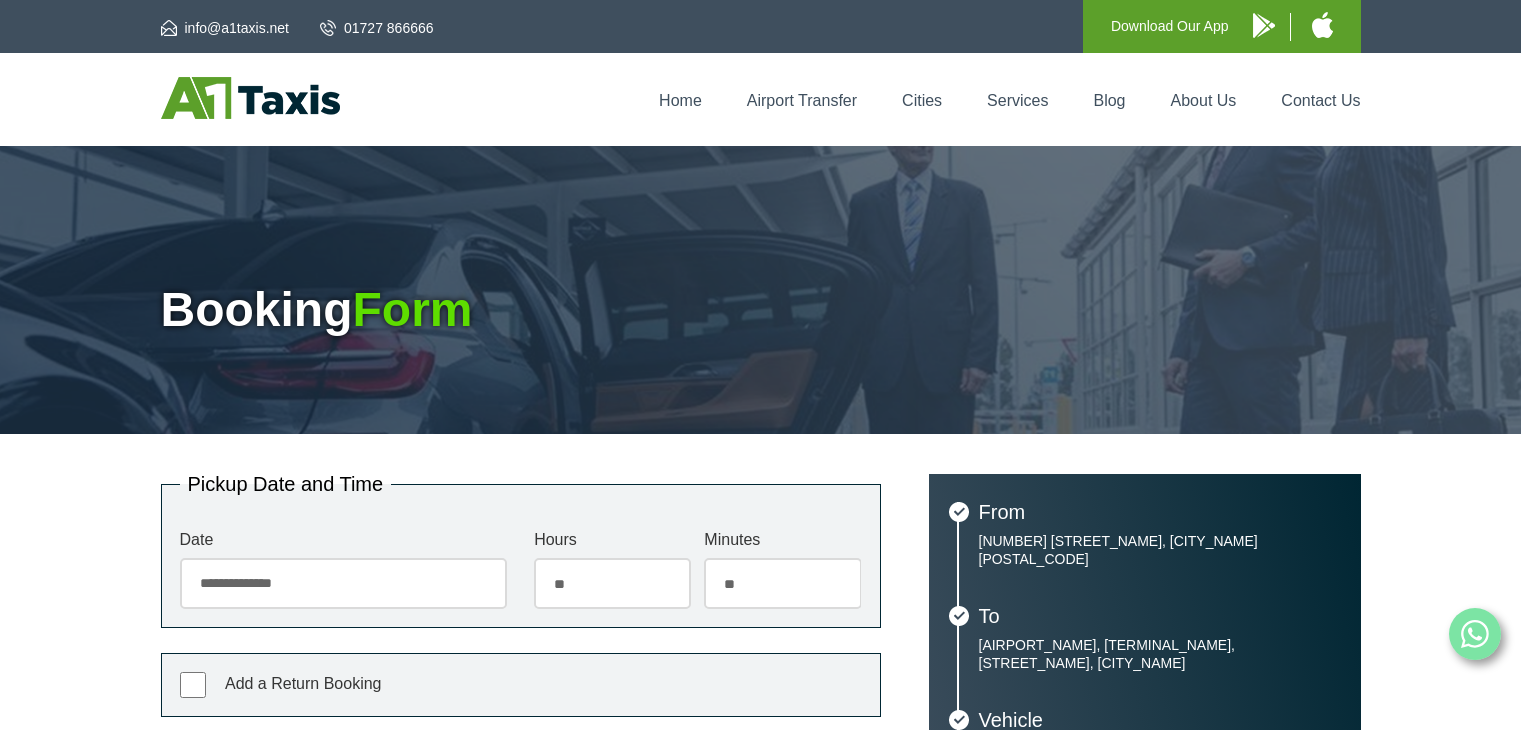 scroll, scrollTop: 0, scrollLeft: 0, axis: both 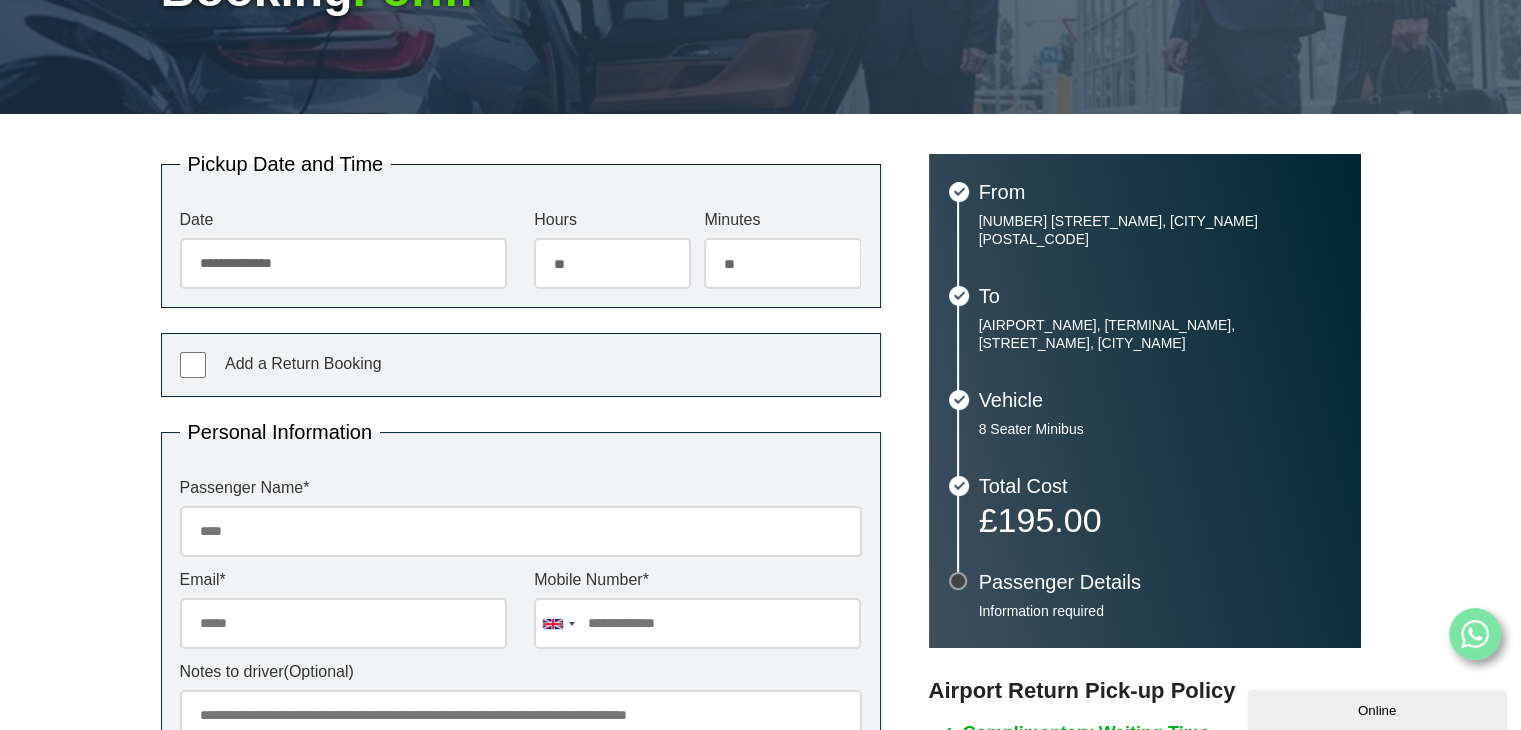 click on "Passenger Name  *" at bounding box center (521, 531) 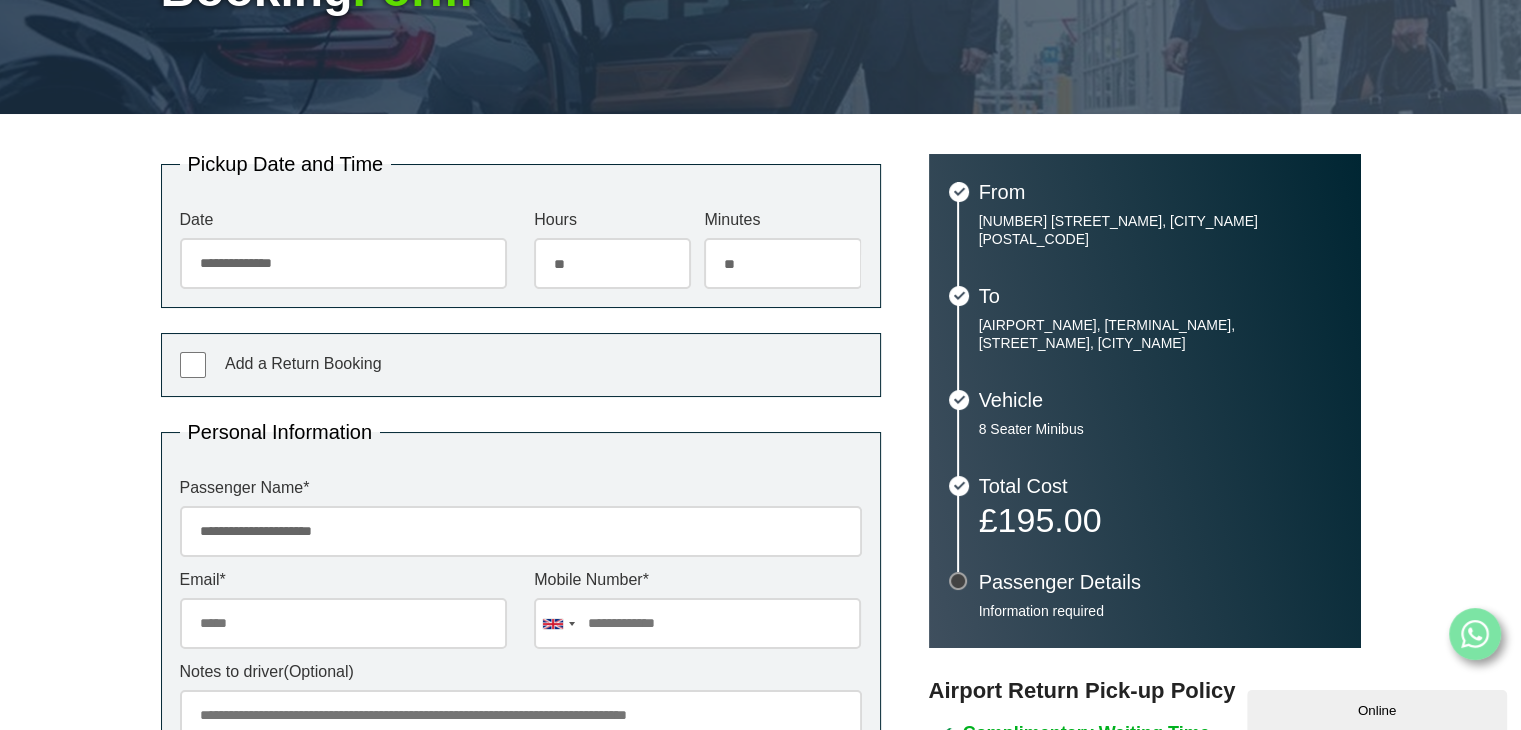 type on "**********" 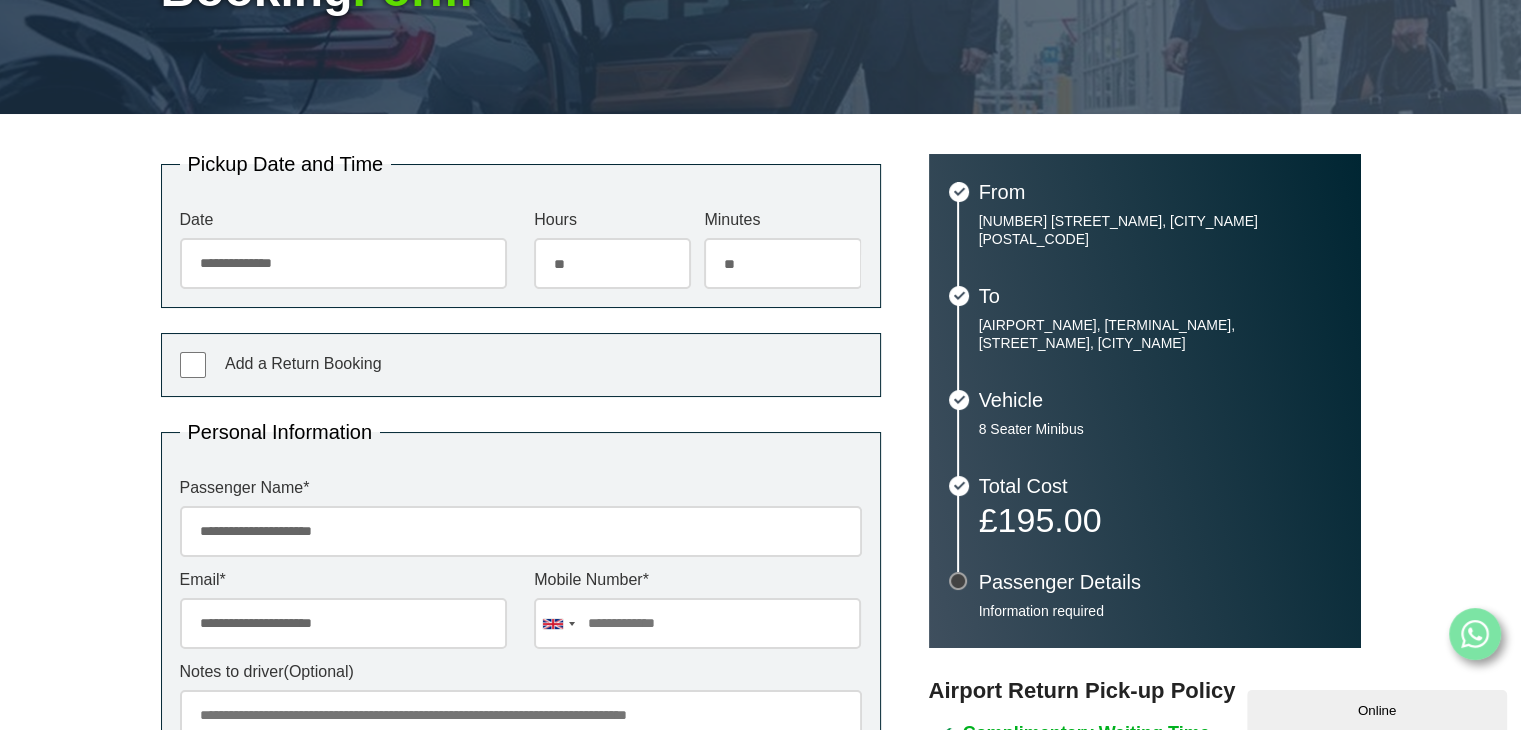 type on "**********" 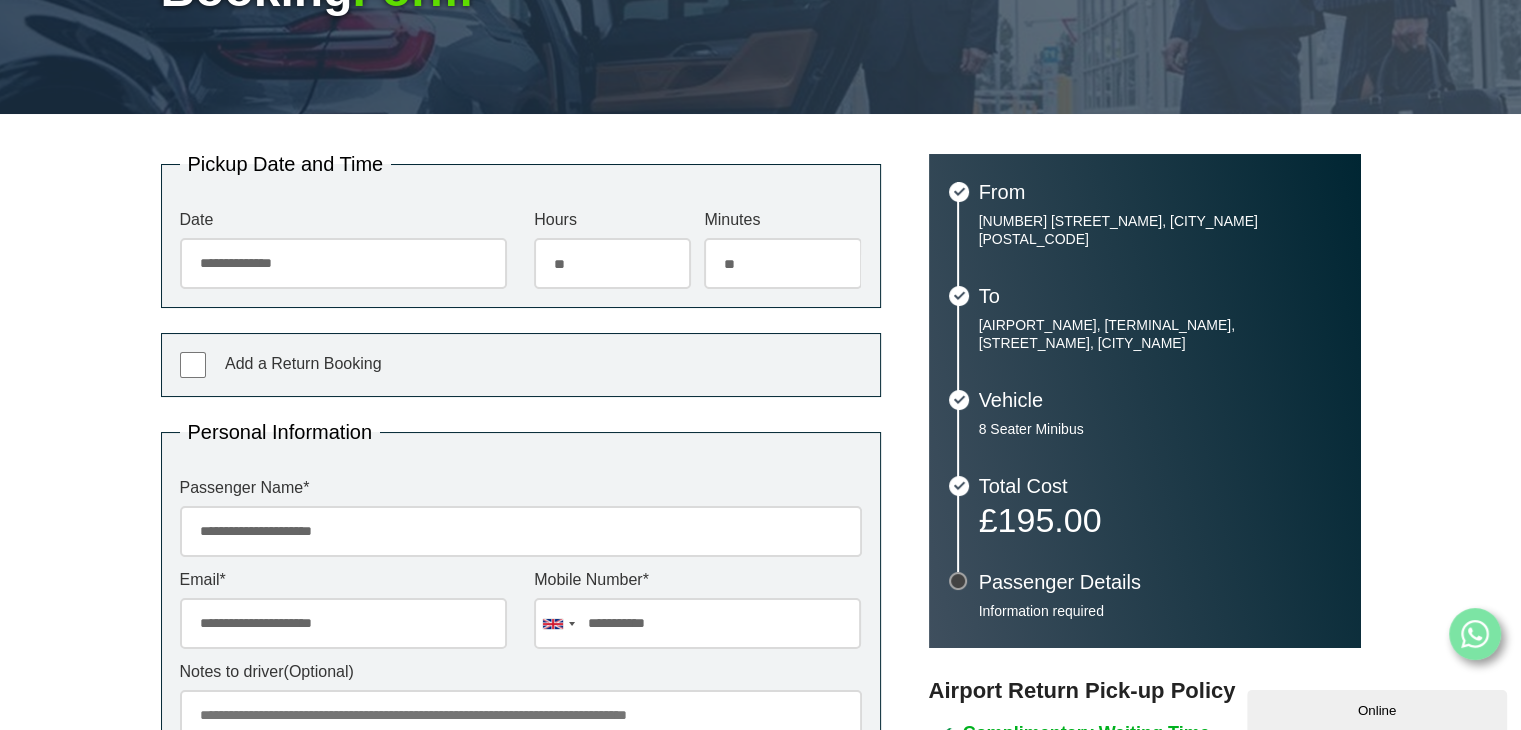 click on "**********" at bounding box center [760, 629] 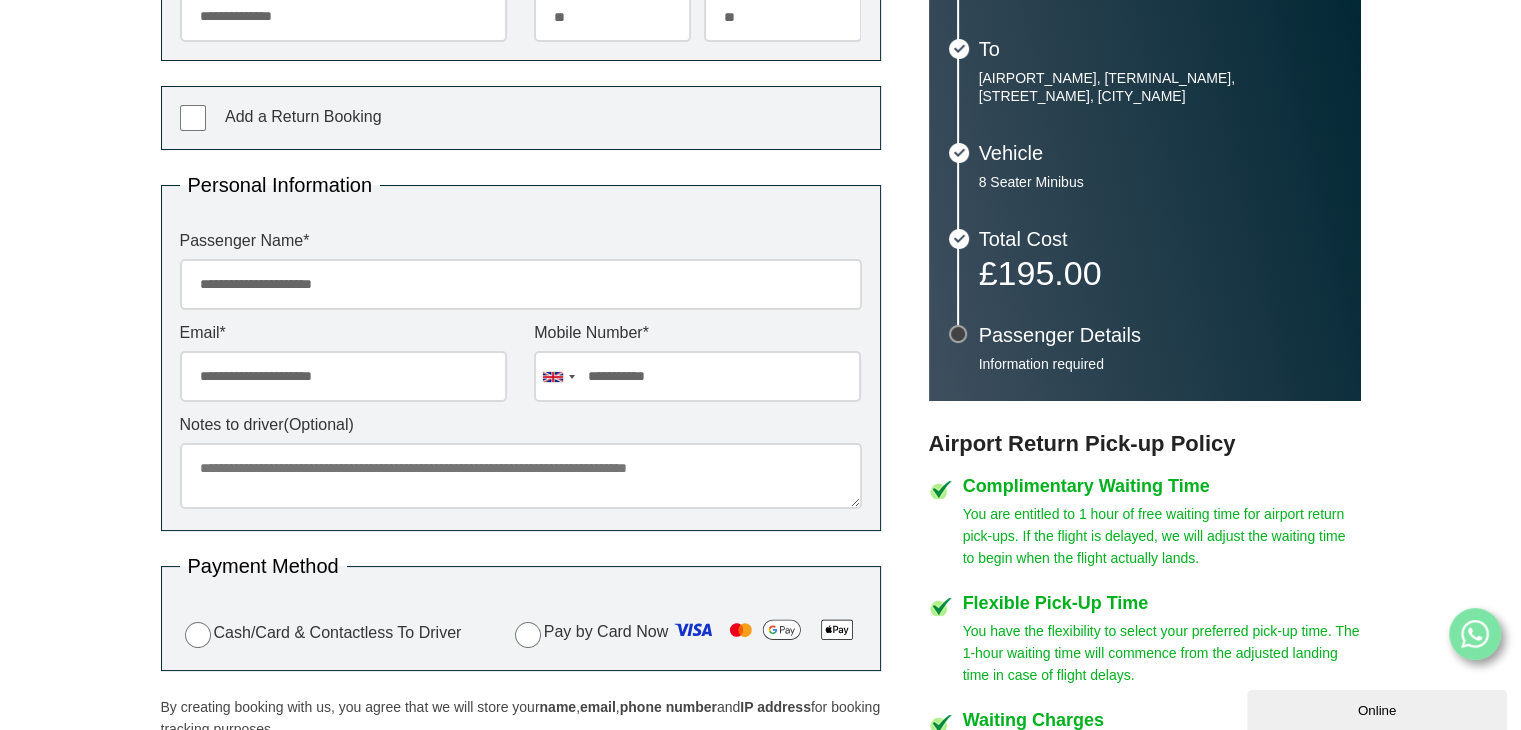 scroll, scrollTop: 640, scrollLeft: 0, axis: vertical 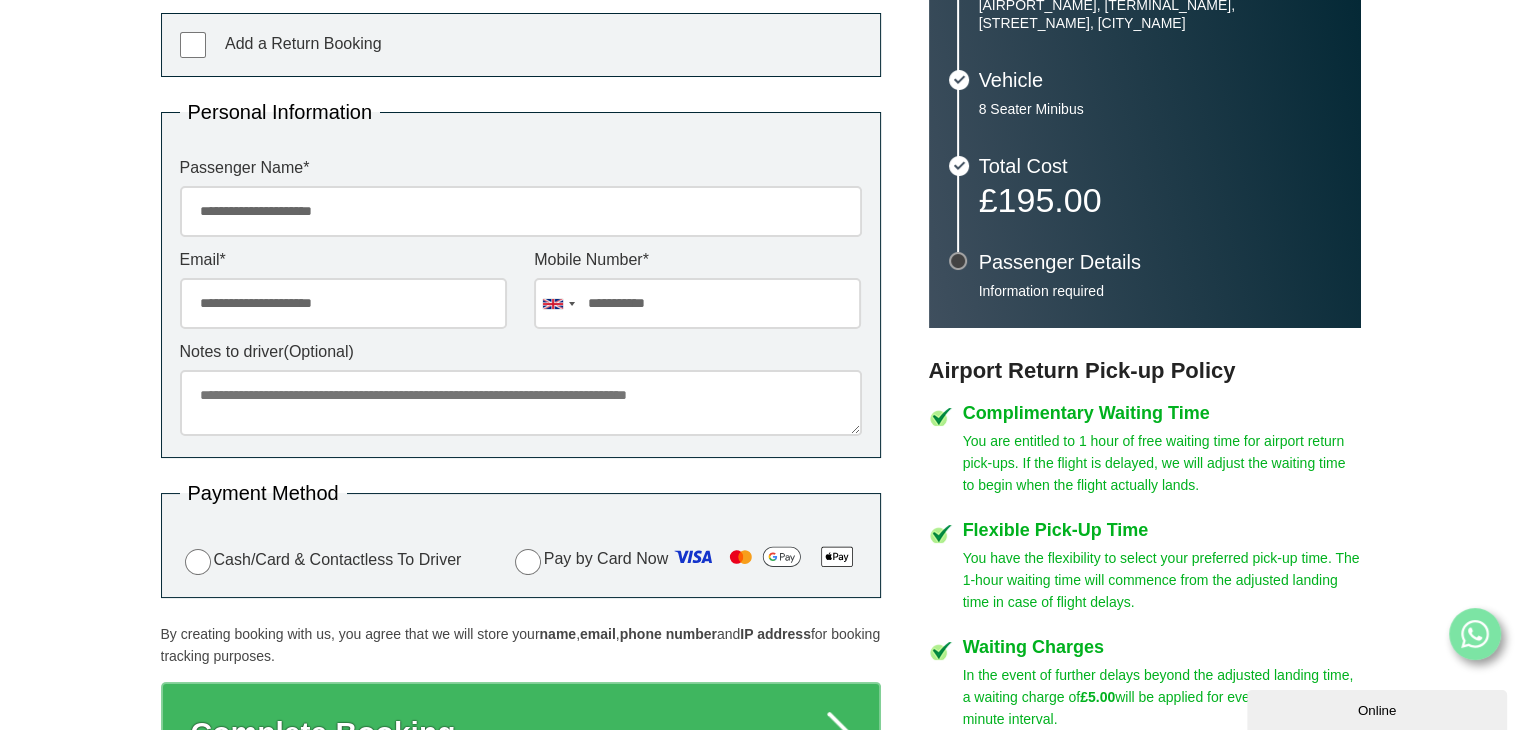 click on "Notes to driver  (Optional)" at bounding box center [521, 403] 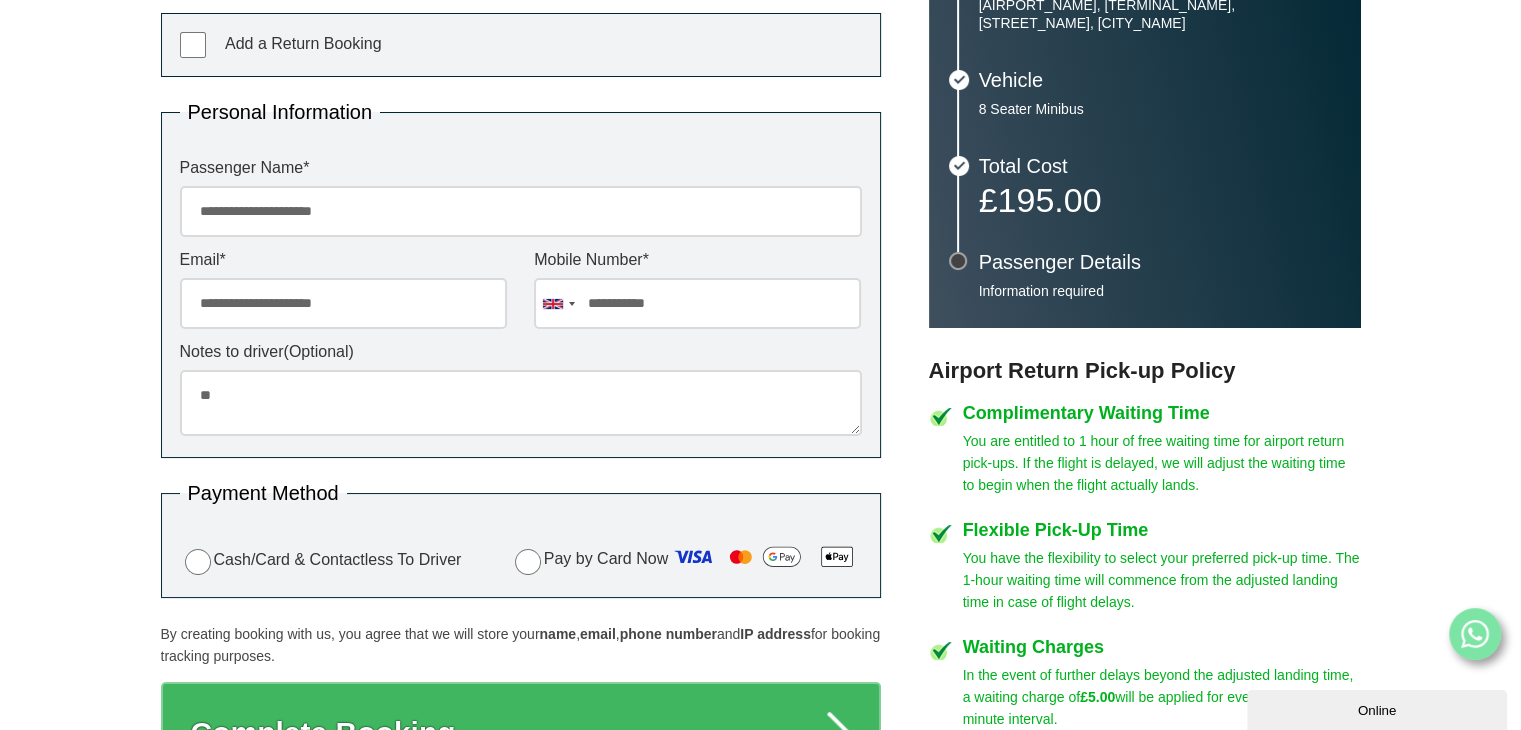 type on "*" 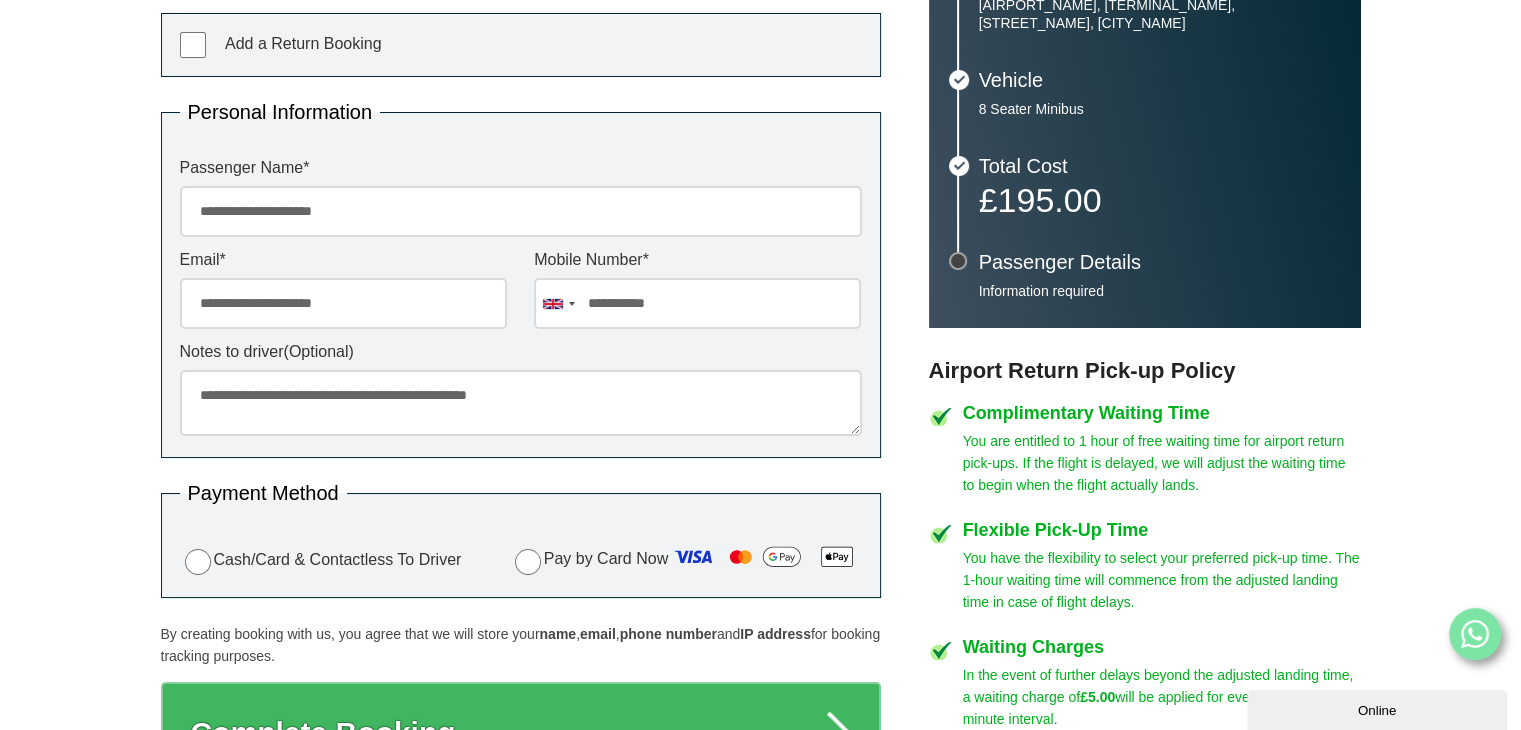 click on "**********" at bounding box center [521, 403] 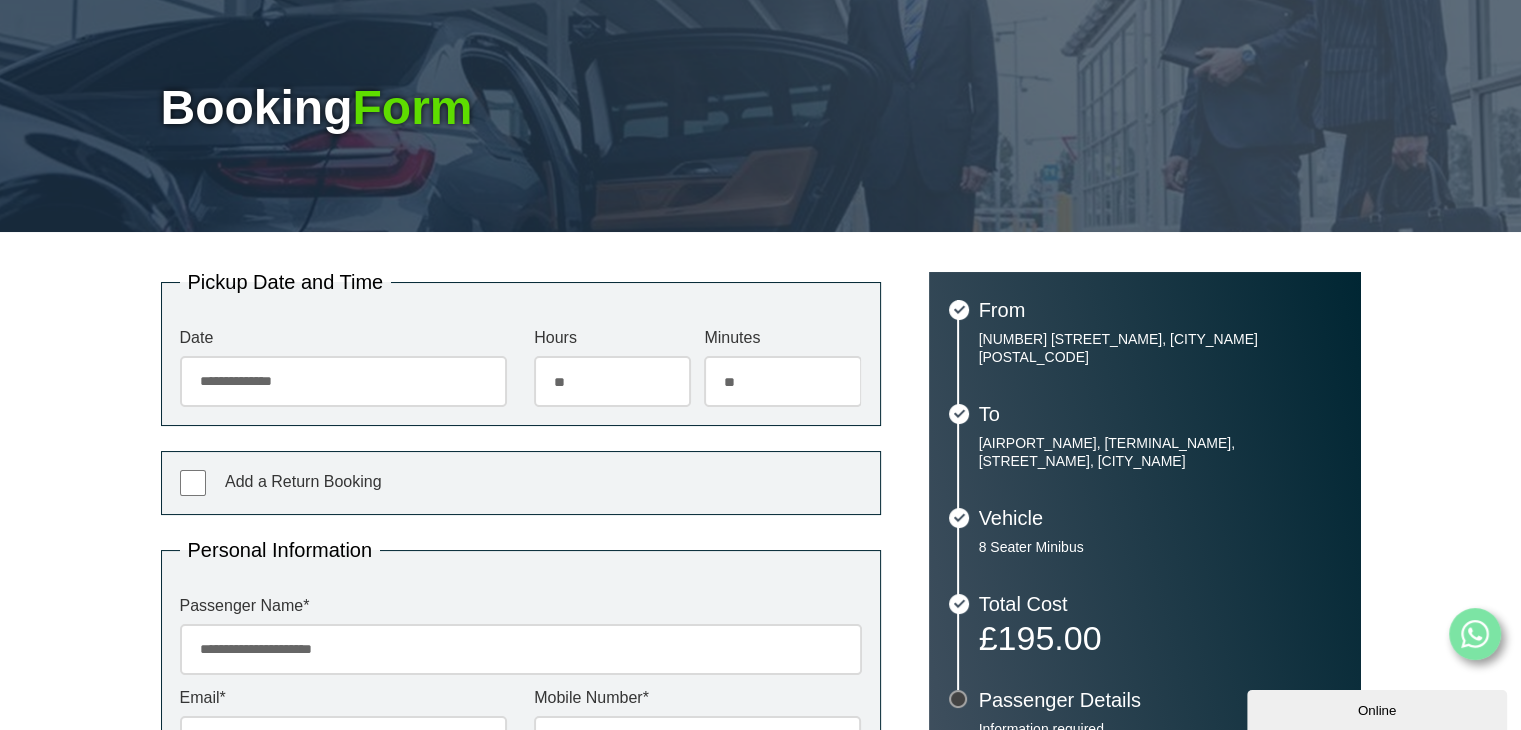 scroll, scrollTop: 204, scrollLeft: 0, axis: vertical 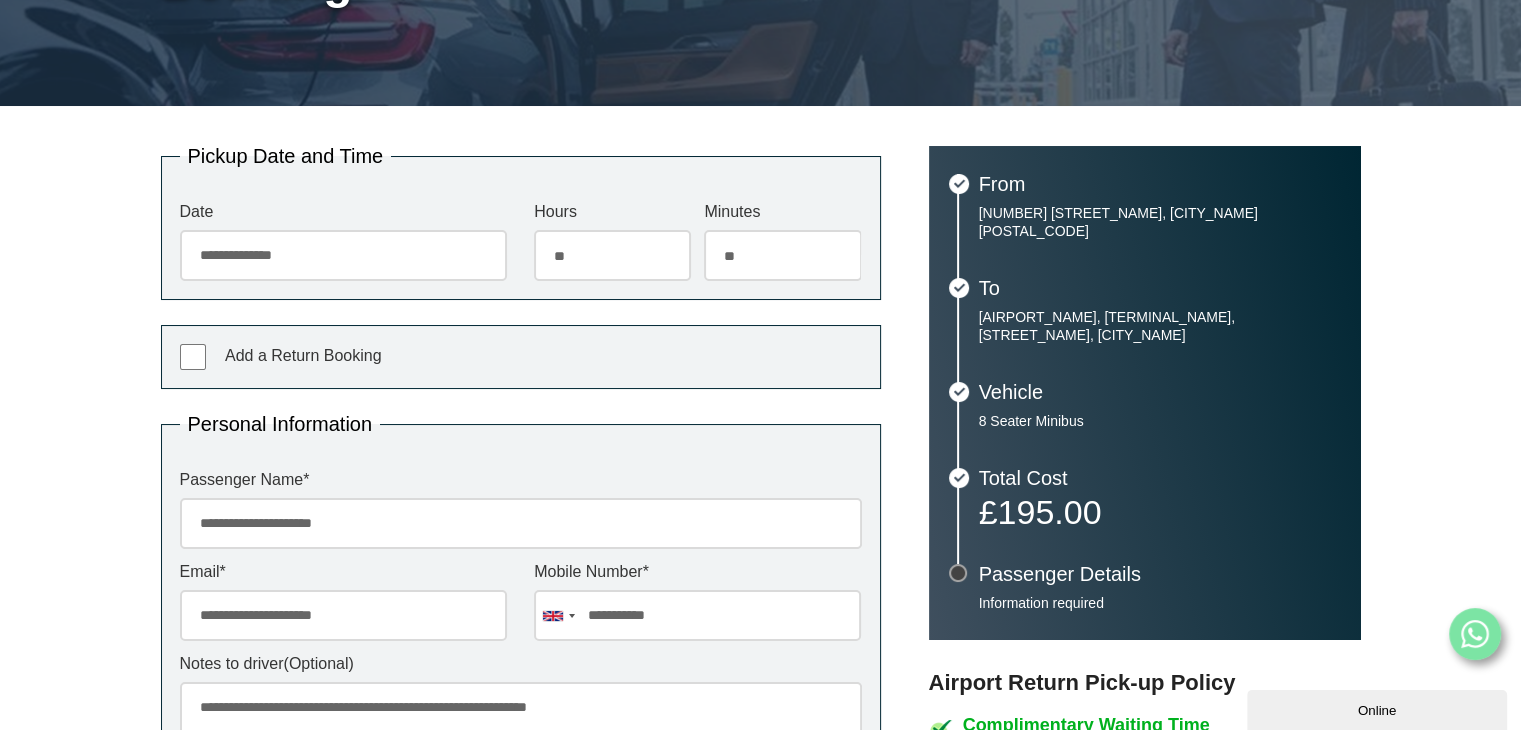 type on "**********" 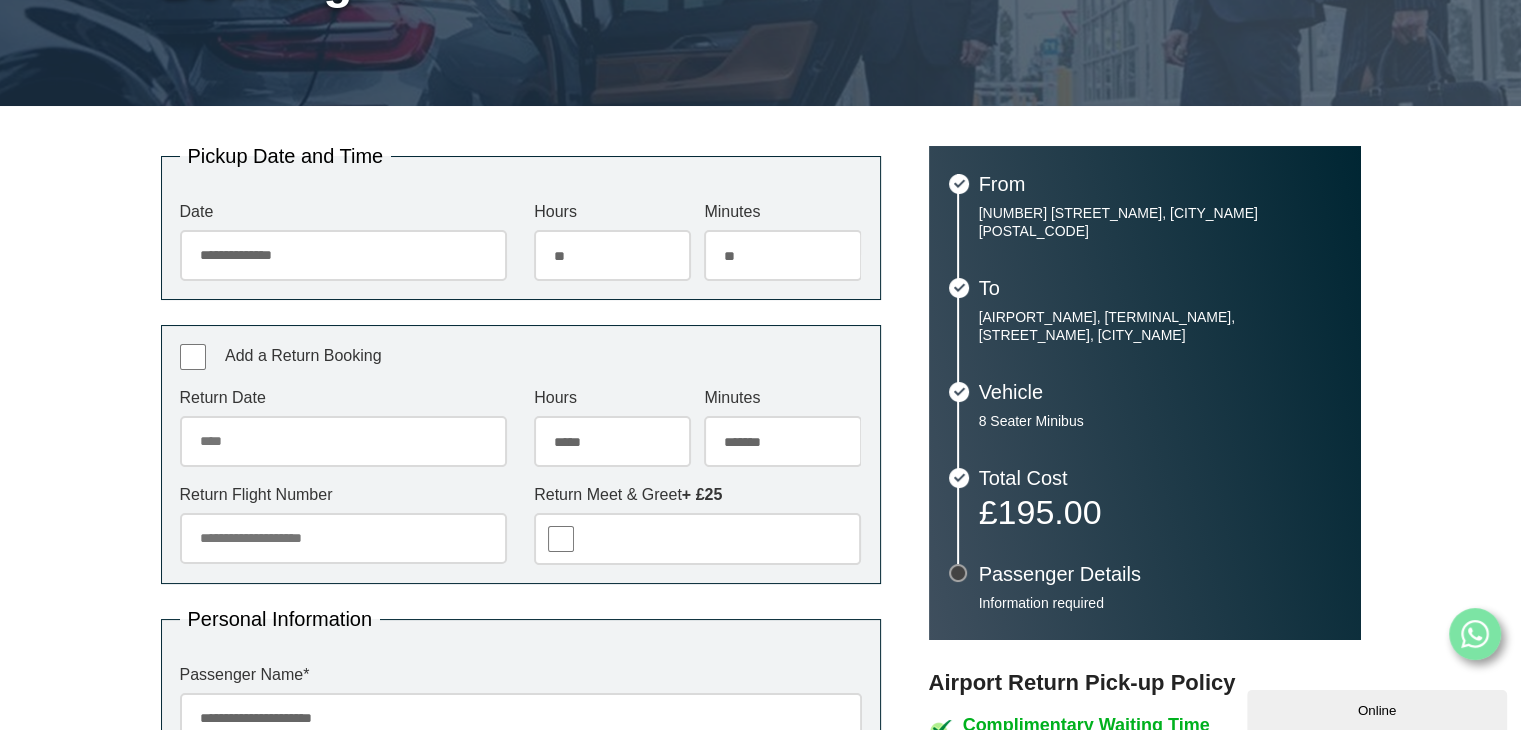 click on "Return Date" at bounding box center [343, 441] 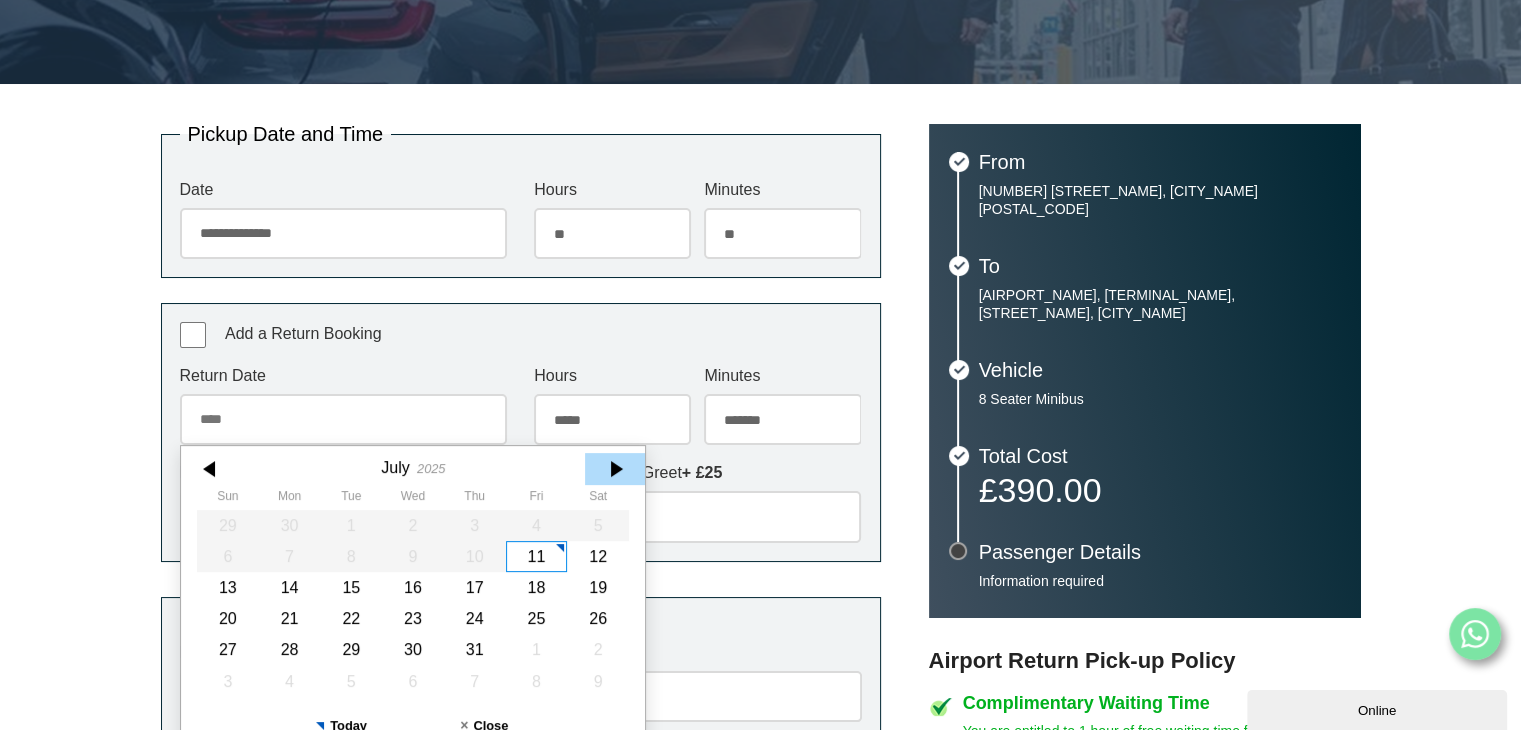click at bounding box center [615, 469] 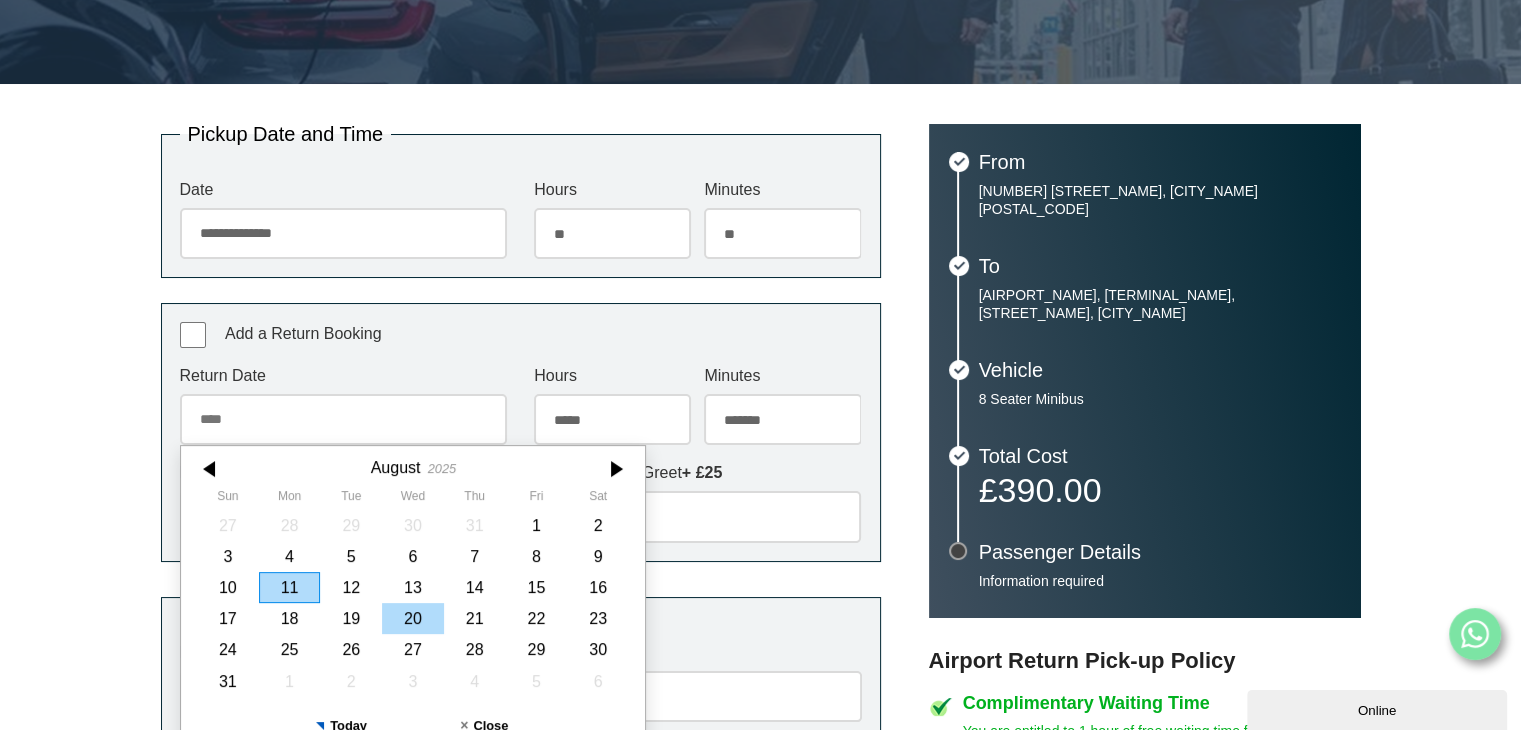 click on "20" at bounding box center [413, 618] 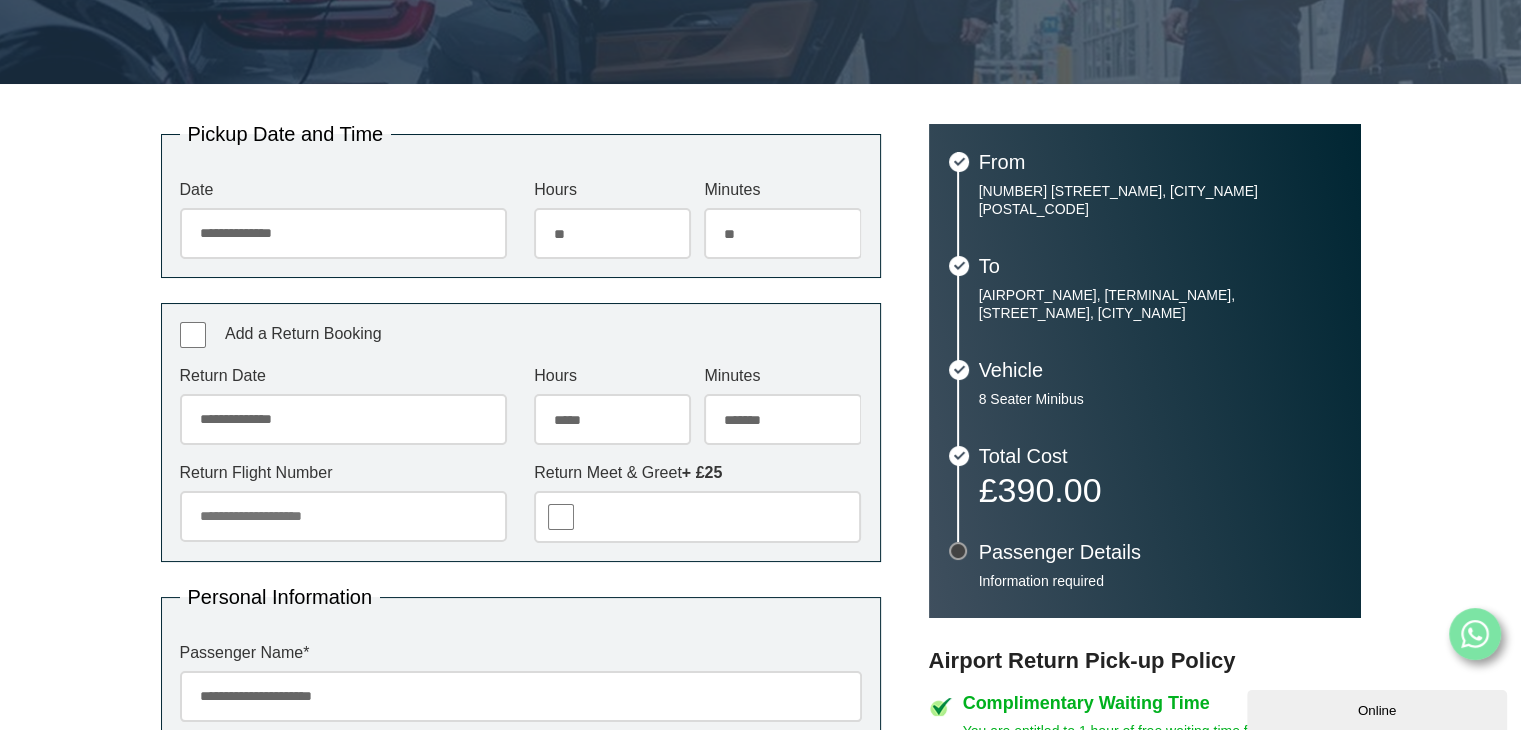 click on "*****
**
**
**
**
**
**
** ** ** ** ** ** ** ** ** ** ** ** ** ** ** ** ** **" at bounding box center (612, 419) 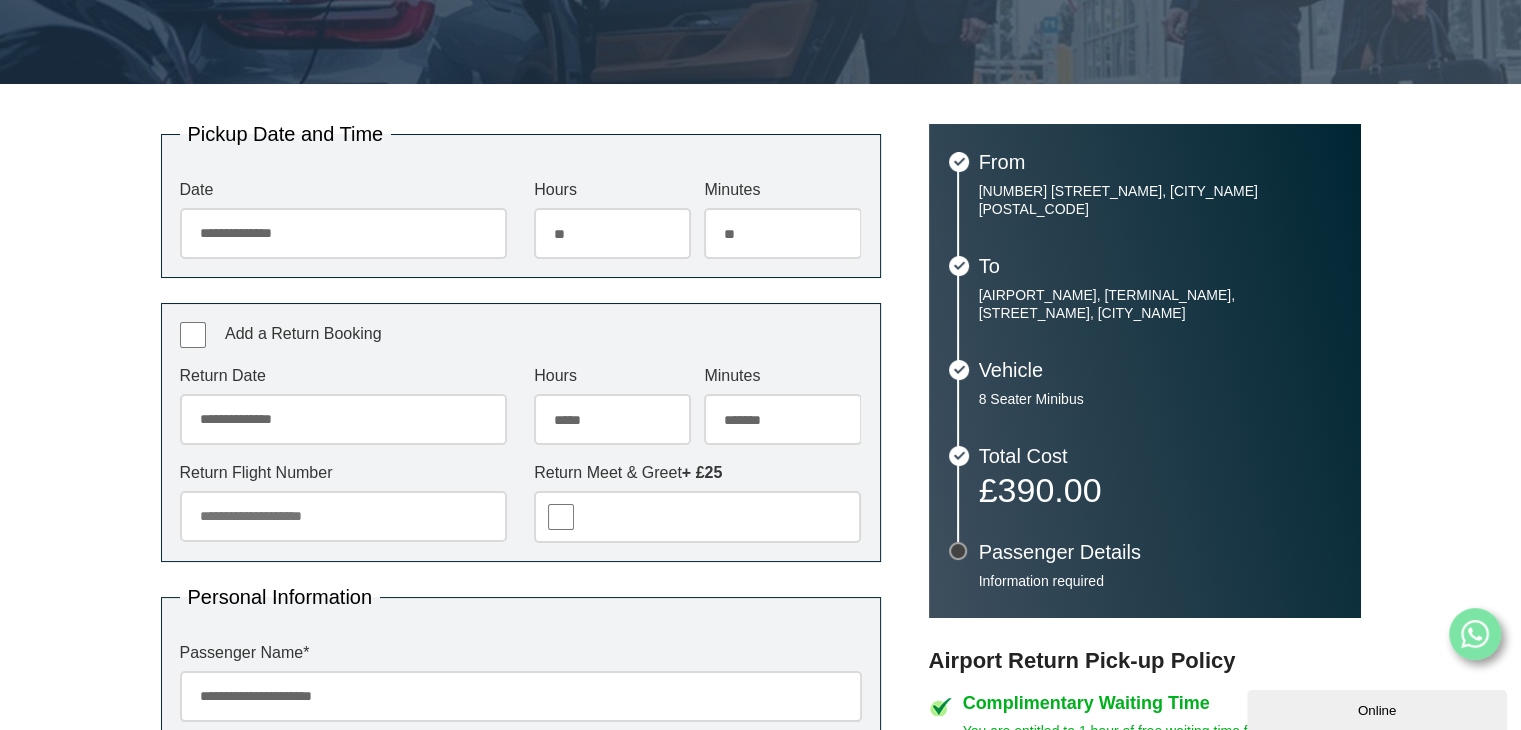 select on "**" 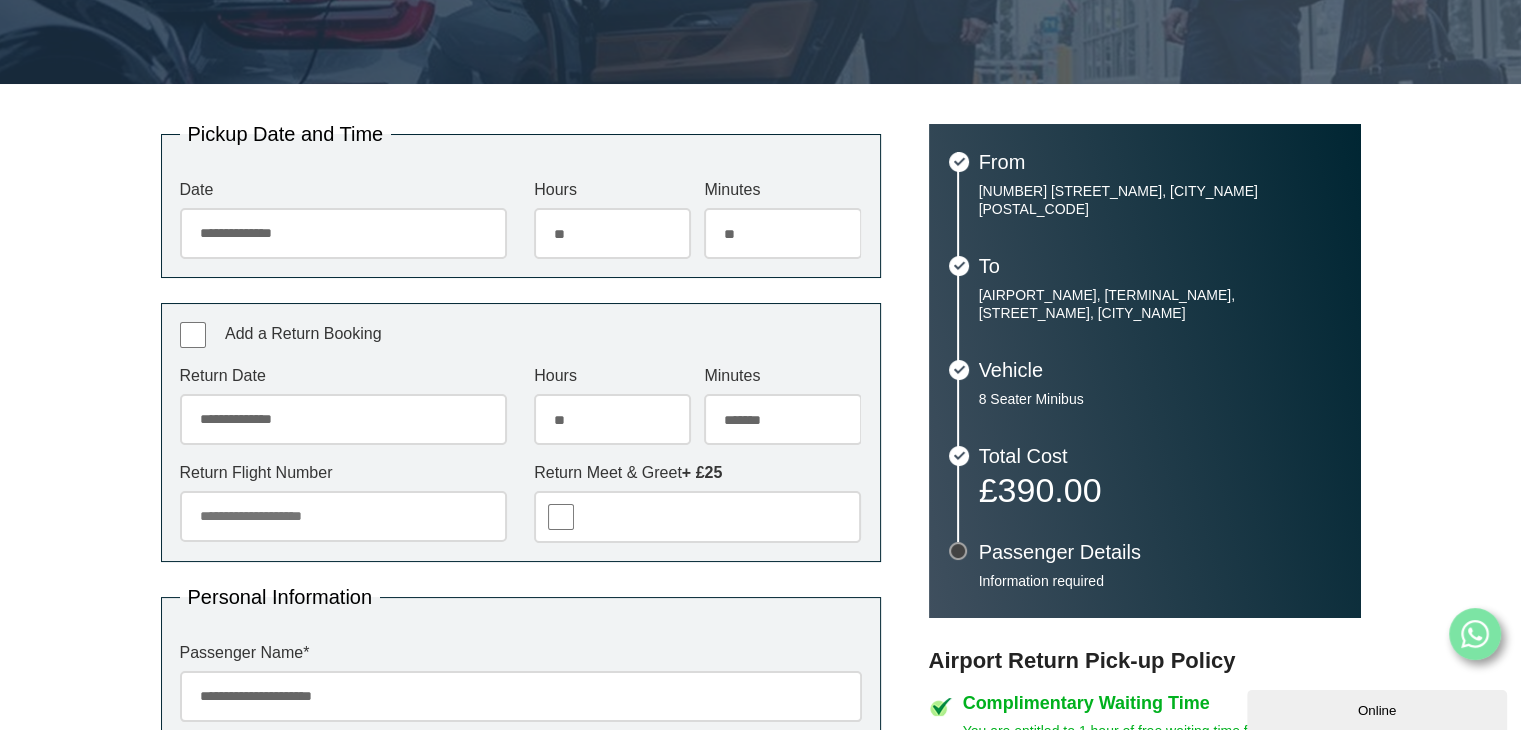 click on "*****
**
**
**
**
**
**
** ** ** ** ** ** ** ** ** ** ** ** ** ** ** ** ** **" at bounding box center [612, 419] 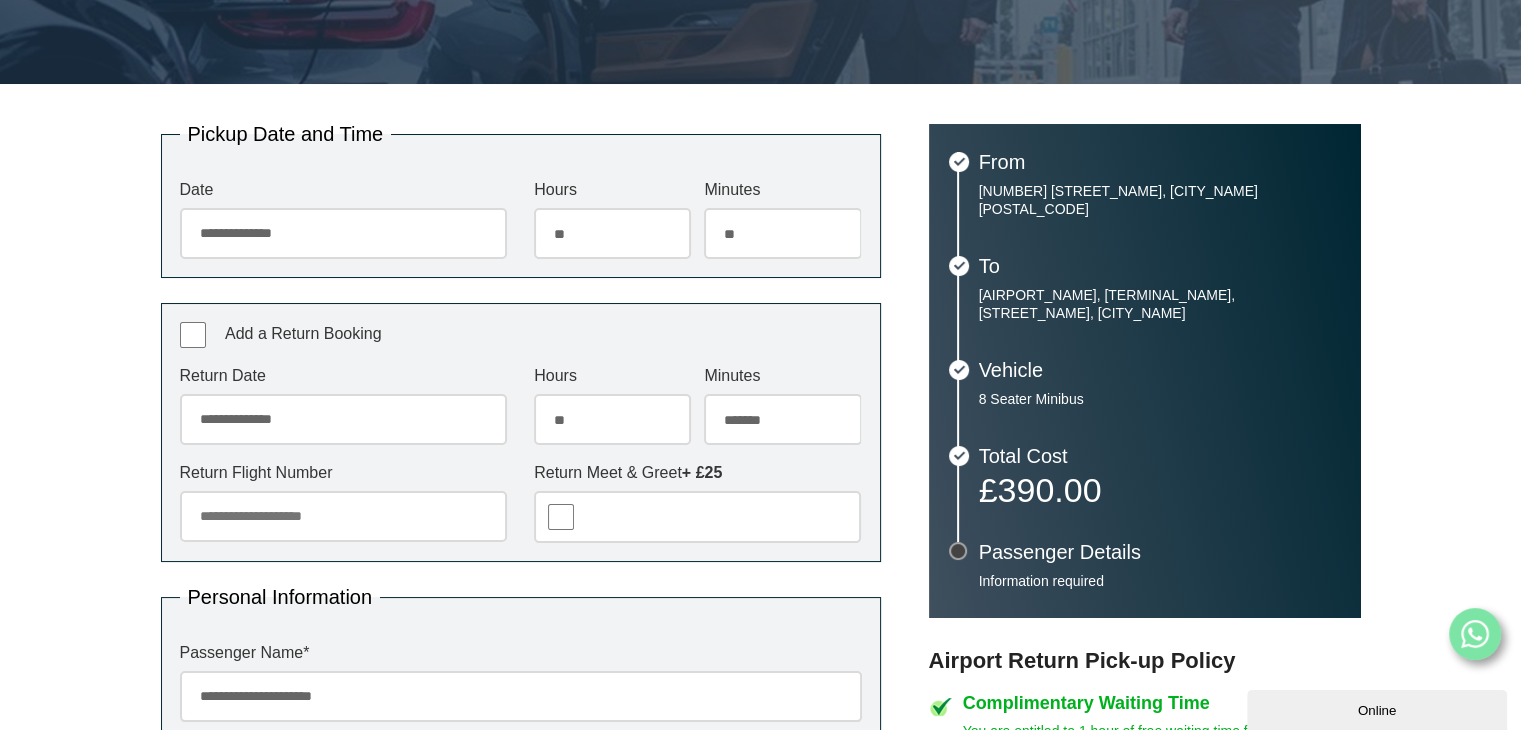 click on "*******
**
**
**
**
**
**
** ** ** ** ** ** ** ** ** ** ** ** ** ** ** ** ** ** ** ** ** ** ** ** ** ** **" at bounding box center [782, 419] 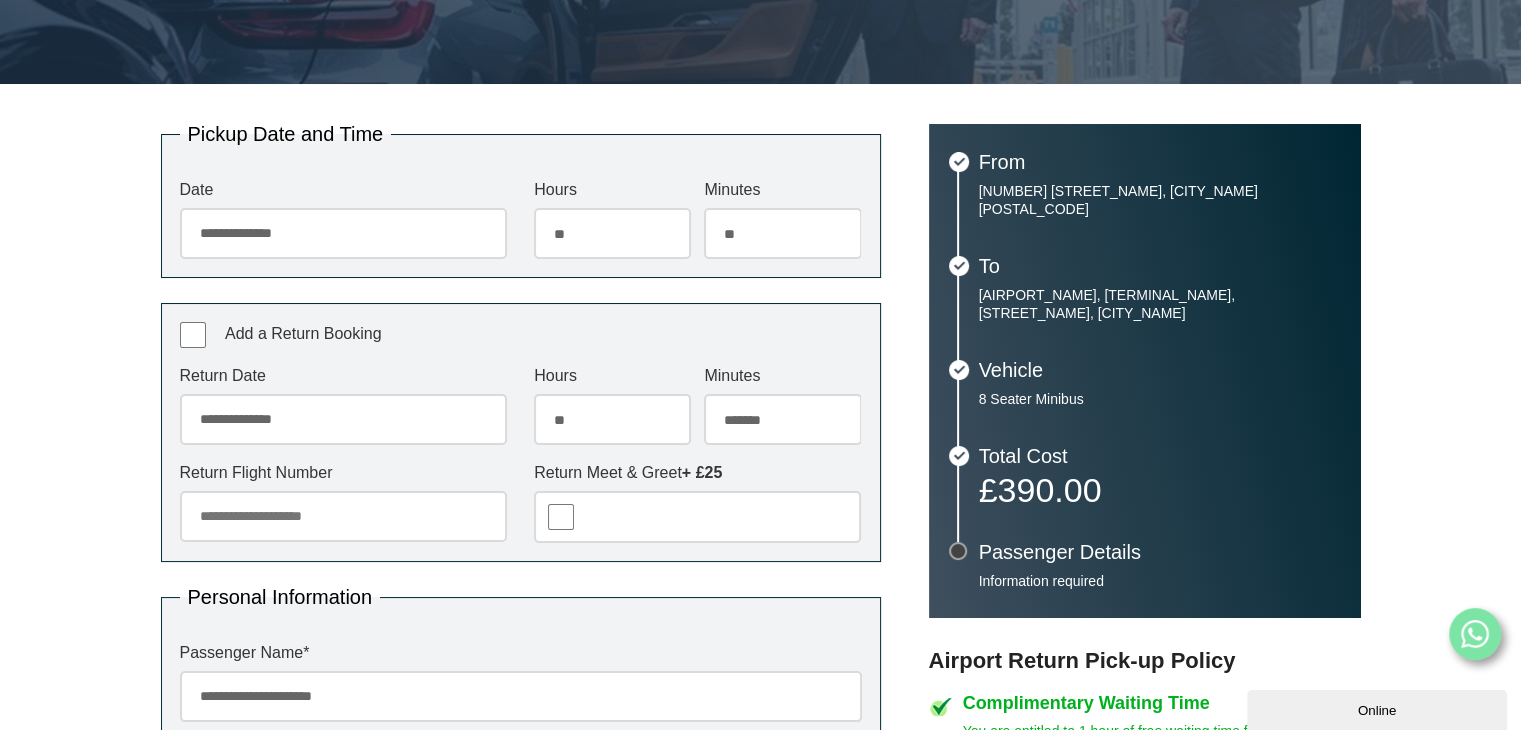 select on "**" 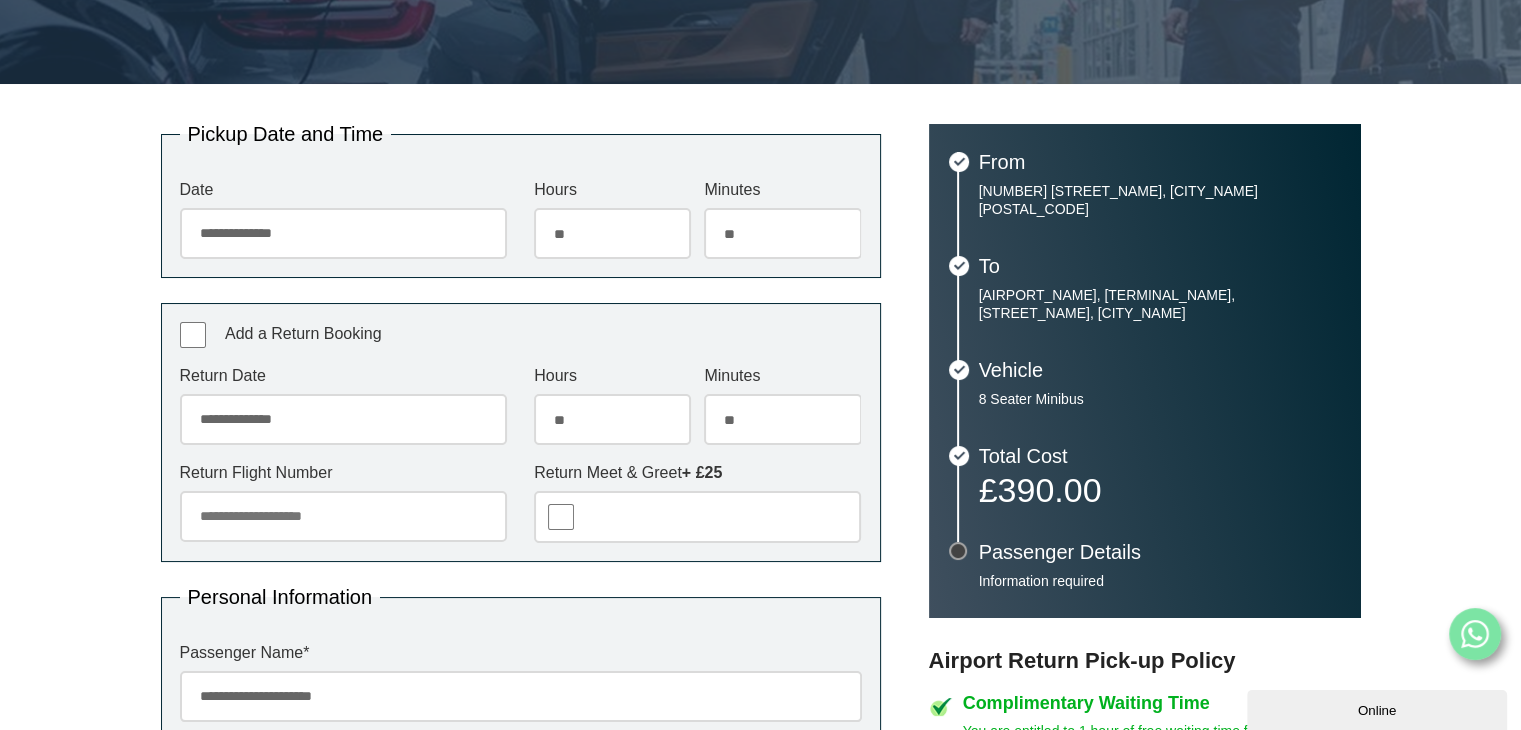 click on "*******
**
**
**
**
**
**
** ** ** ** ** ** ** ** ** ** ** ** ** ** ** ** ** ** ** ** ** ** ** ** ** ** **" at bounding box center [782, 419] 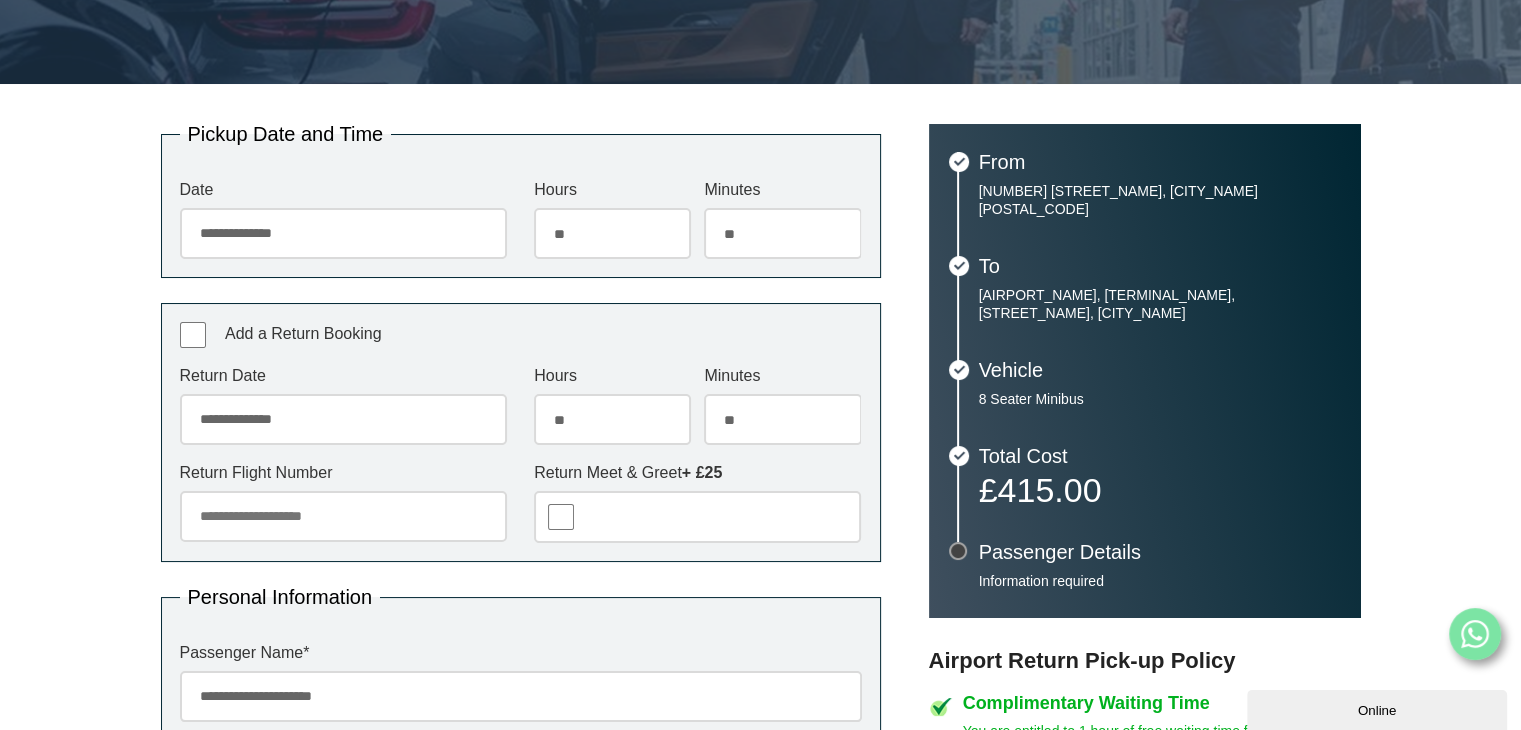 click on "Return Flight Number" at bounding box center [343, 516] 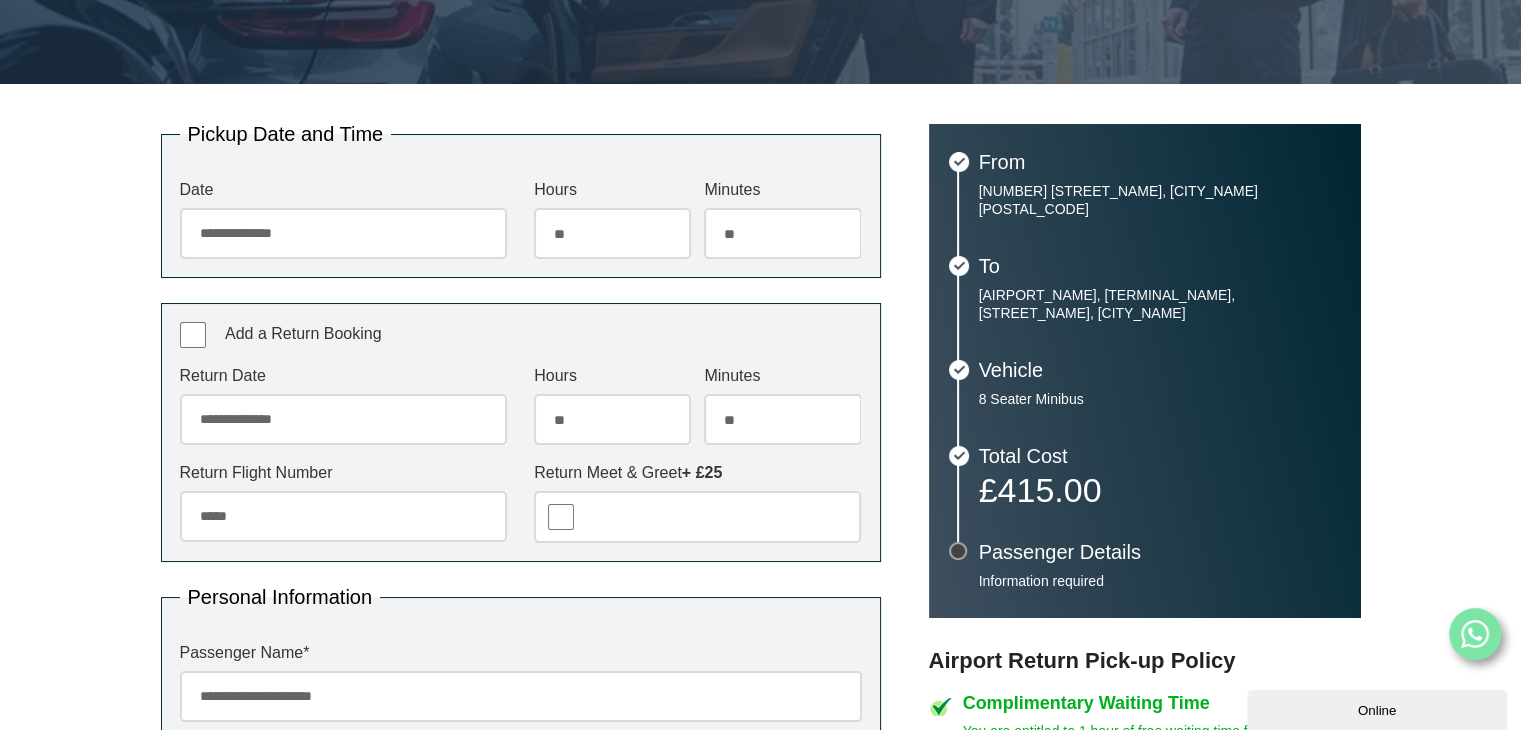 type on "*****" 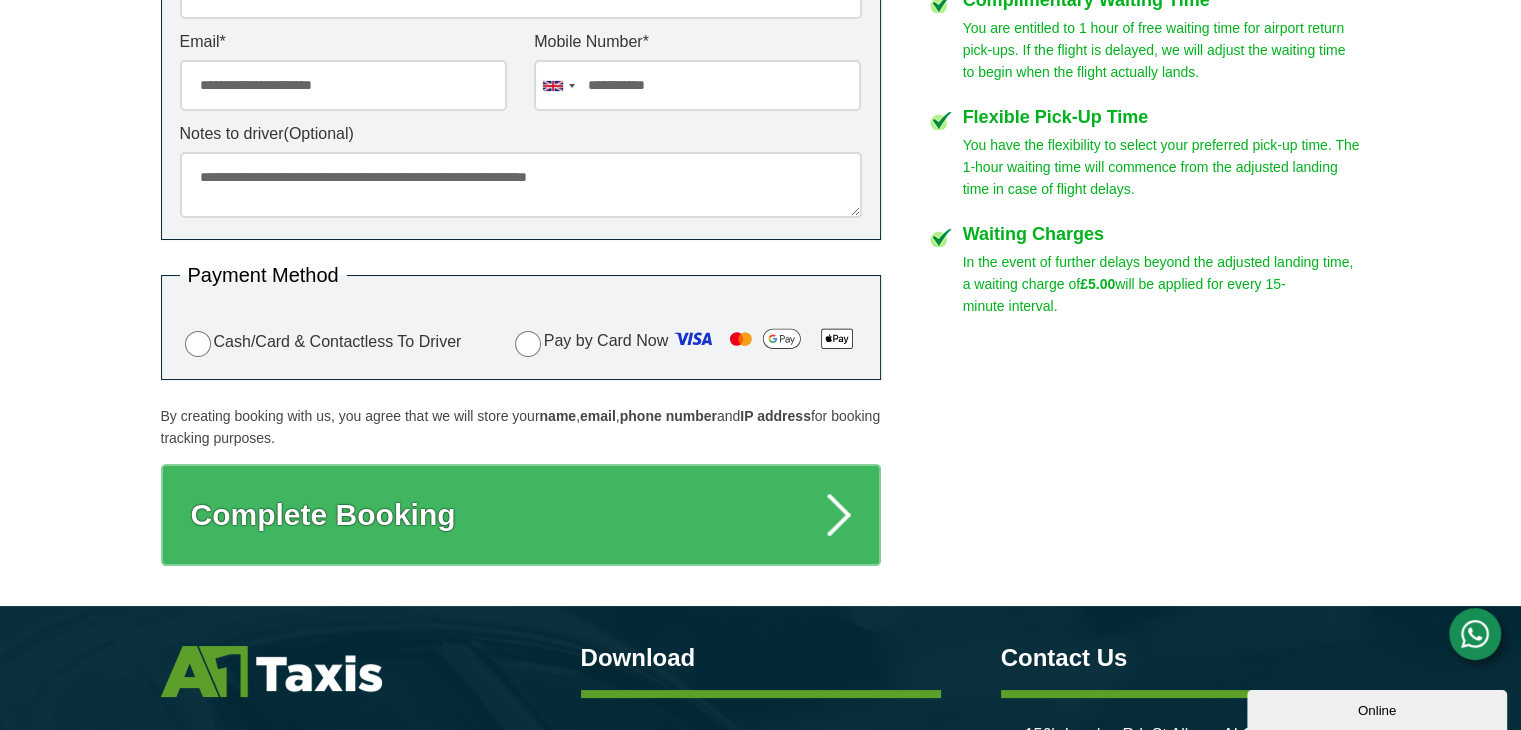 scroll, scrollTop: 1070, scrollLeft: 0, axis: vertical 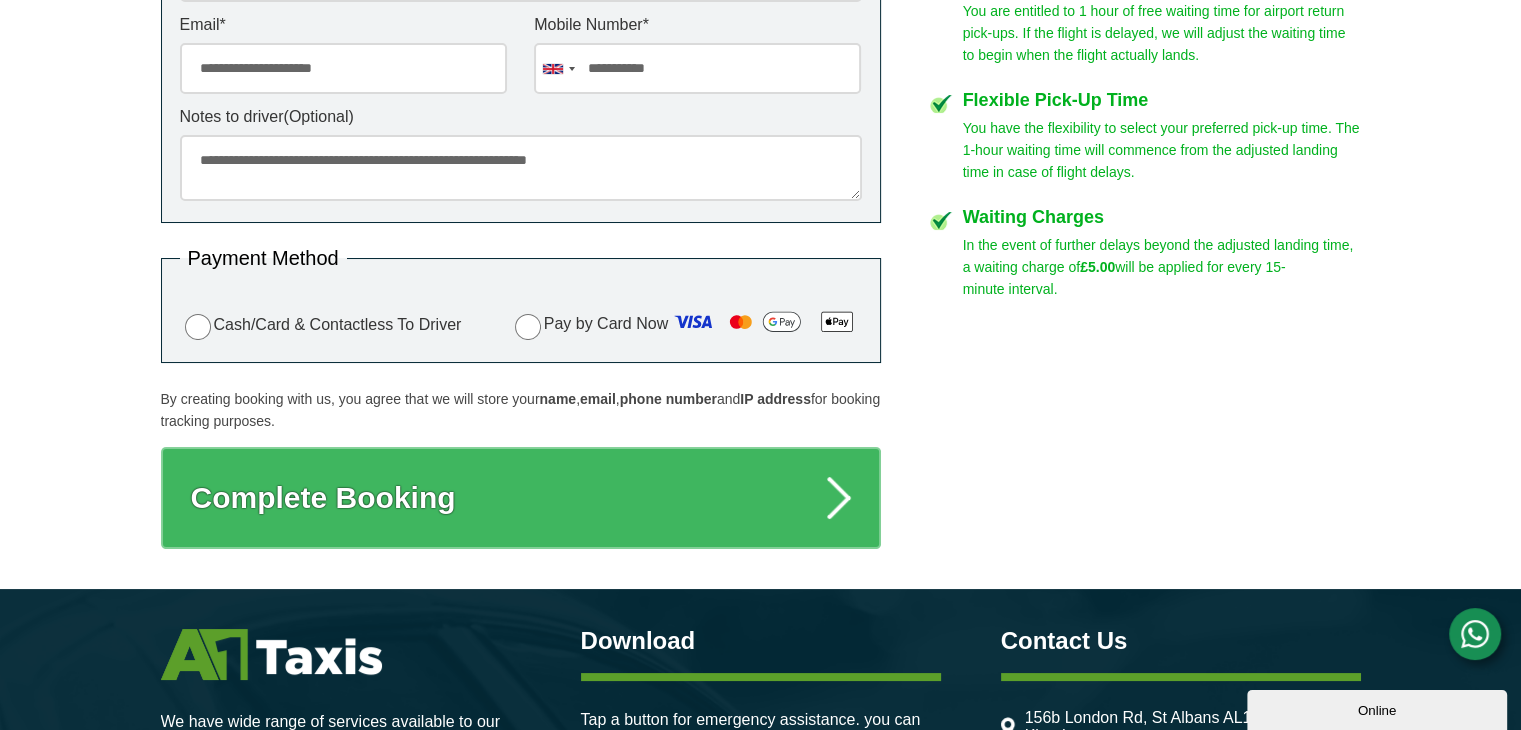 click on "**********" at bounding box center [521, 168] 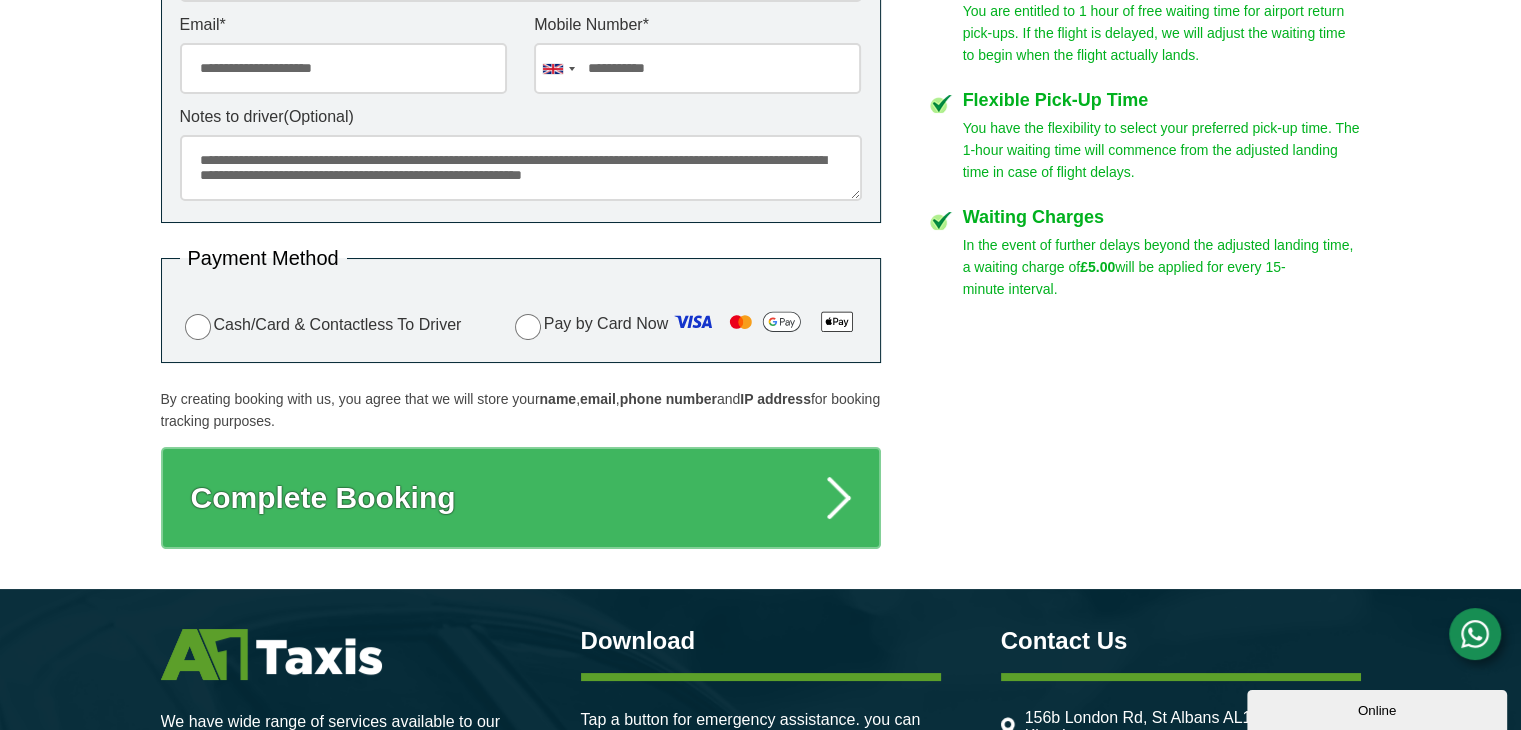 click on "**********" at bounding box center (521, 168) 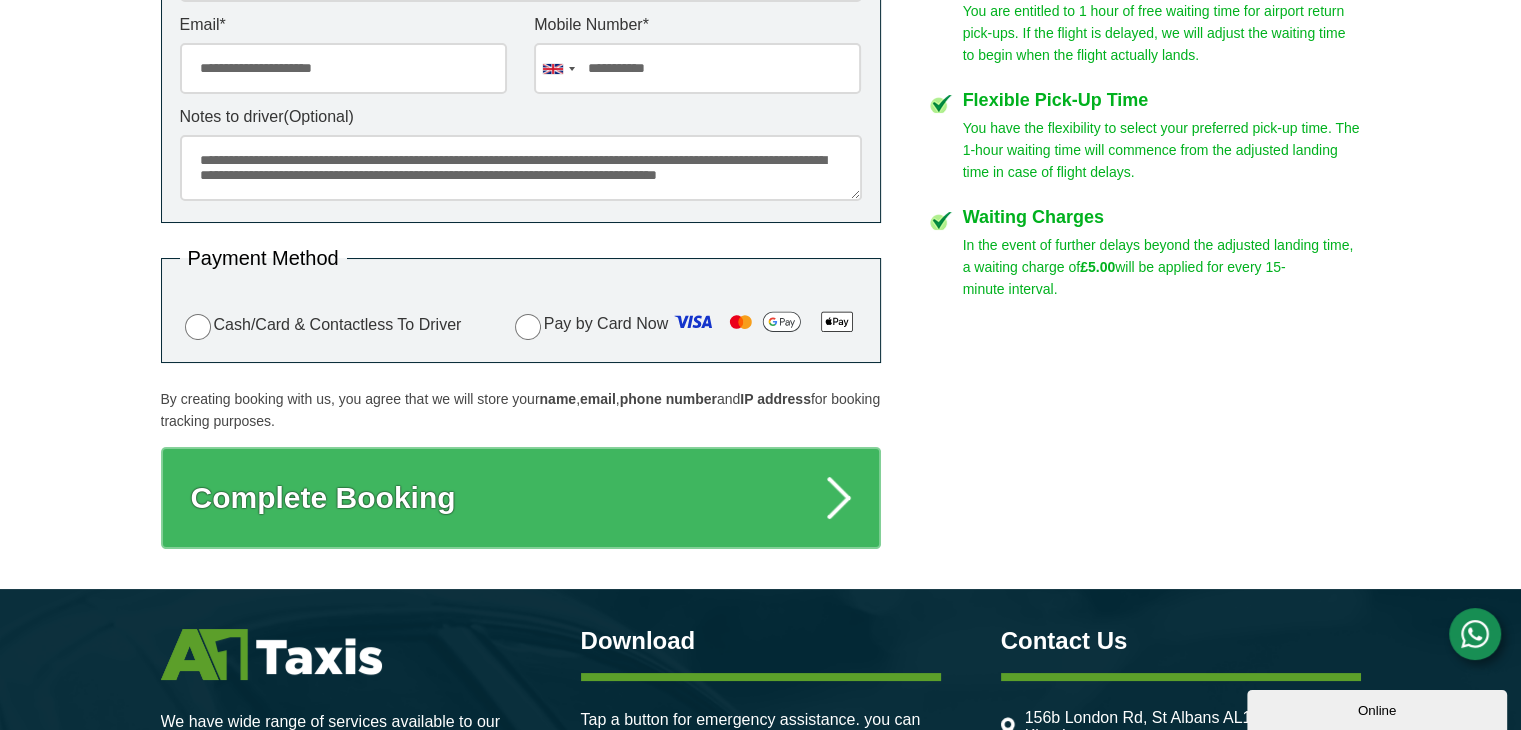 type on "**********" 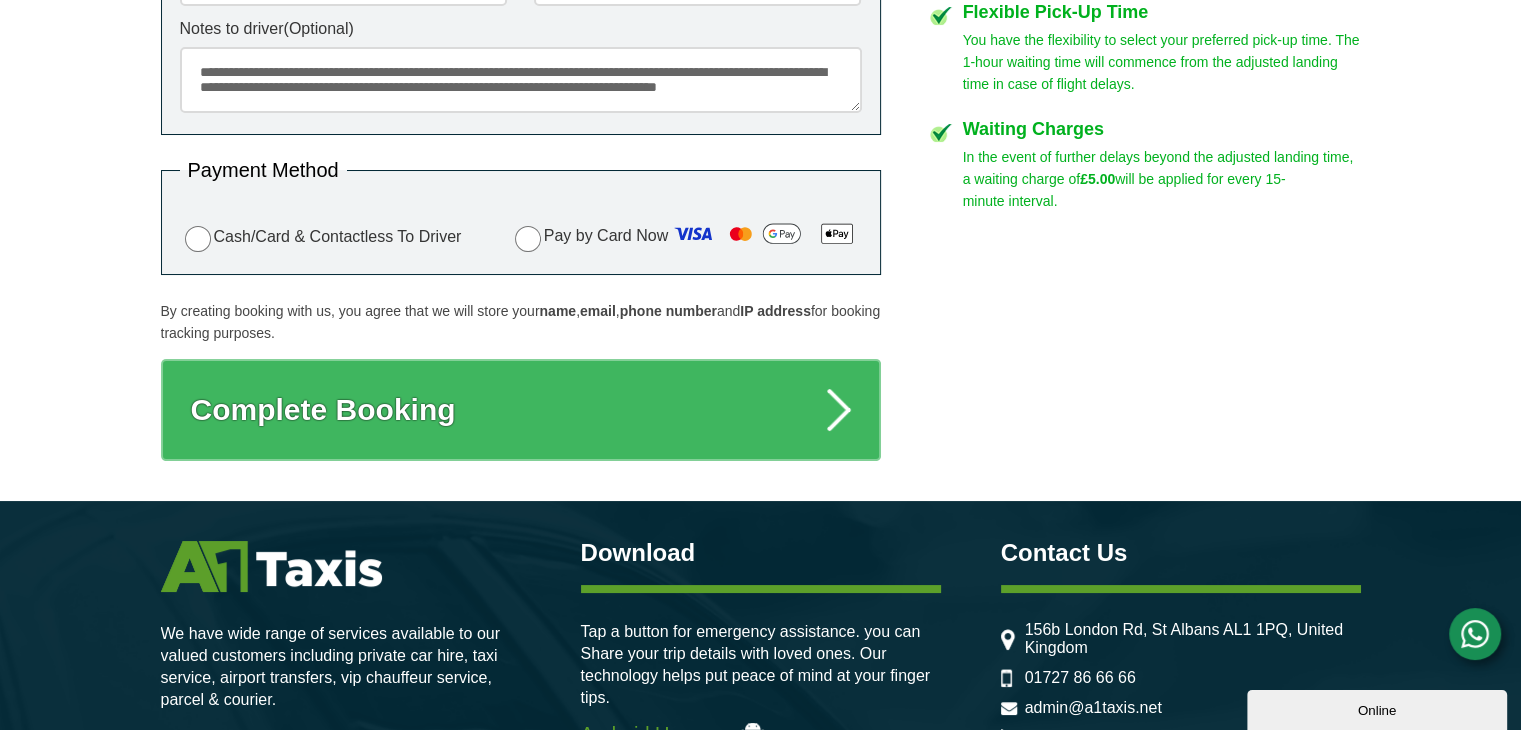 scroll, scrollTop: 1190, scrollLeft: 0, axis: vertical 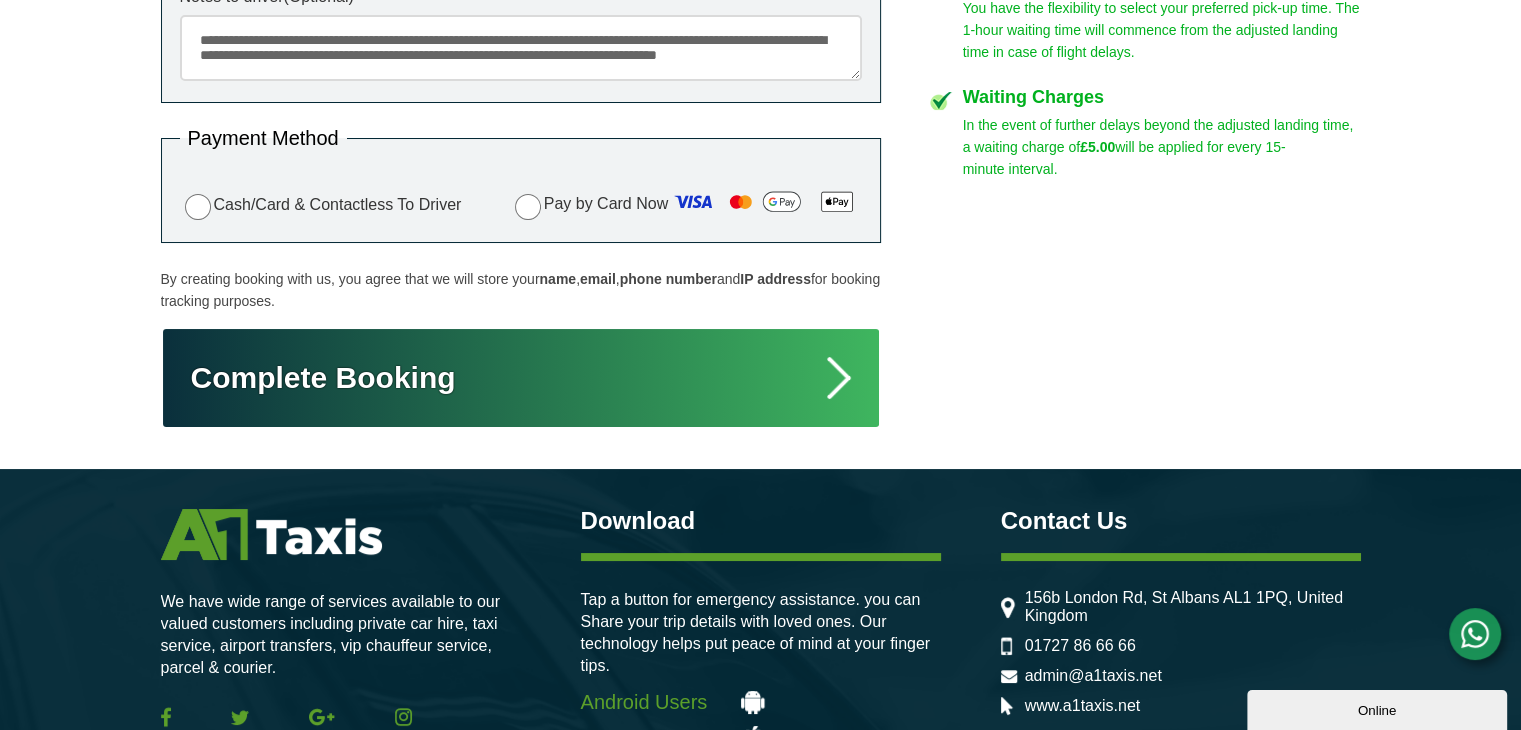 click on "Complete Booking" at bounding box center (521, 378) 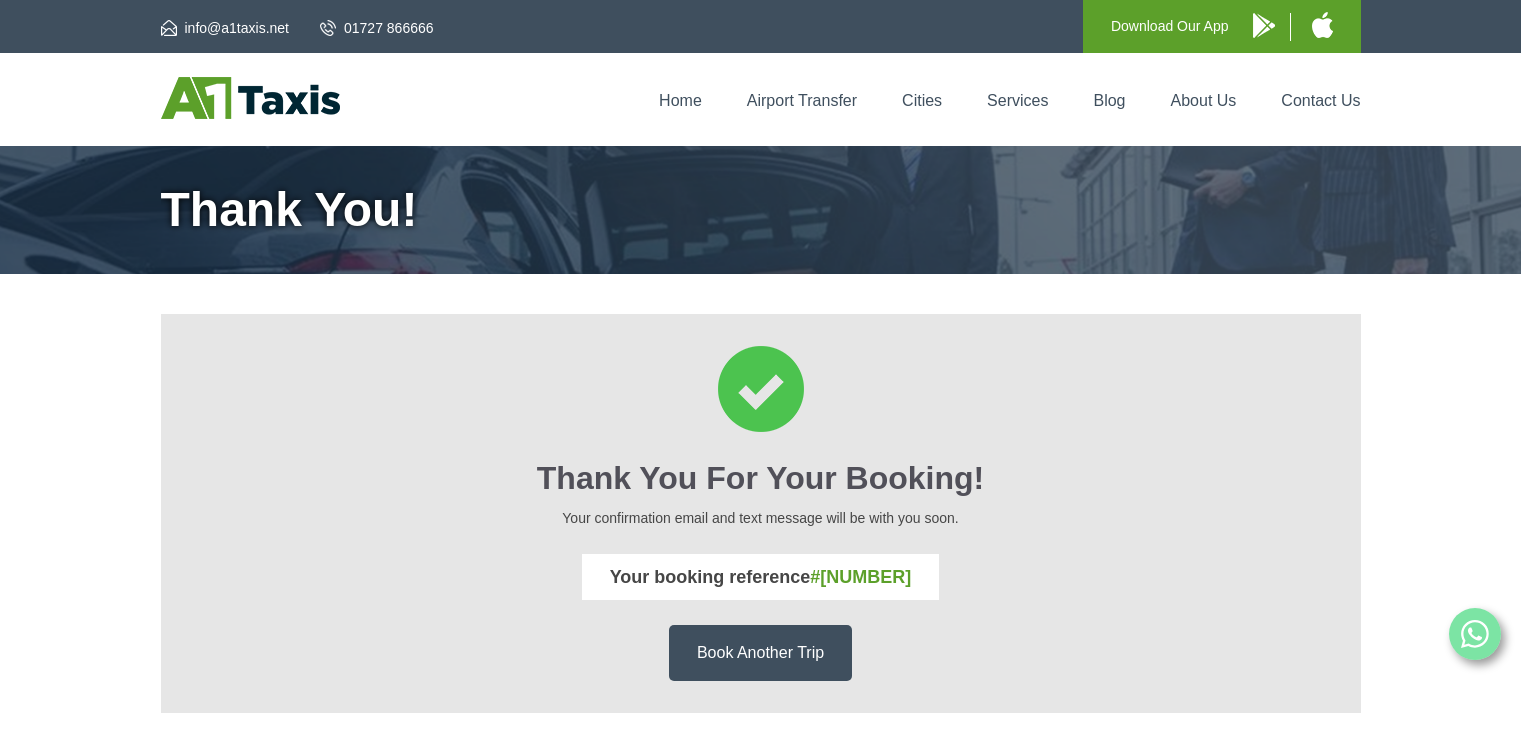 scroll, scrollTop: 0, scrollLeft: 0, axis: both 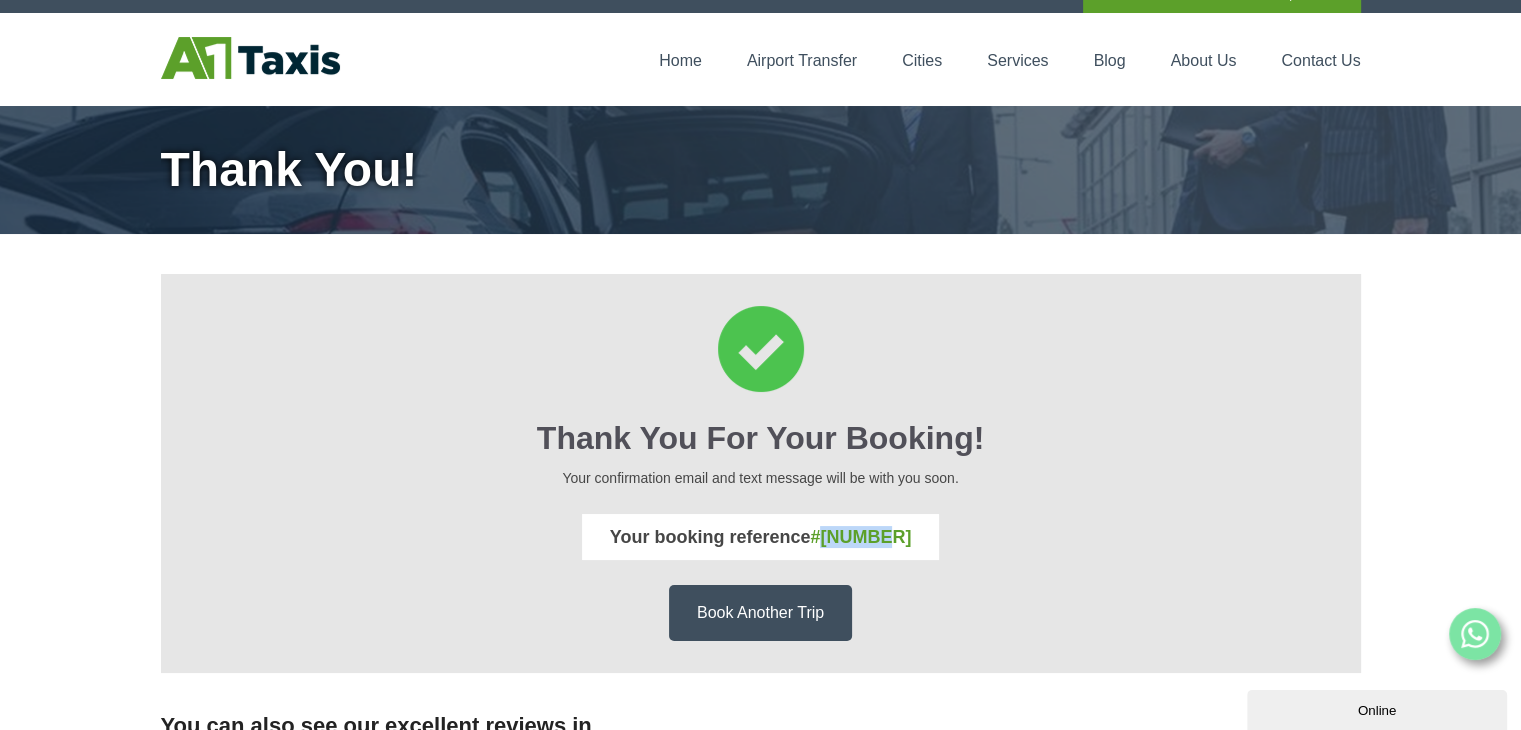 drag, startPoint x: 842, startPoint y: 541, endPoint x: 896, endPoint y: 549, distance: 54.589375 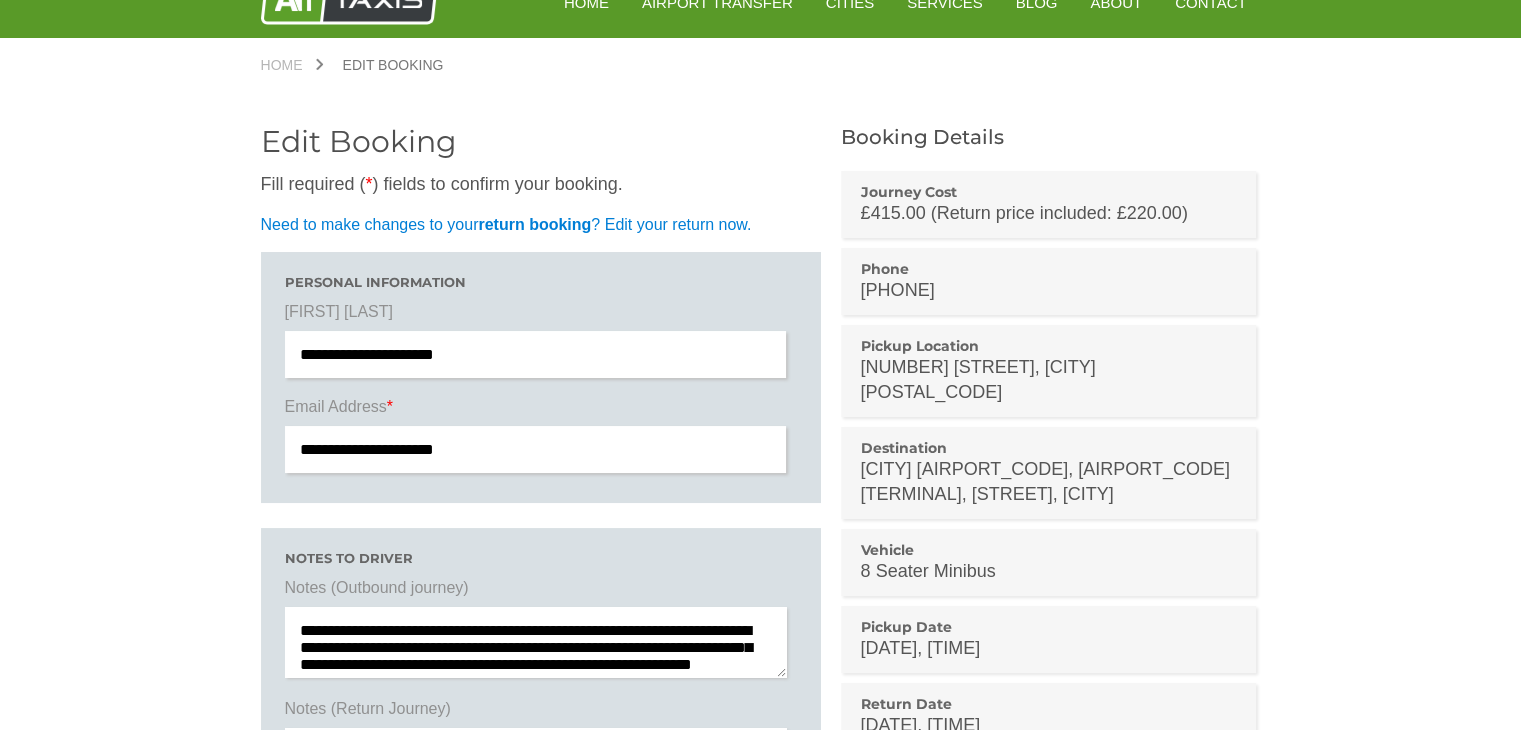 scroll, scrollTop: 40, scrollLeft: 0, axis: vertical 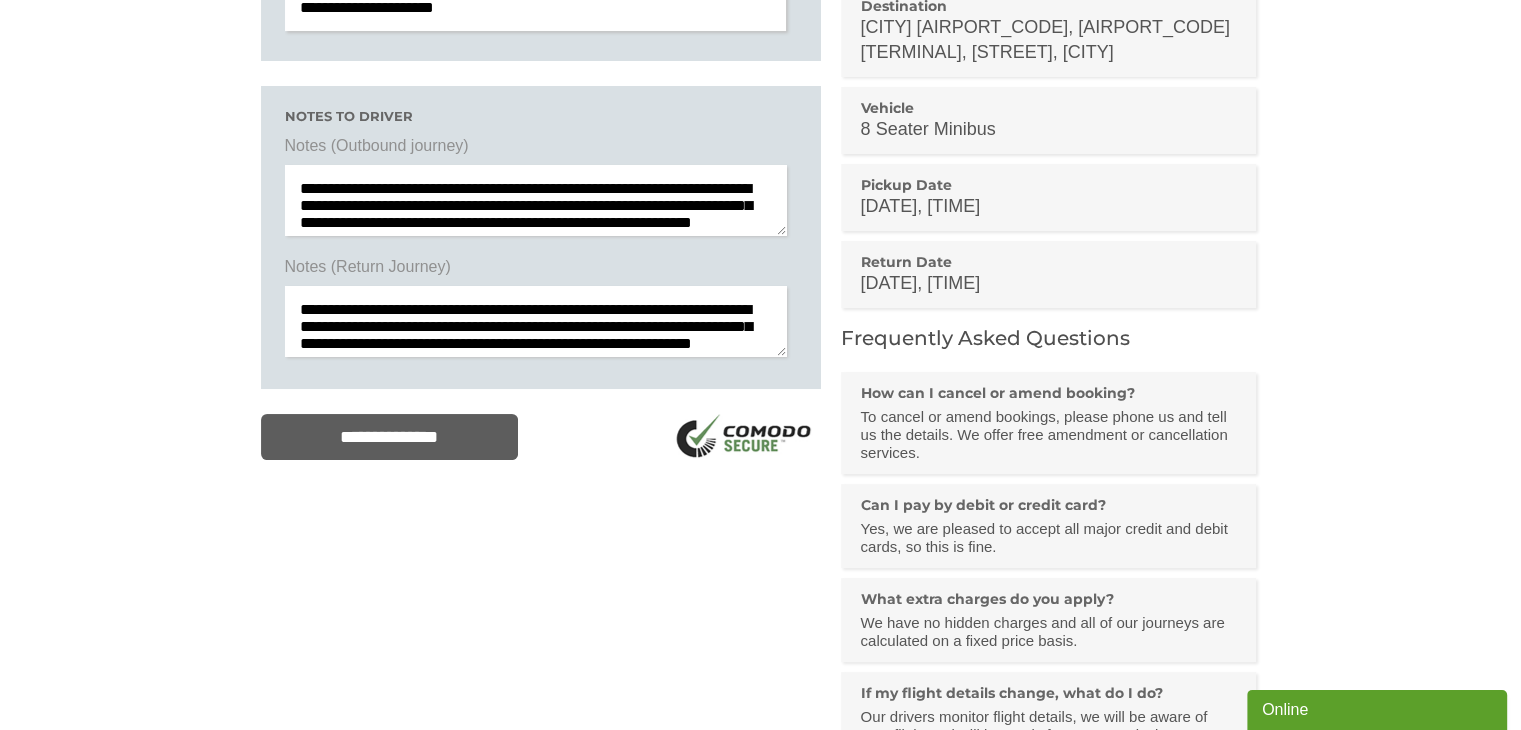 click on "**********" at bounding box center [536, 321] 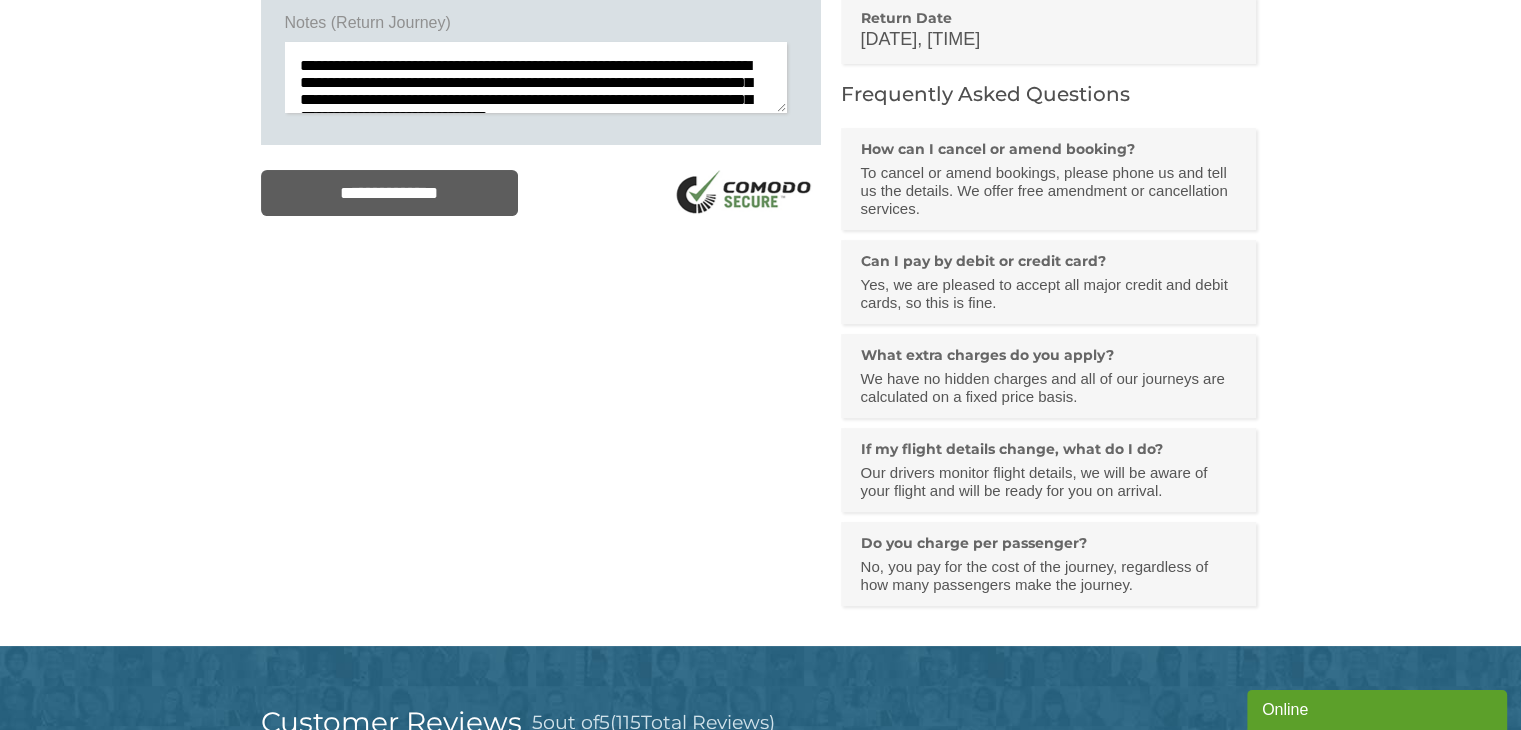 scroll, scrollTop: 722, scrollLeft: 0, axis: vertical 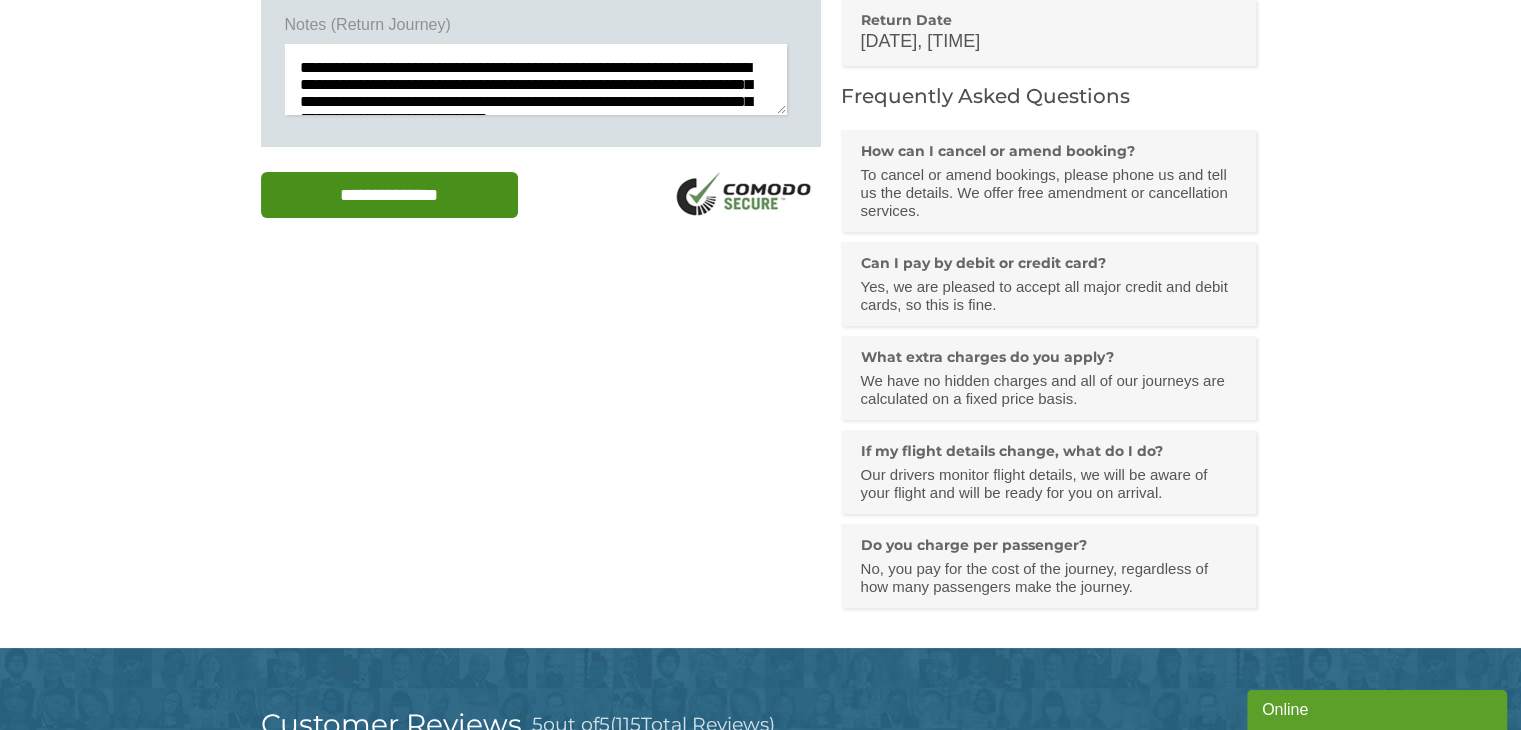 type on "**********" 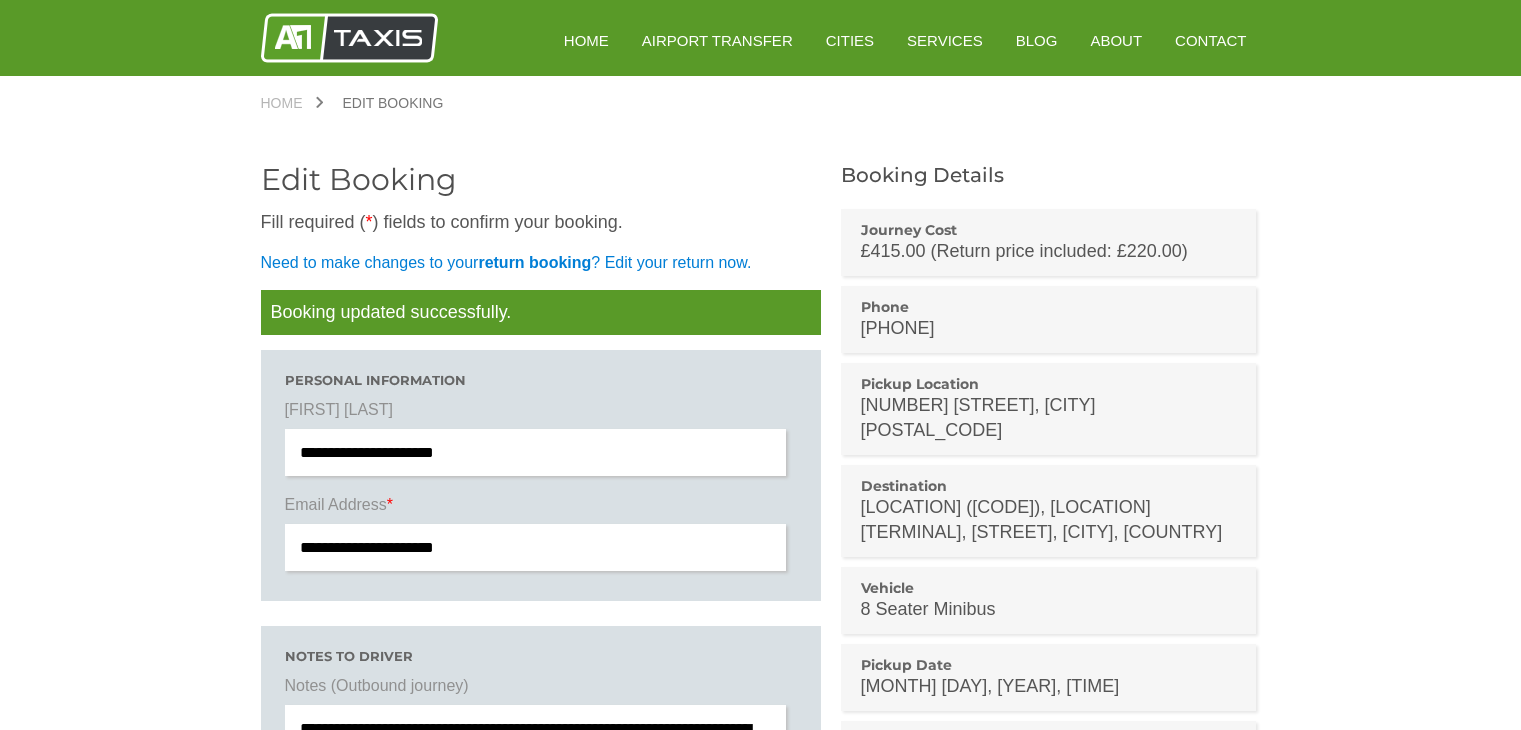 scroll, scrollTop: 638, scrollLeft: 0, axis: vertical 